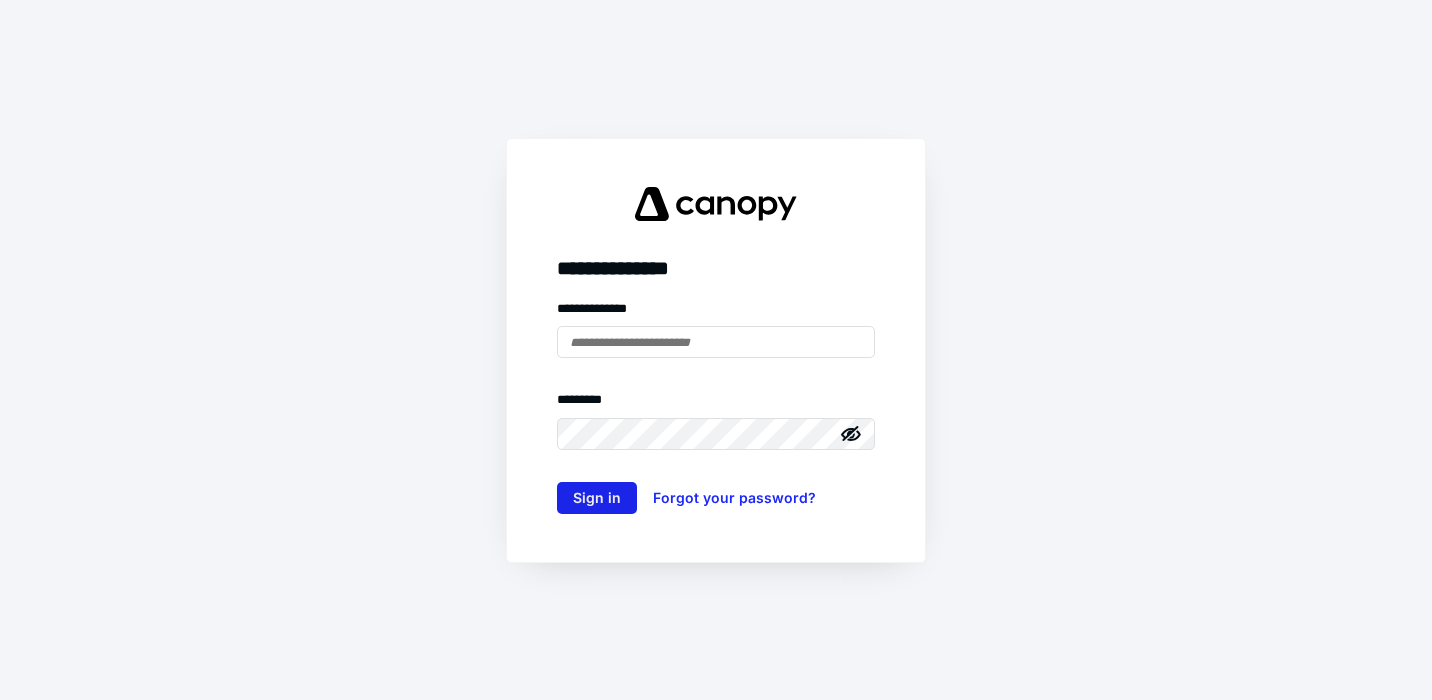 scroll, scrollTop: 0, scrollLeft: 0, axis: both 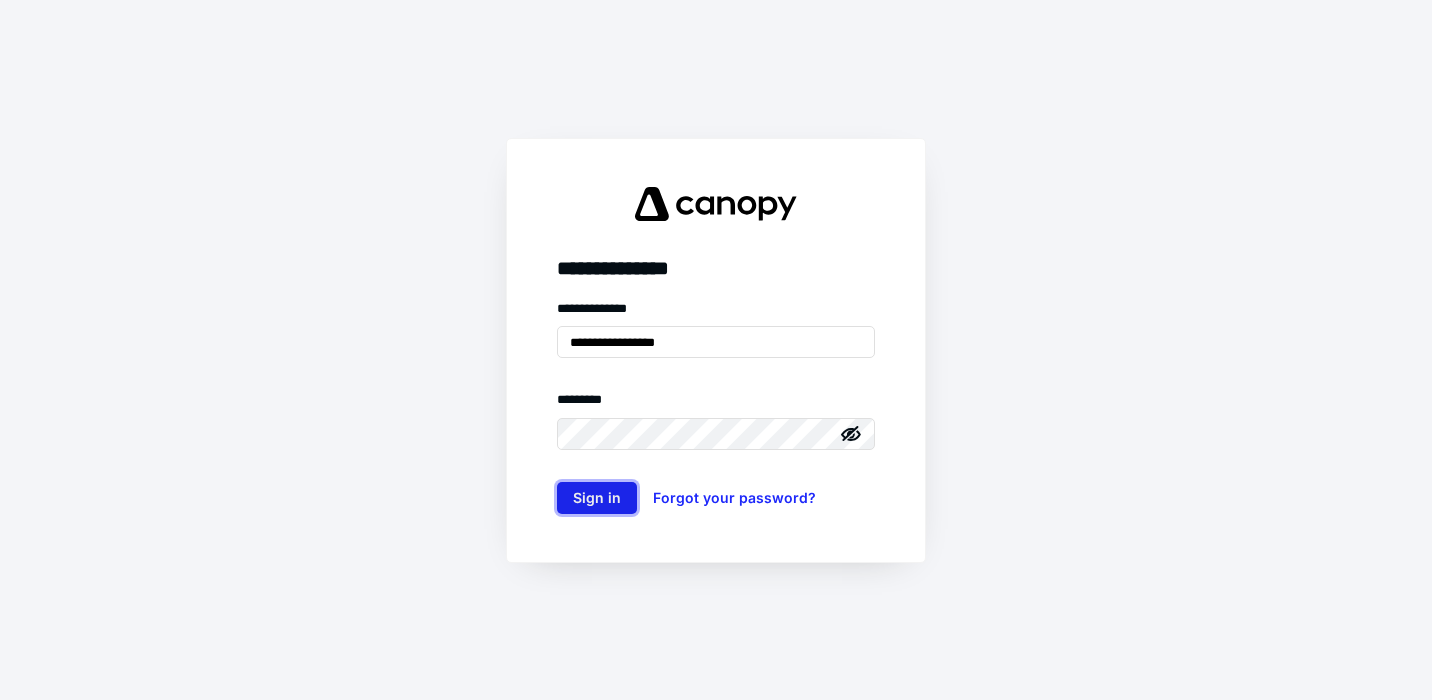 click on "Sign in" at bounding box center [597, 498] 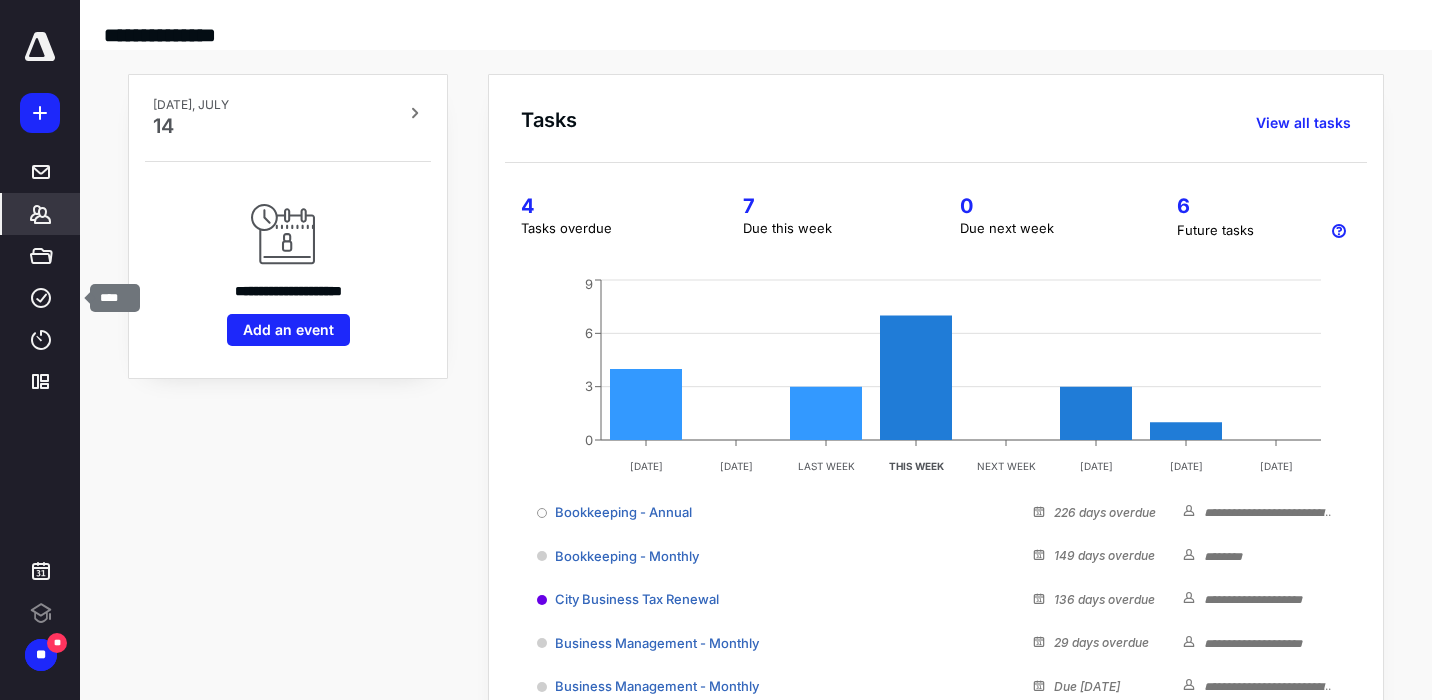 scroll, scrollTop: 0, scrollLeft: 0, axis: both 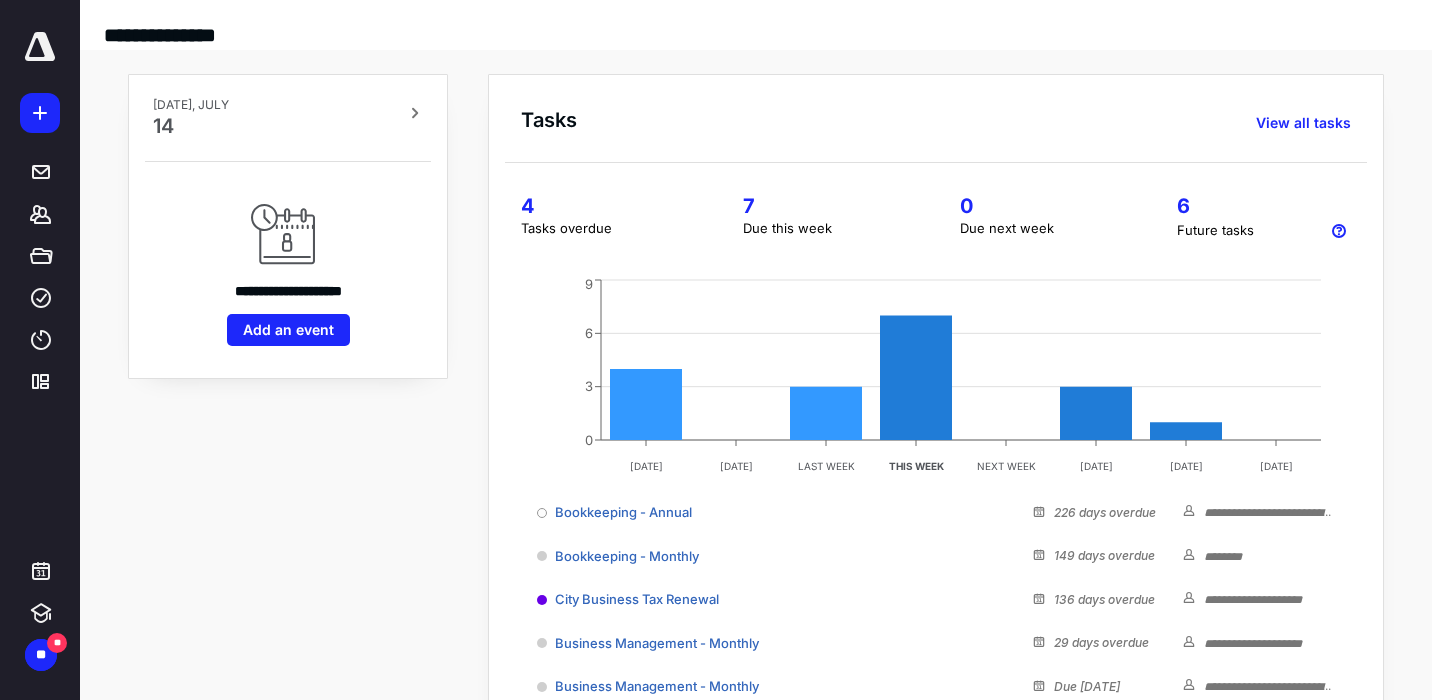 click at bounding box center (40, 47) 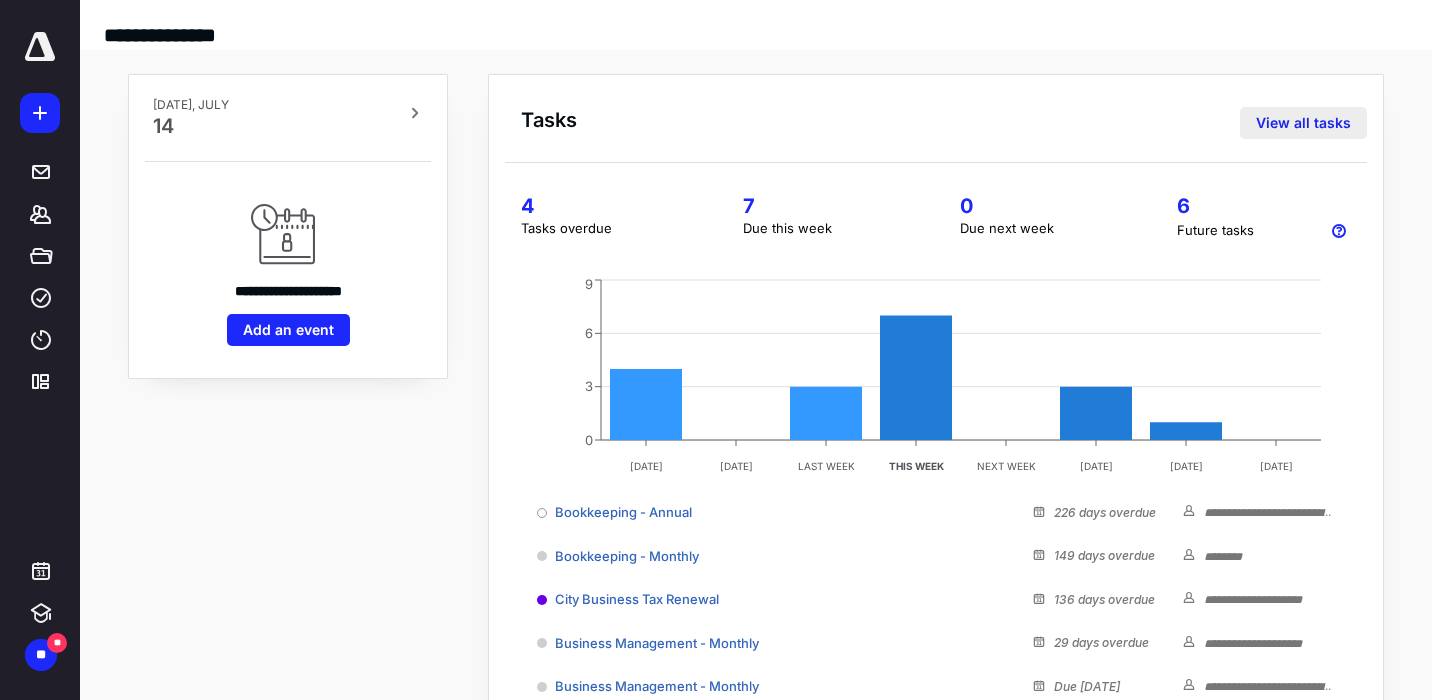 click on "View all tasks" at bounding box center [1303, 123] 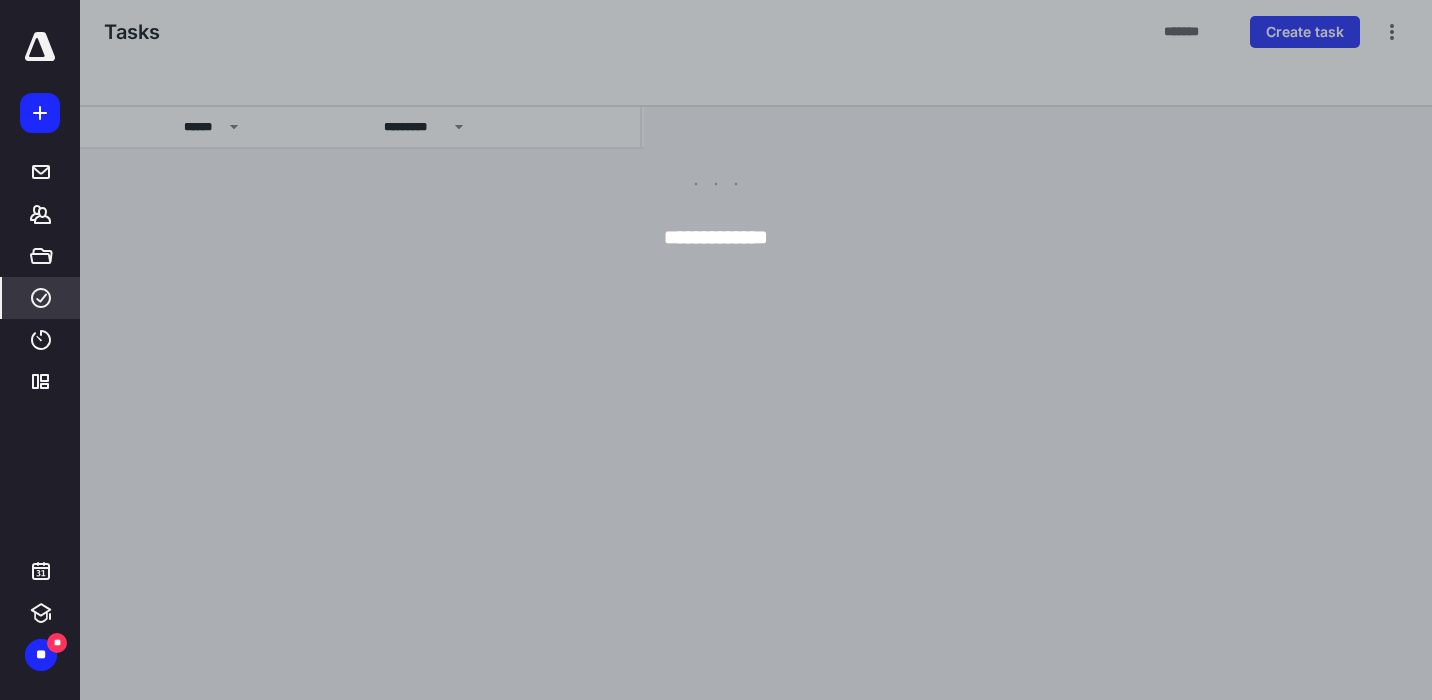 scroll, scrollTop: 0, scrollLeft: 0, axis: both 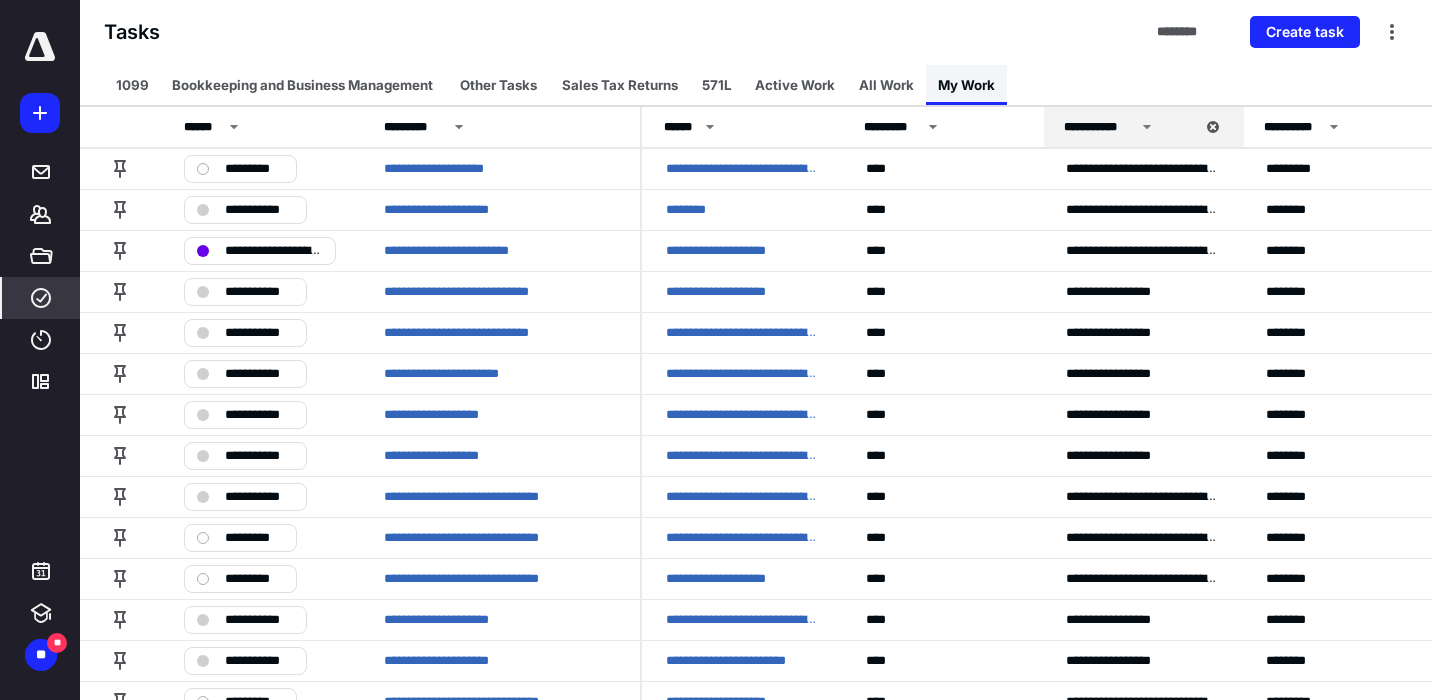 click on "My Work" at bounding box center [966, 85] 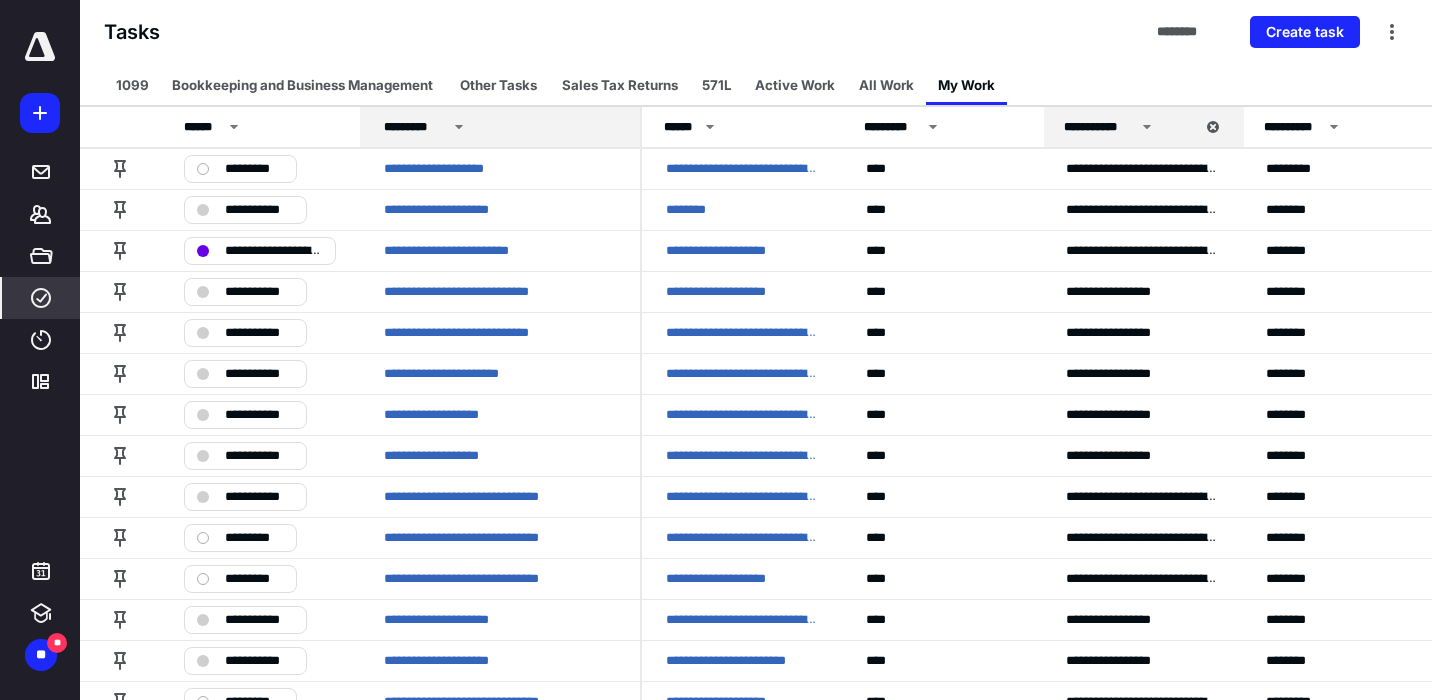 click on "*********" at bounding box center (415, 127) 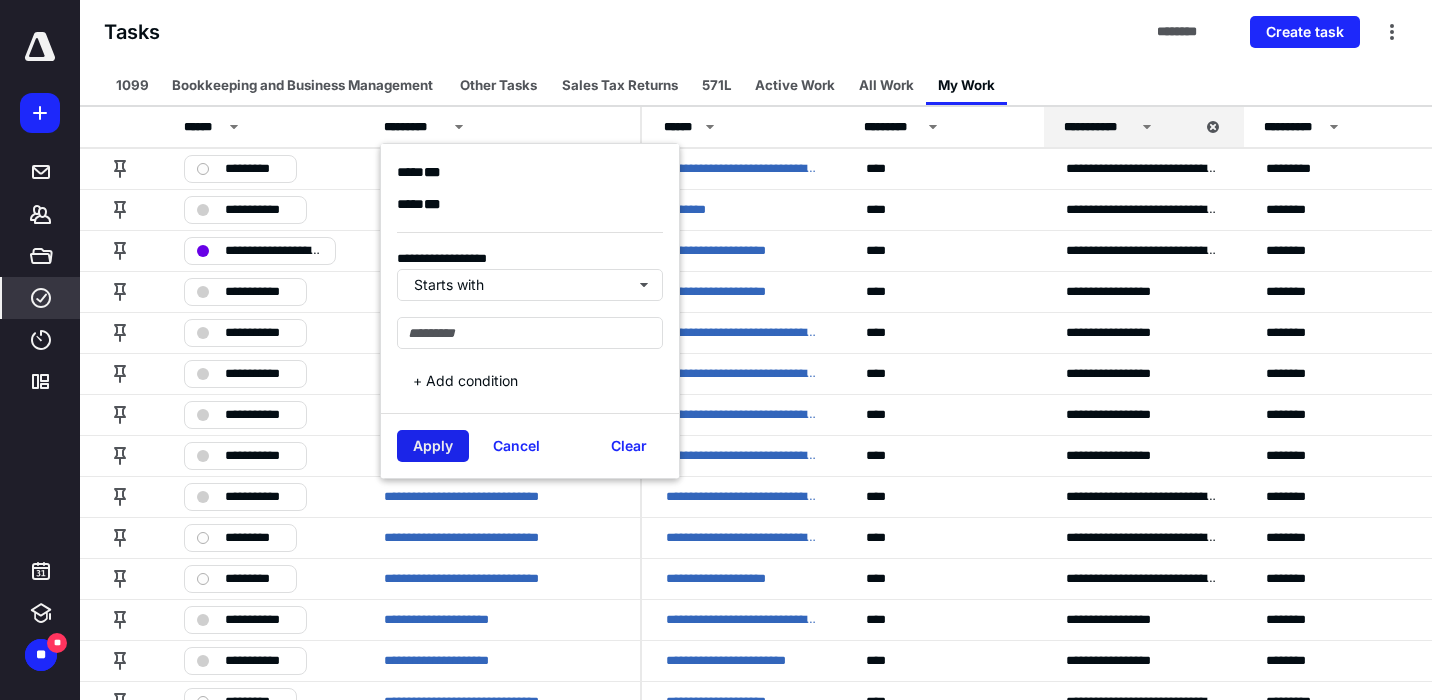 click on "Apply" at bounding box center (433, 446) 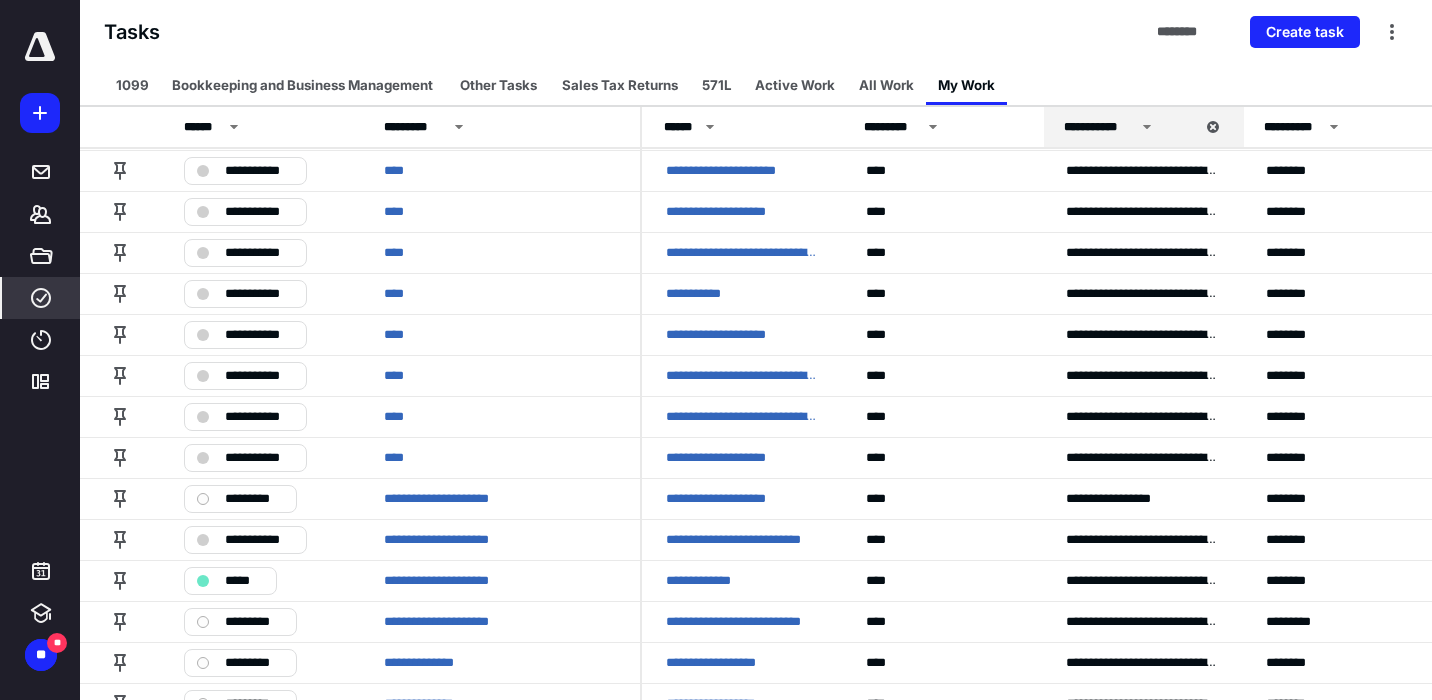 scroll, scrollTop: 1804, scrollLeft: 0, axis: vertical 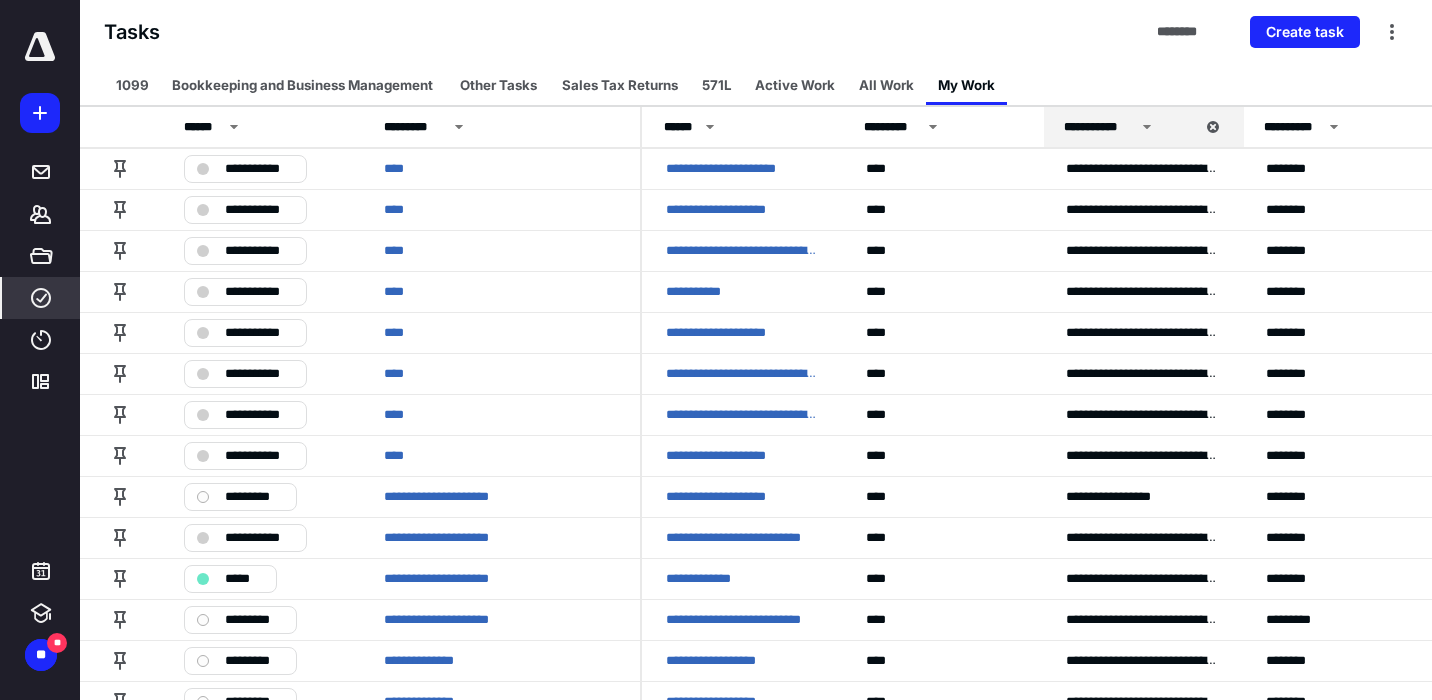 click at bounding box center (716, 0) 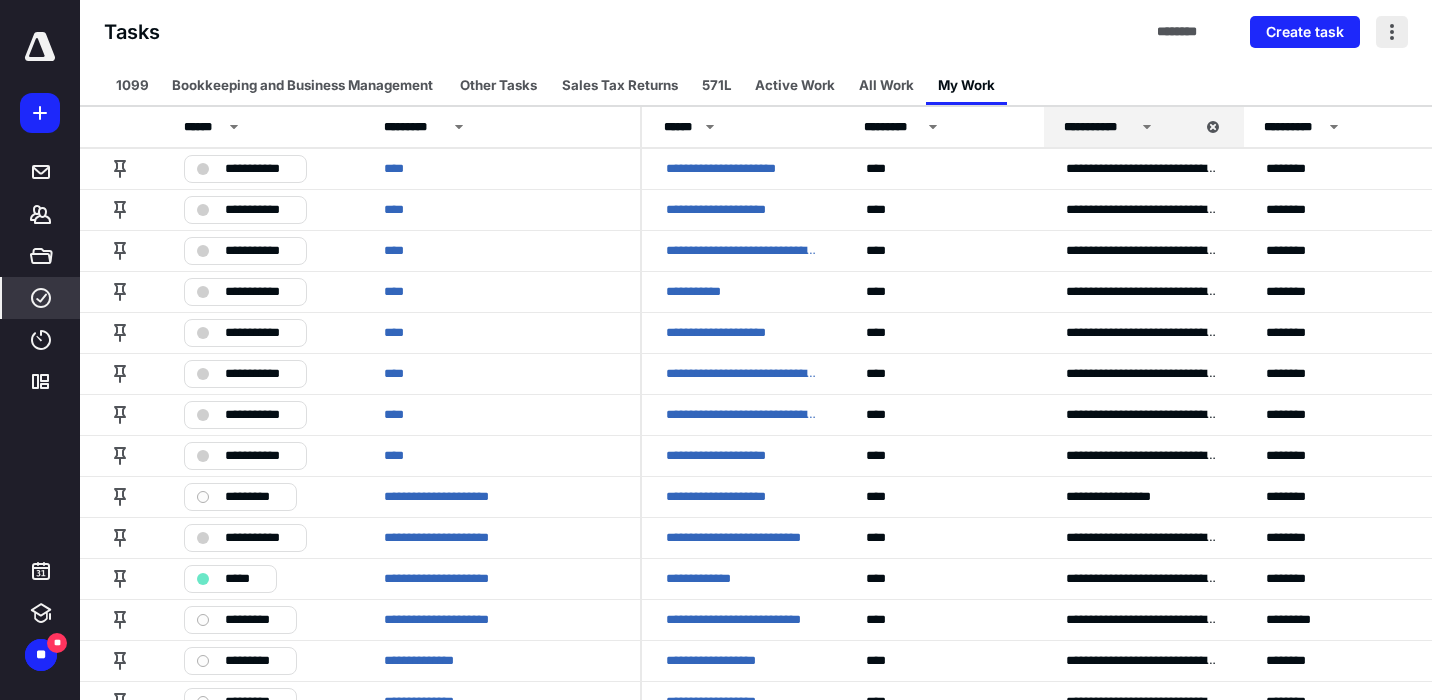 drag, startPoint x: 1396, startPoint y: 36, endPoint x: 1387, endPoint y: 47, distance: 14.21267 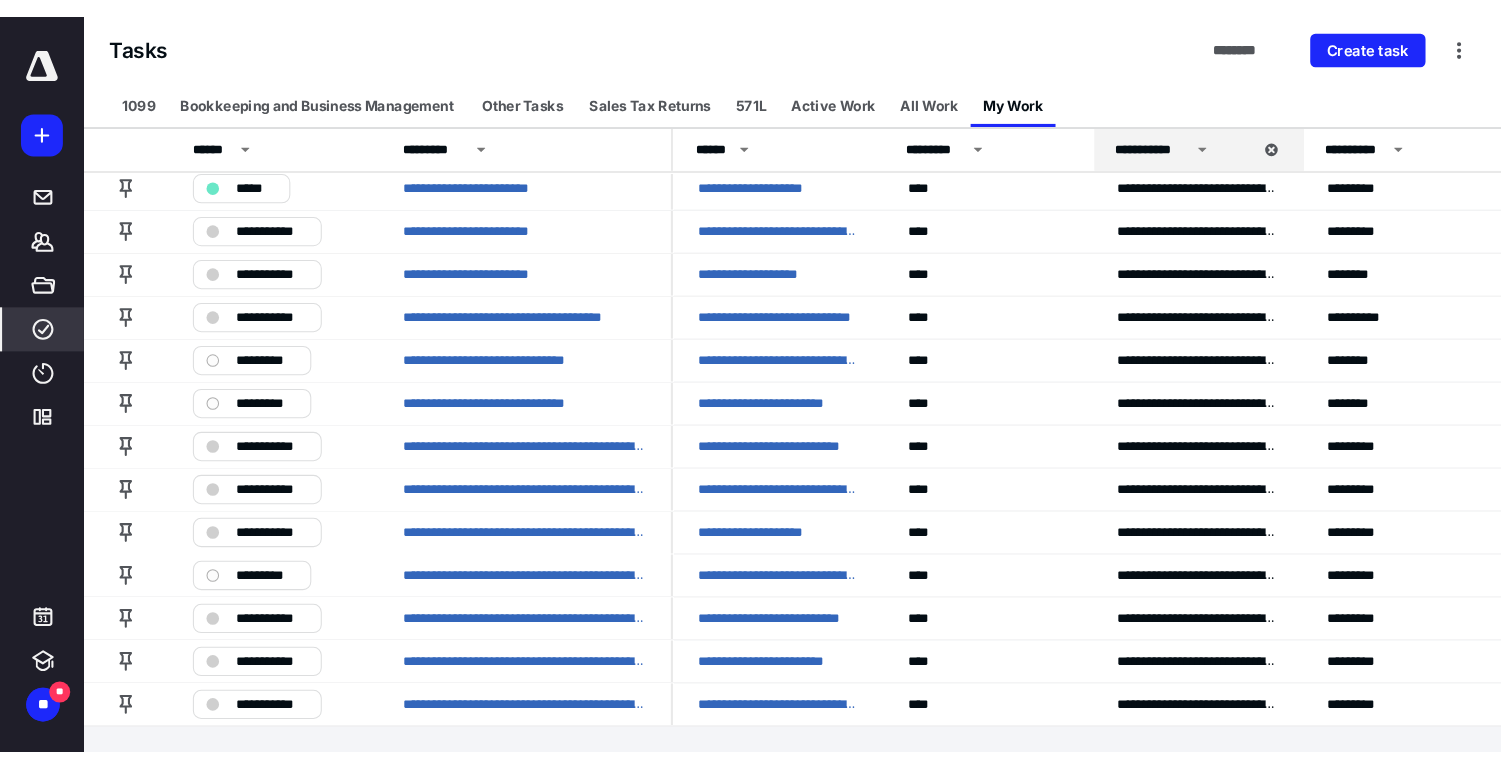 scroll, scrollTop: 2397, scrollLeft: 0, axis: vertical 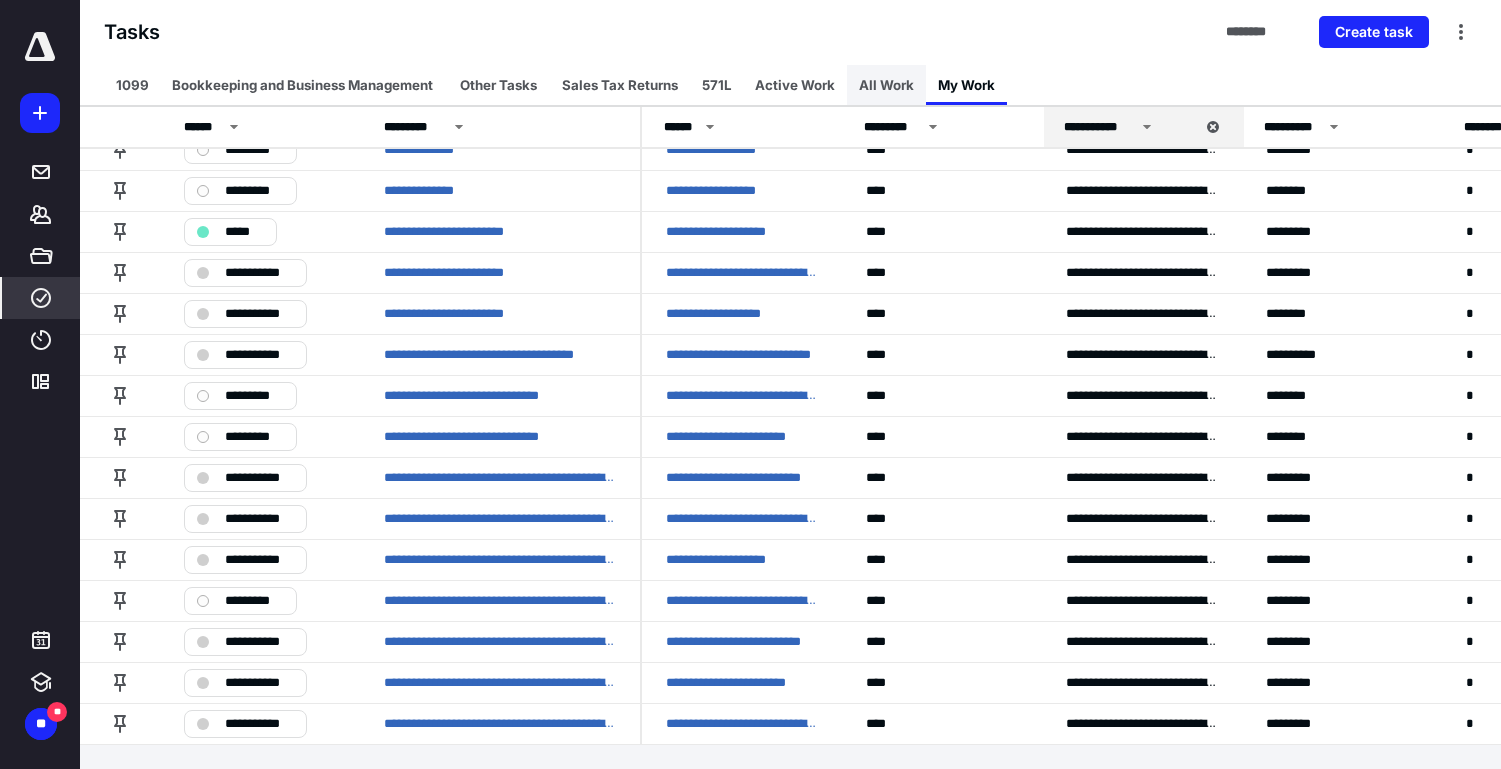 click on "All Work" at bounding box center [886, 85] 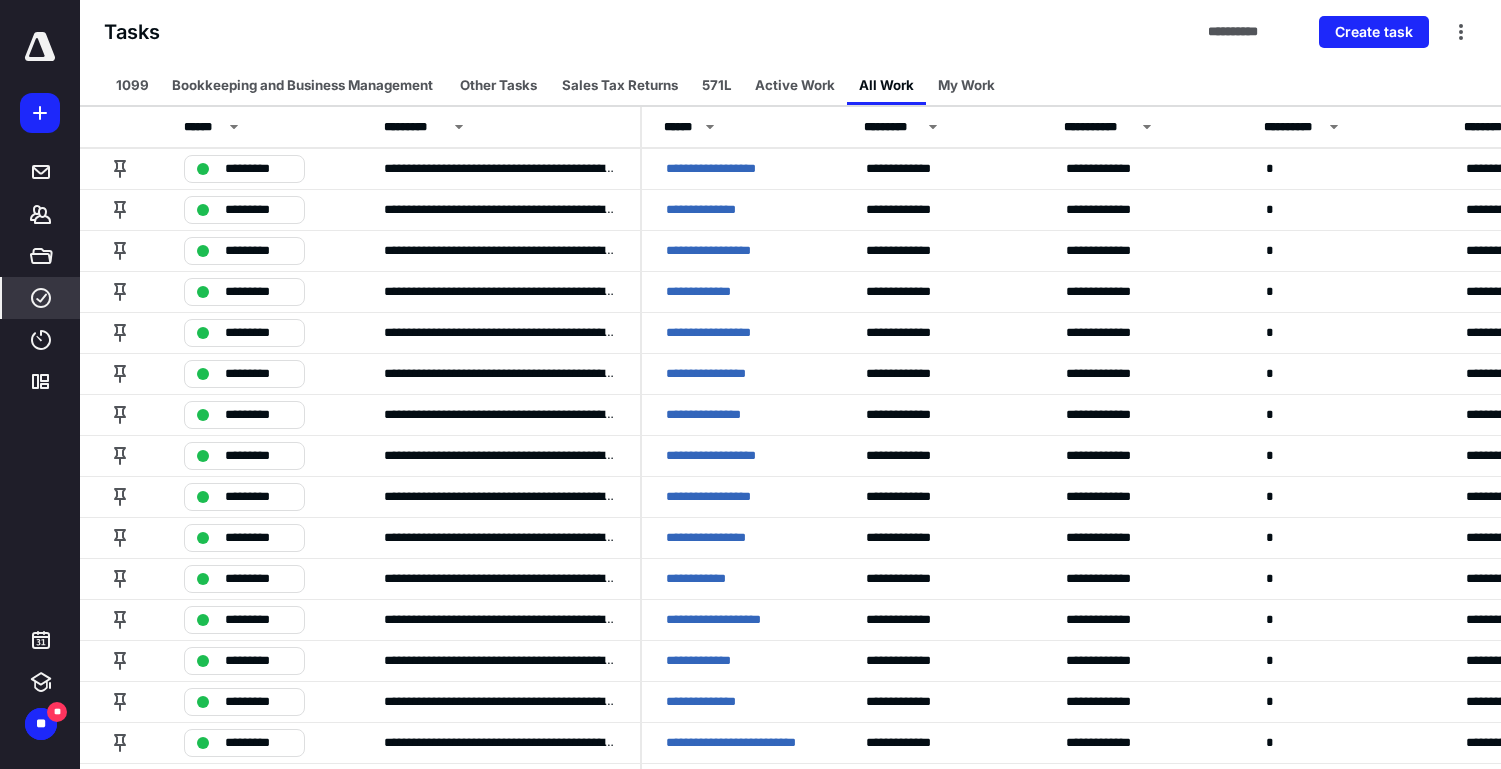 scroll, scrollTop: 3523, scrollLeft: 0, axis: vertical 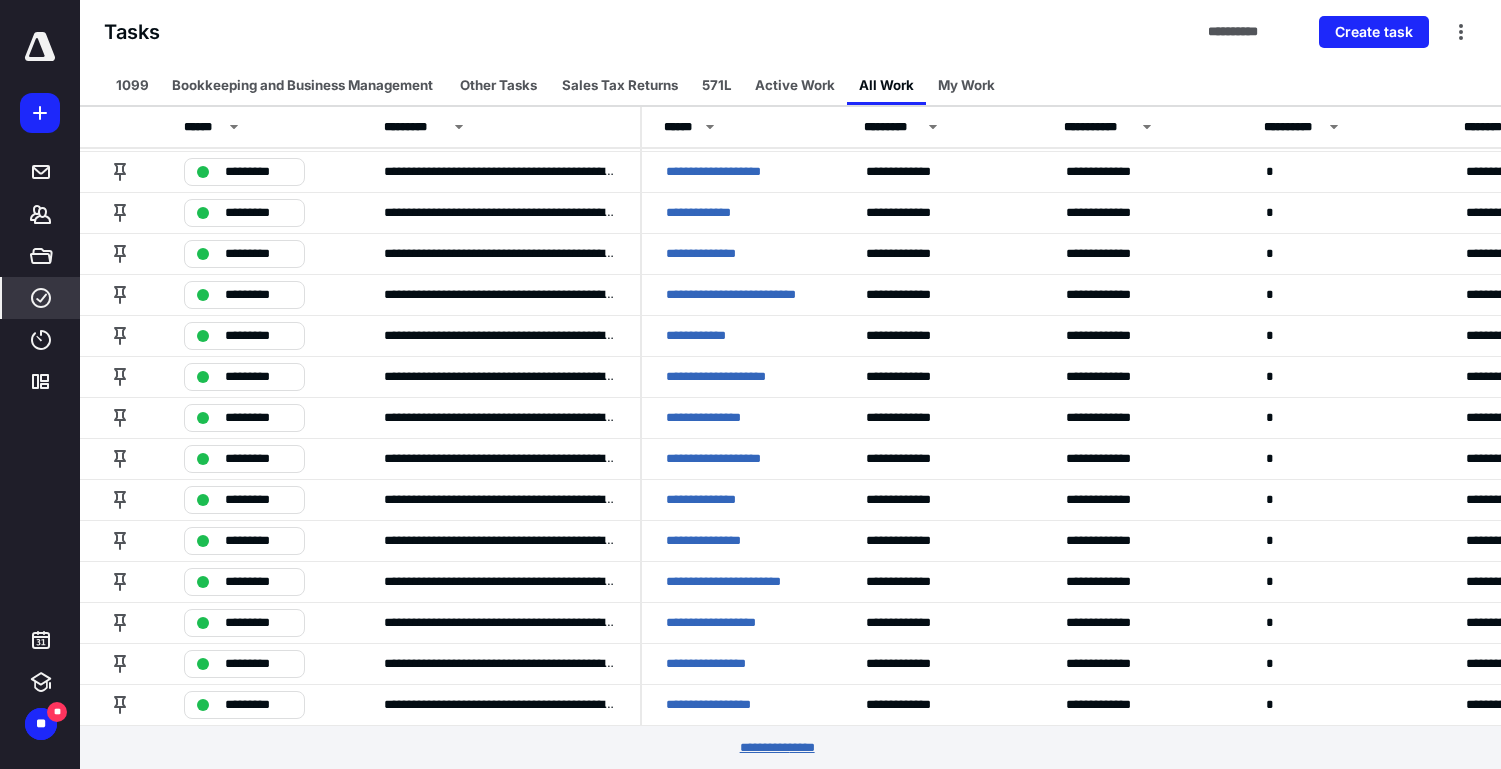 click on "********* *****" at bounding box center [791, 748] 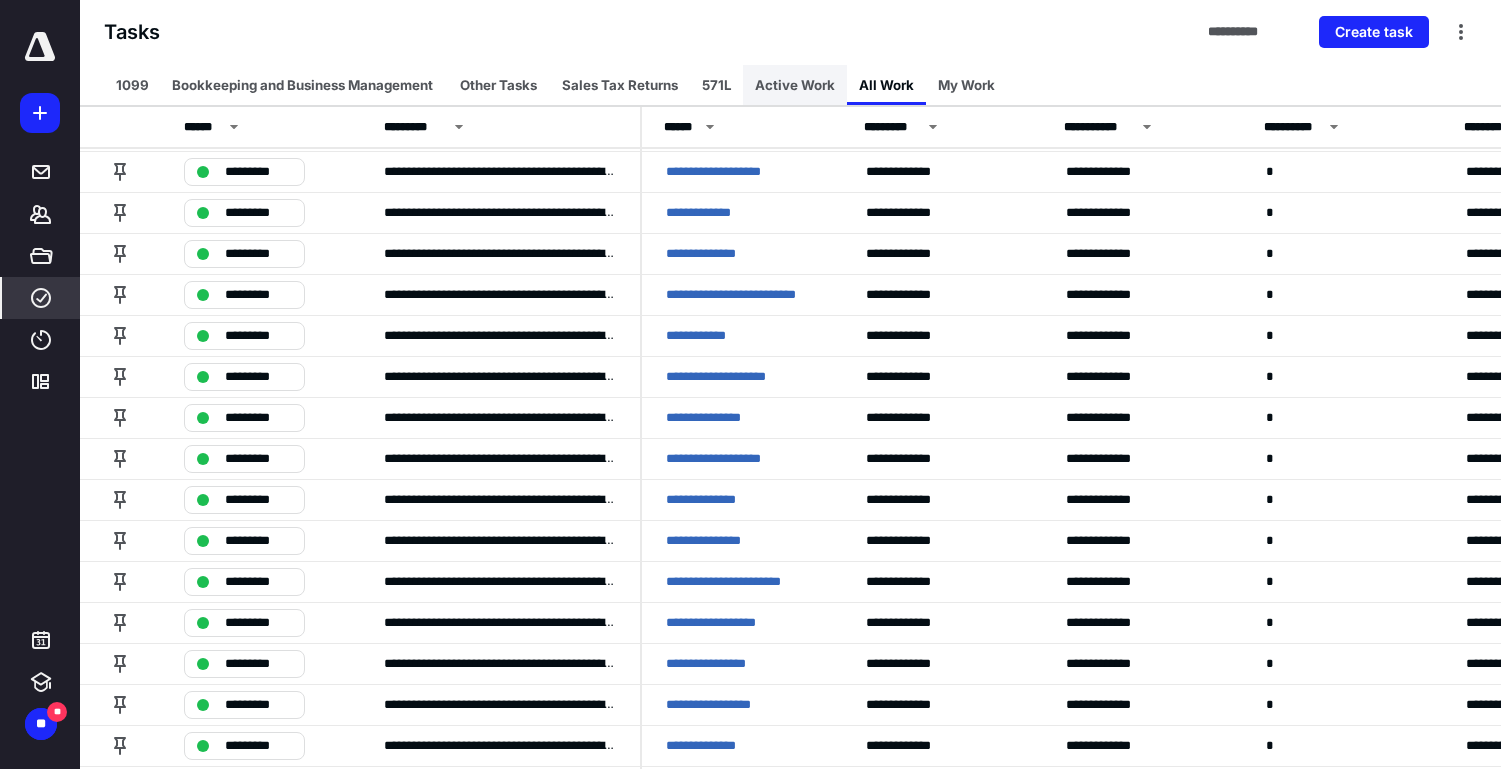 click on "Active Work" at bounding box center (795, 85) 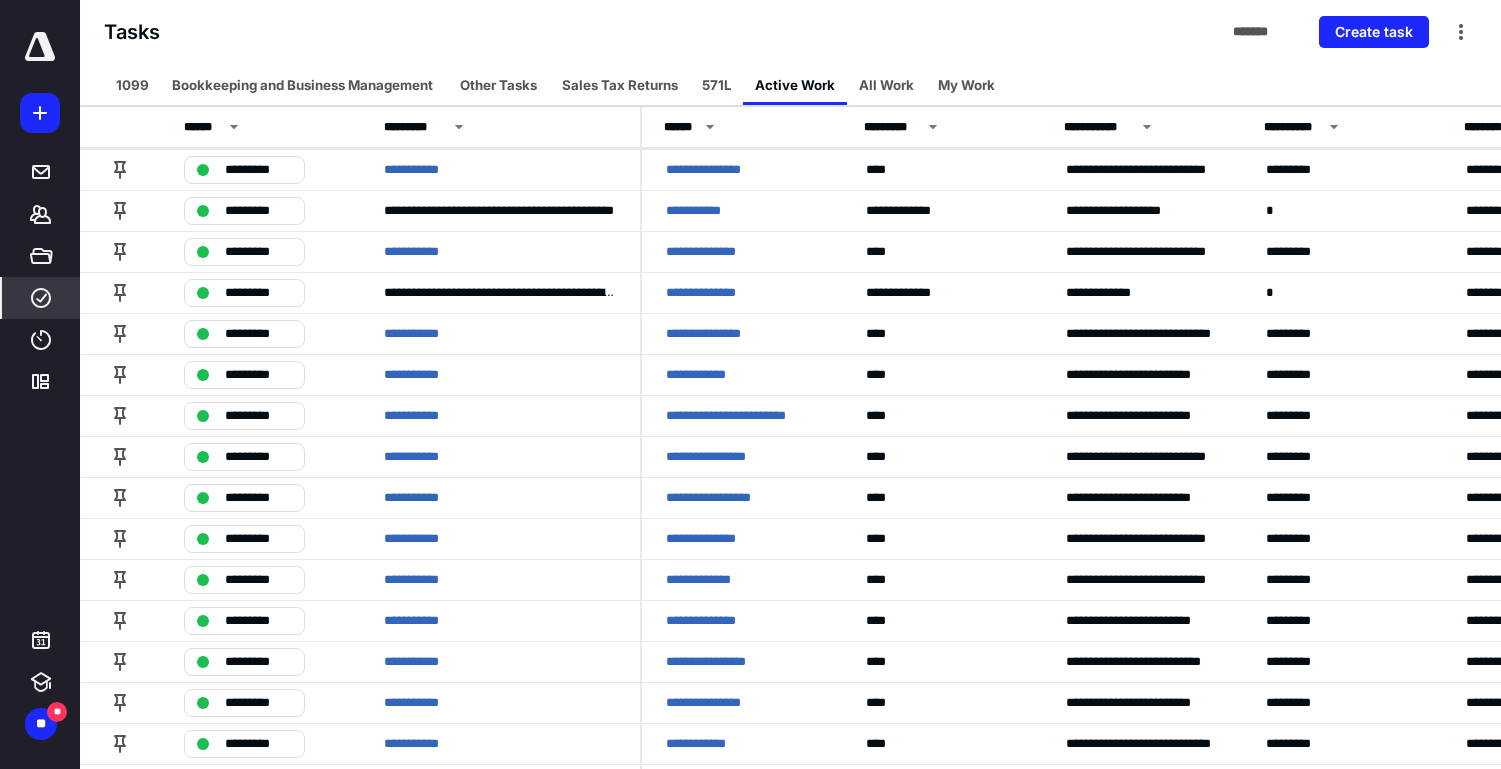 scroll, scrollTop: 0, scrollLeft: 0, axis: both 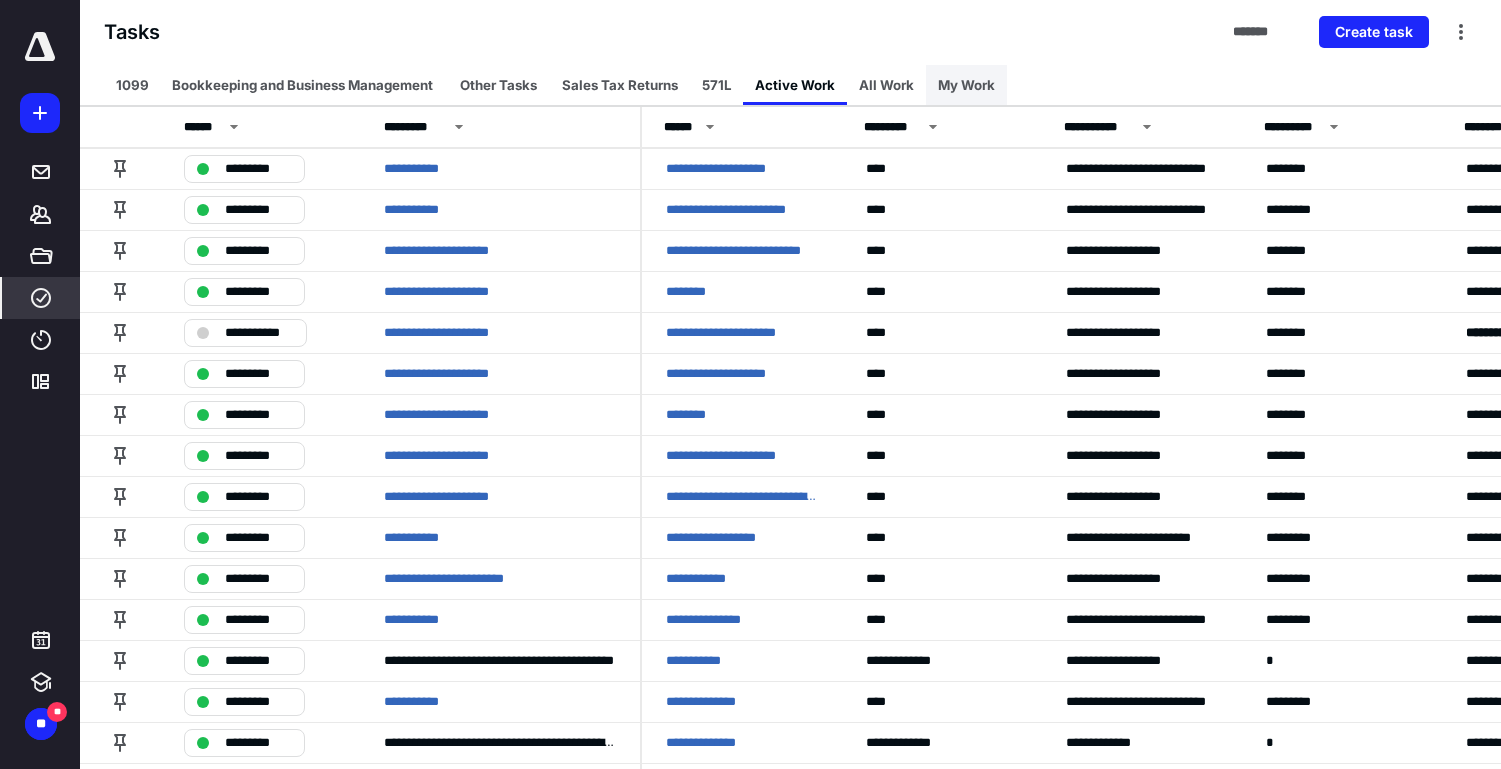 click on "My Work" at bounding box center [966, 85] 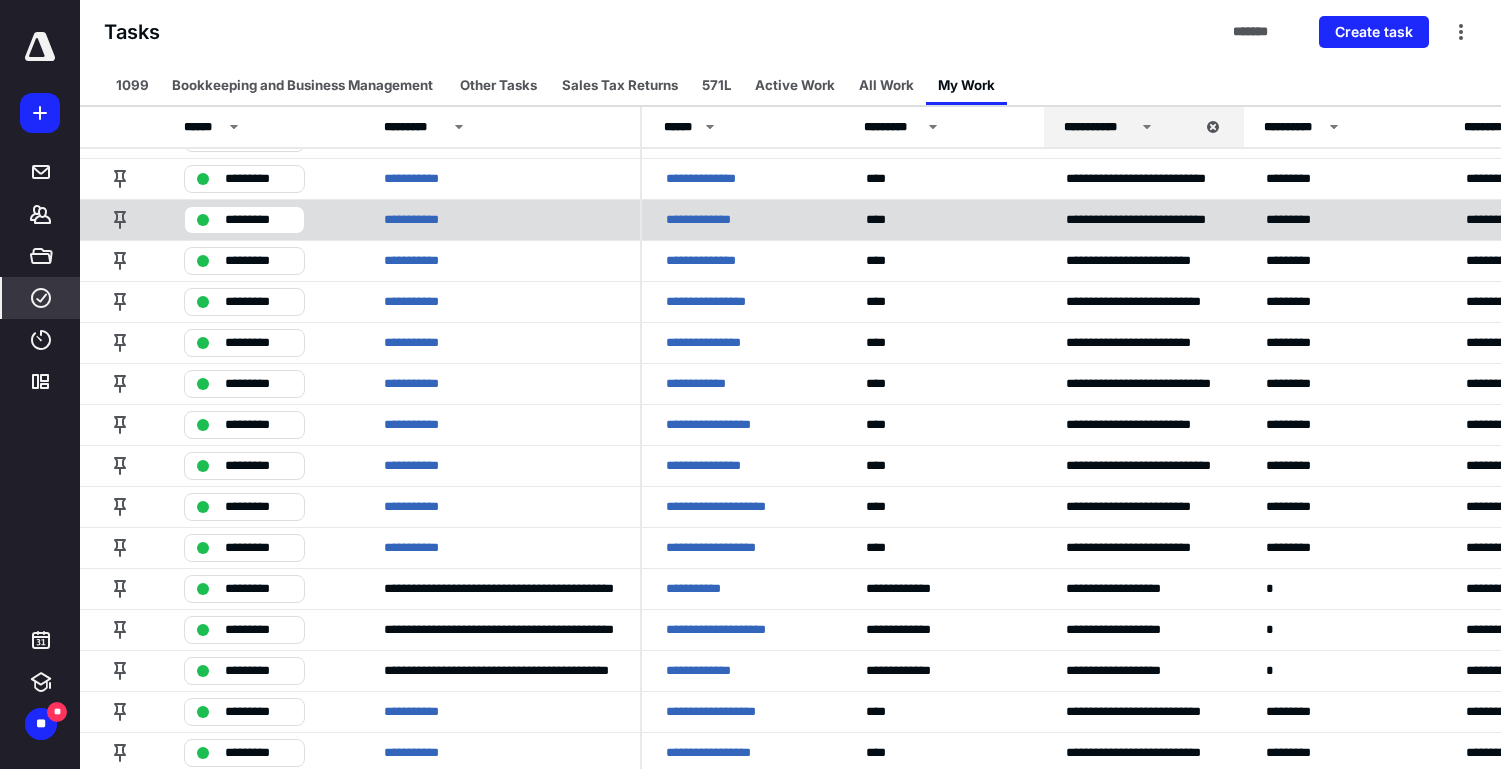 scroll, scrollTop: 842, scrollLeft: 0, axis: vertical 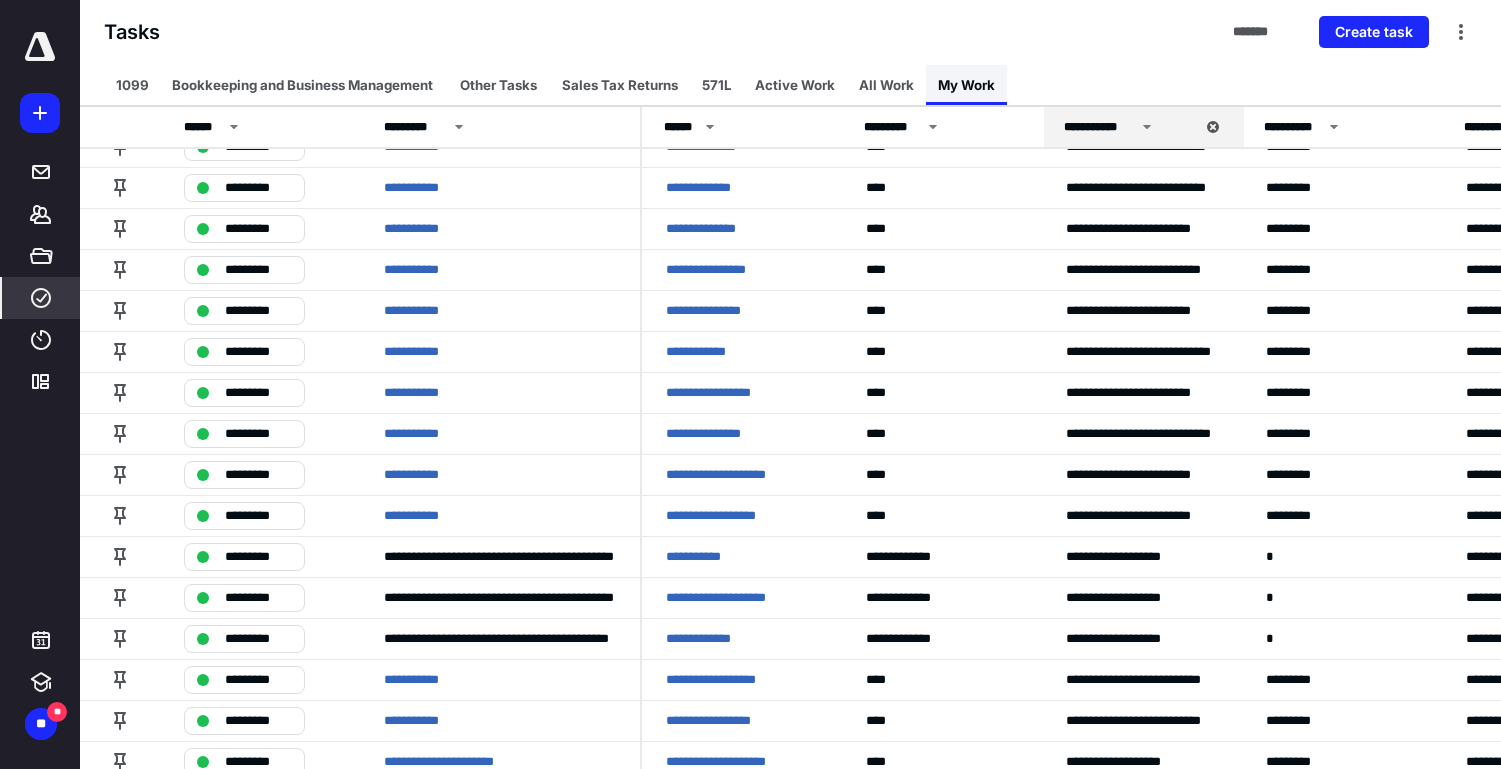 click on "My Work" at bounding box center [966, 85] 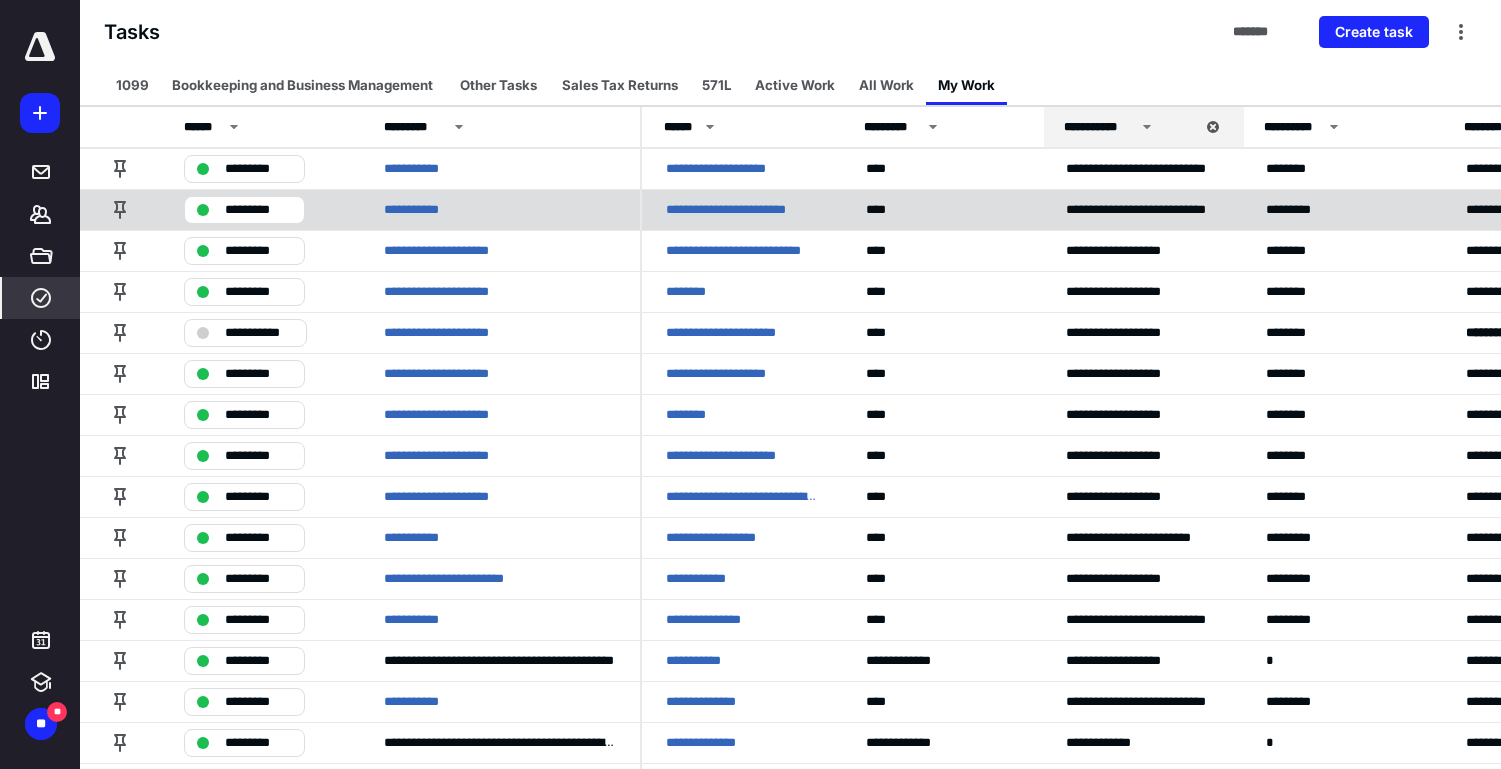 scroll, scrollTop: 48, scrollLeft: 0, axis: vertical 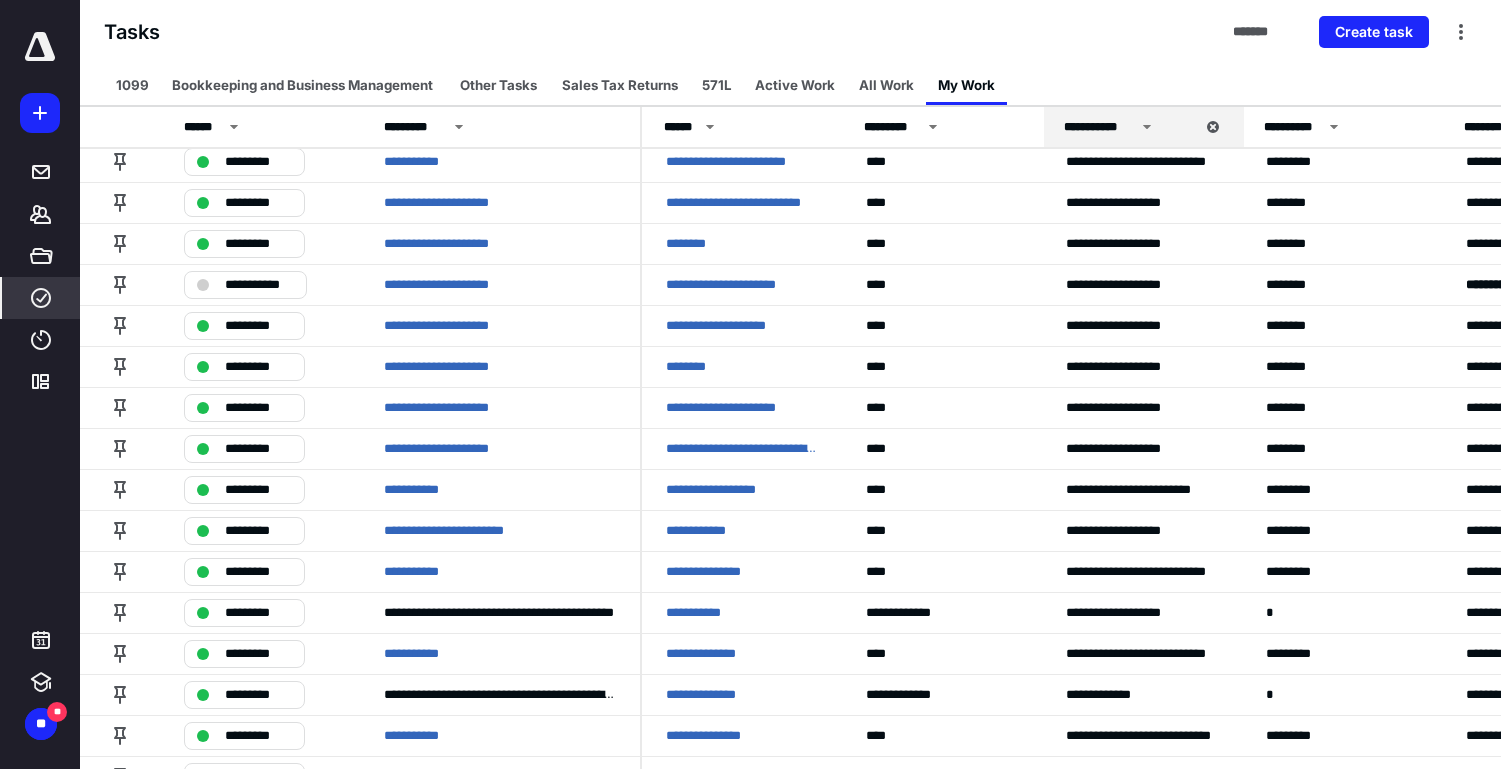 click at bounding box center (40, 47) 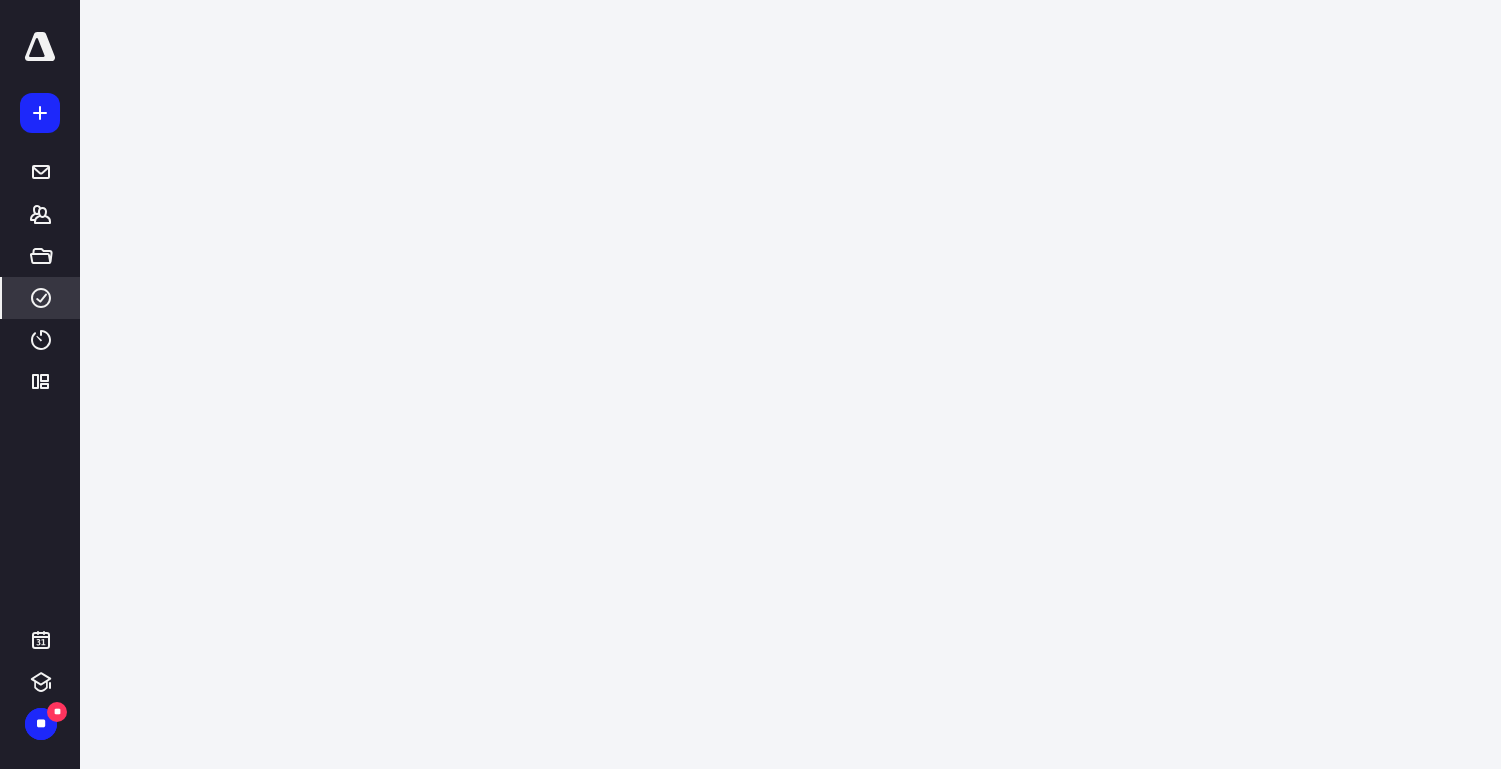 scroll, scrollTop: 0, scrollLeft: 0, axis: both 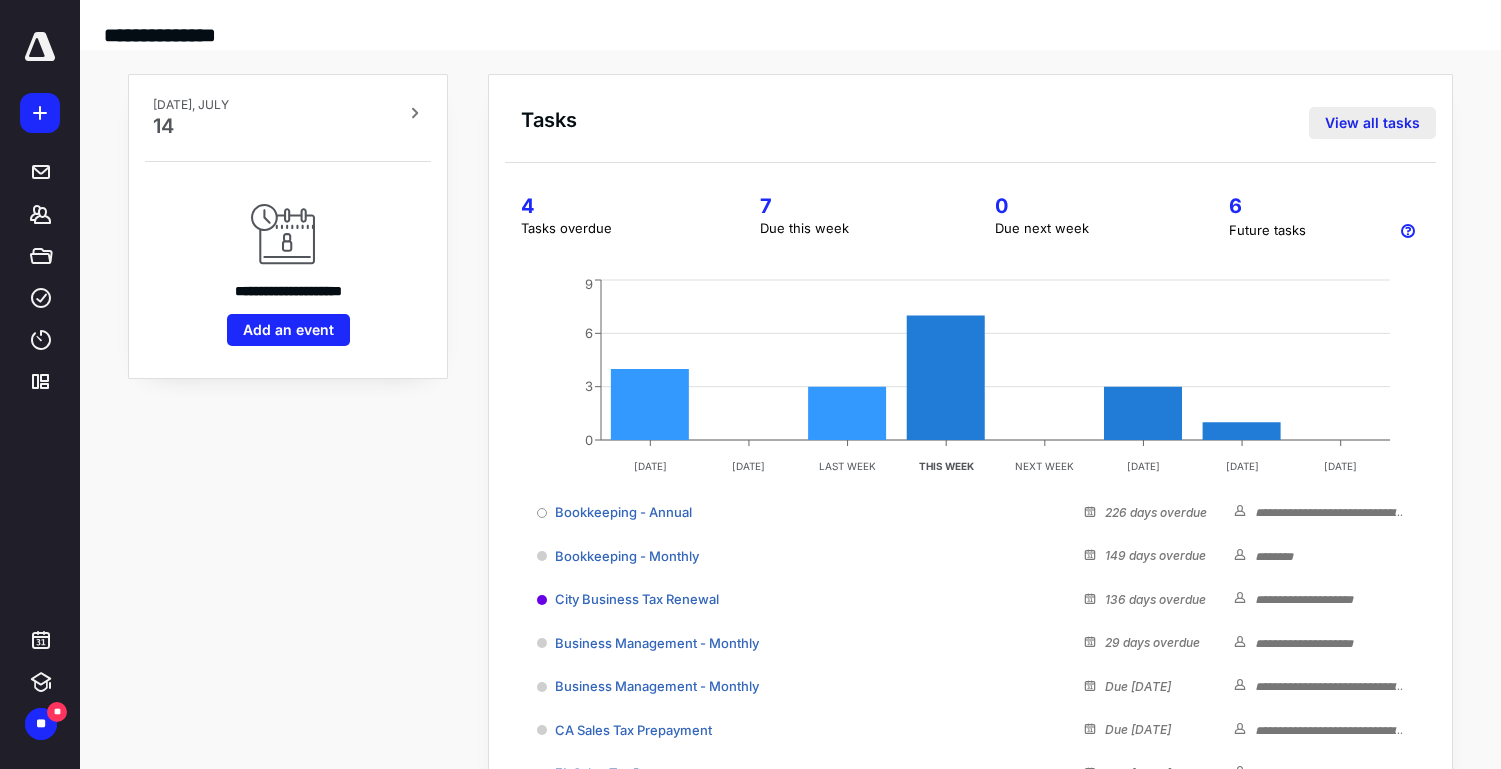 click on "View all tasks" at bounding box center (1372, 123) 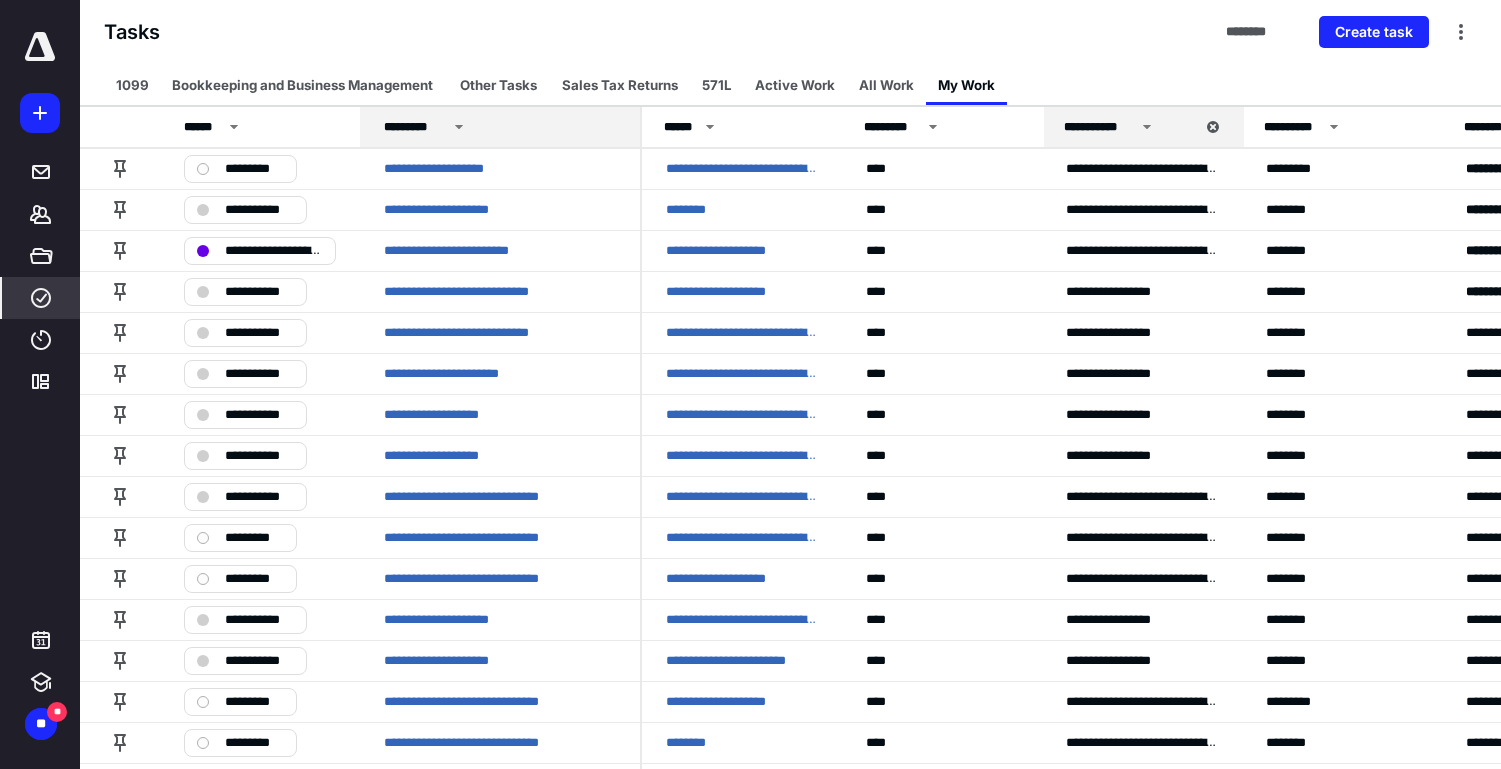 click 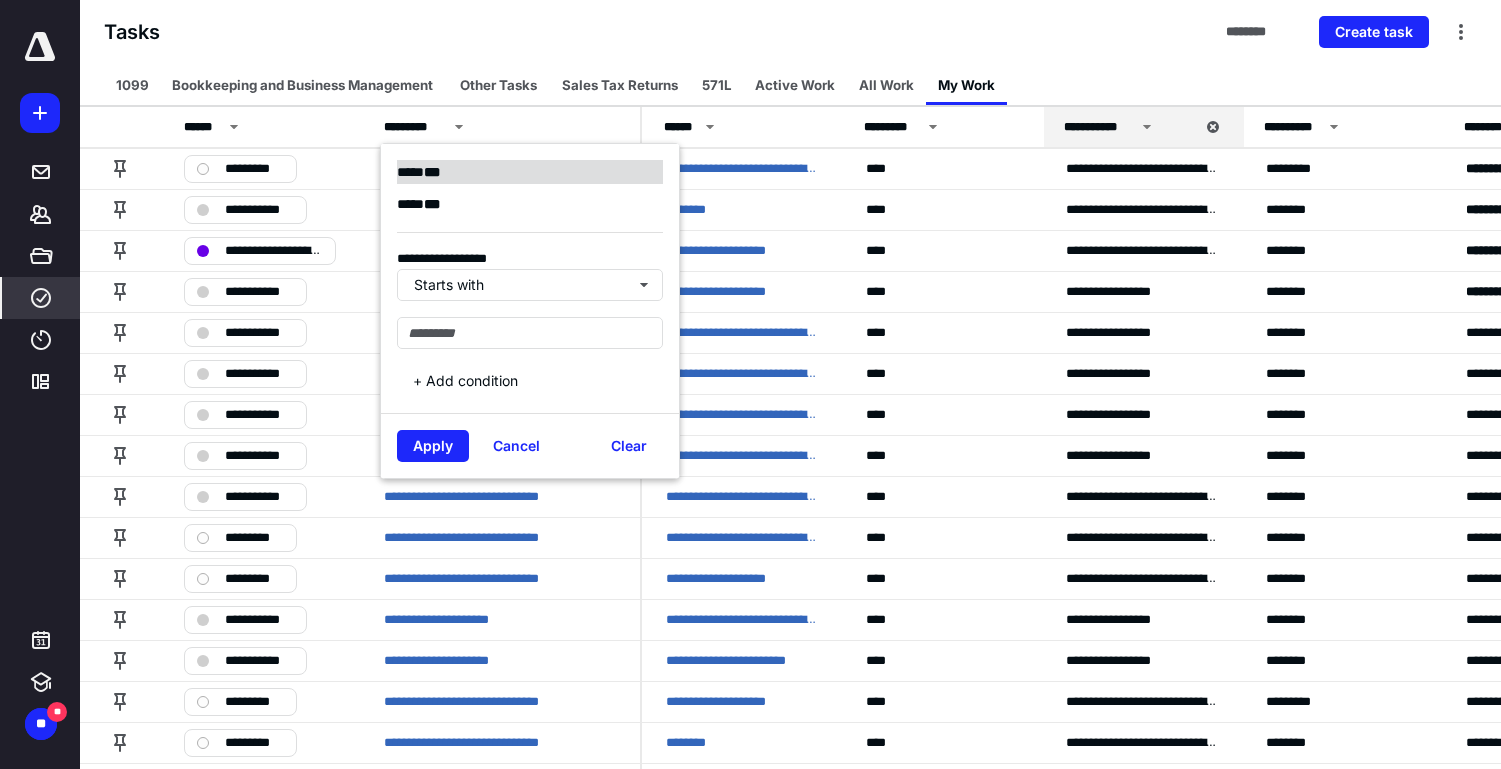 click on "* * *" at bounding box center [432, 172] 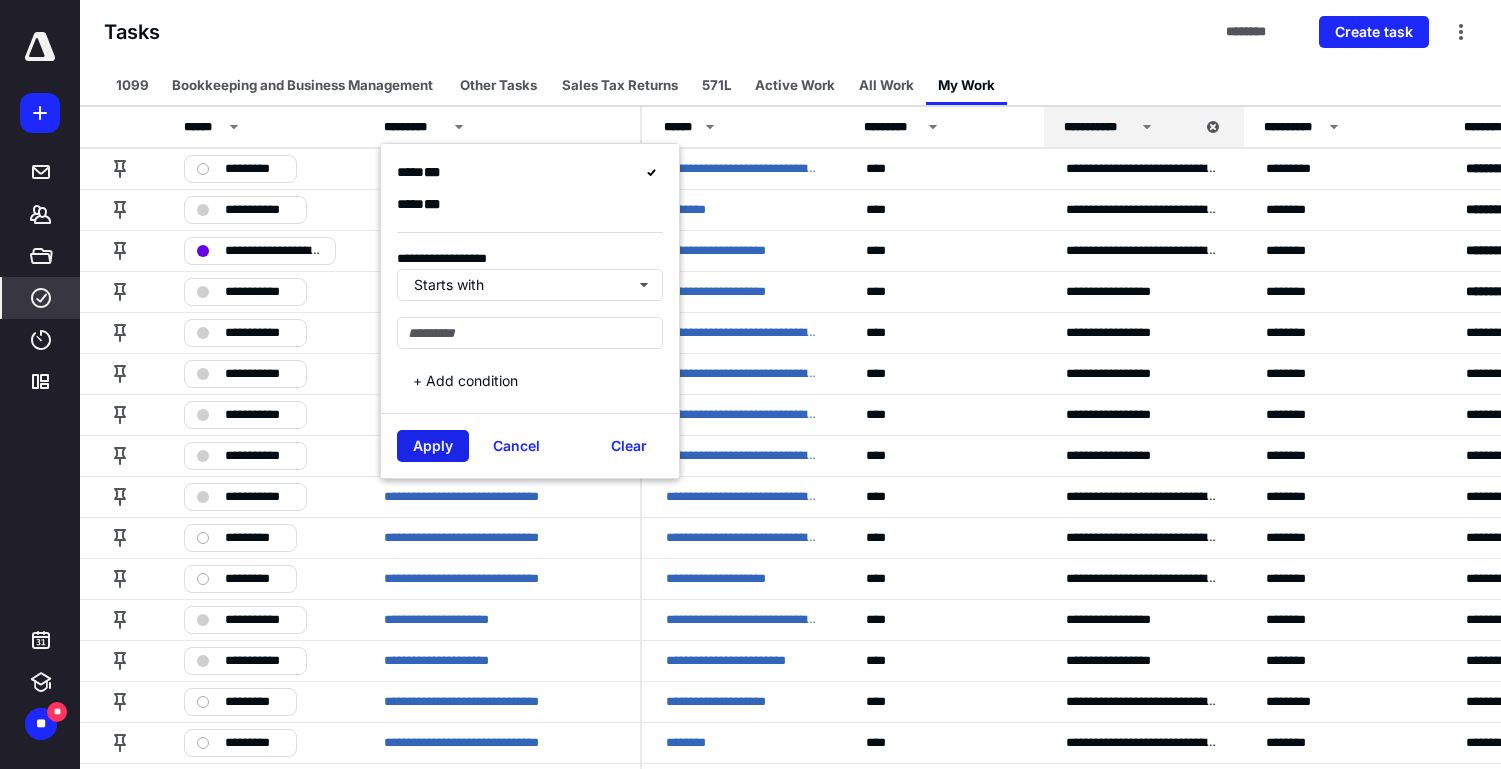 click on "Apply" at bounding box center (433, 446) 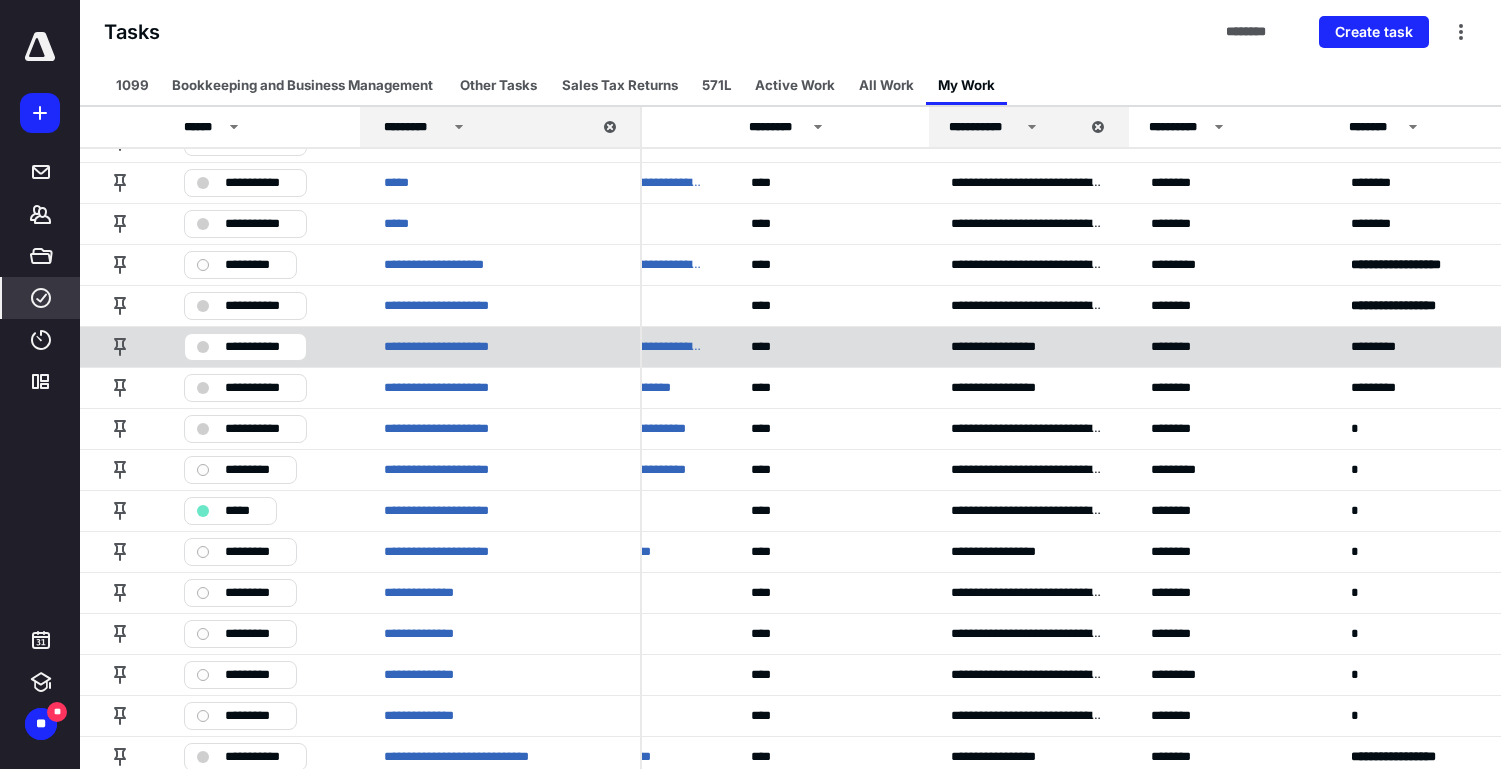scroll, scrollTop: 776, scrollLeft: 0, axis: vertical 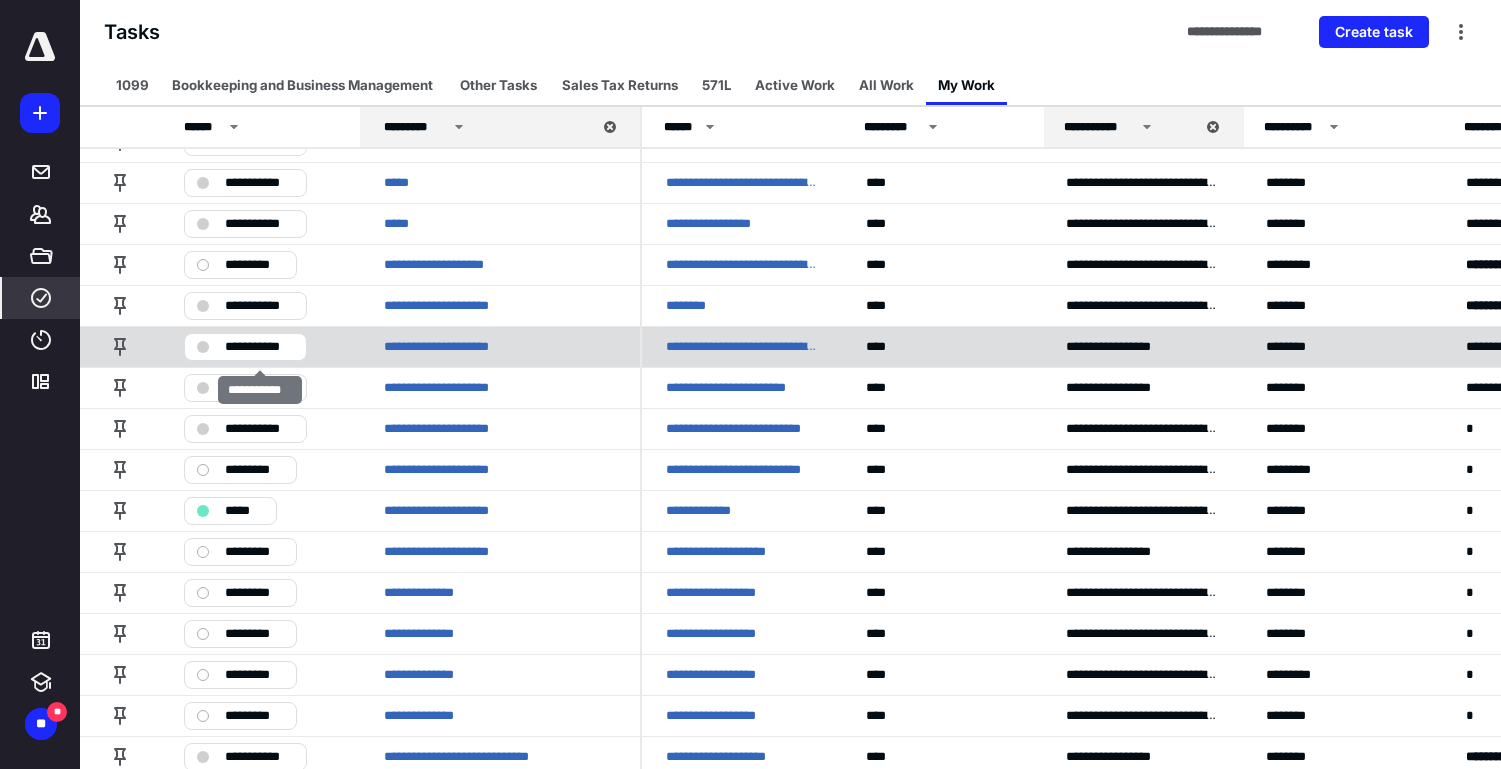 click on "**********" at bounding box center [259, 347] 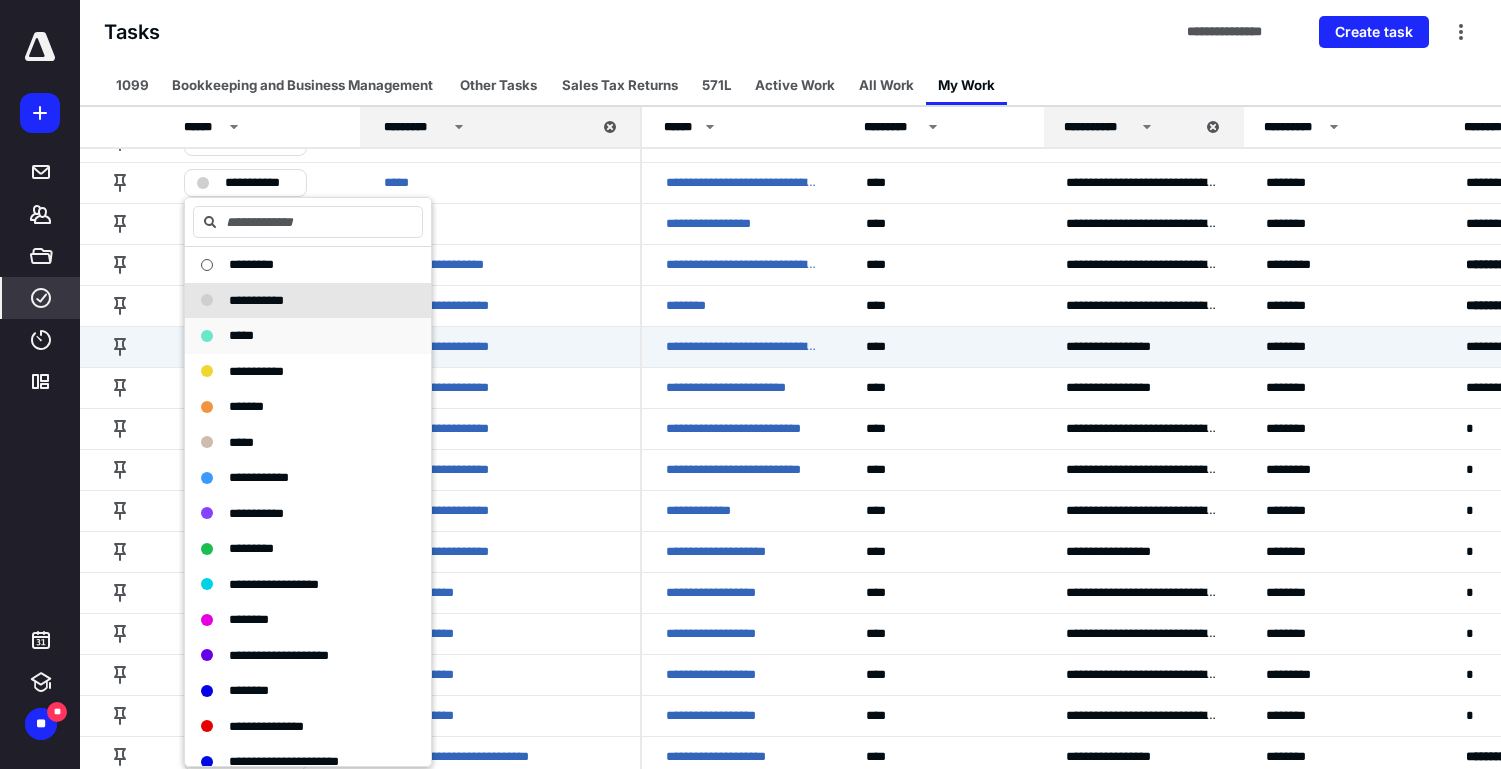 drag, startPoint x: 234, startPoint y: 330, endPoint x: 247, endPoint y: 328, distance: 13.152946 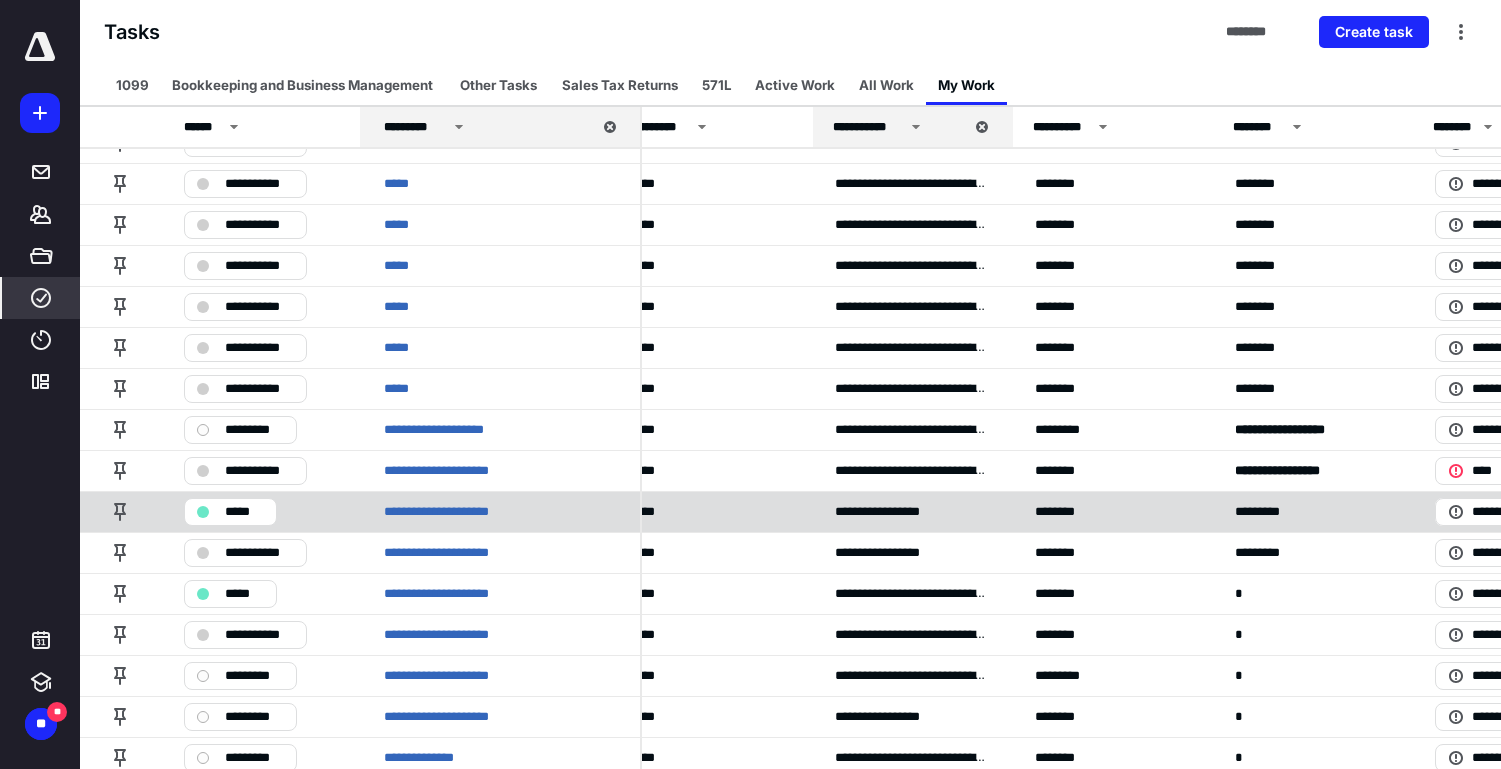 scroll, scrollTop: 611, scrollLeft: 194, axis: both 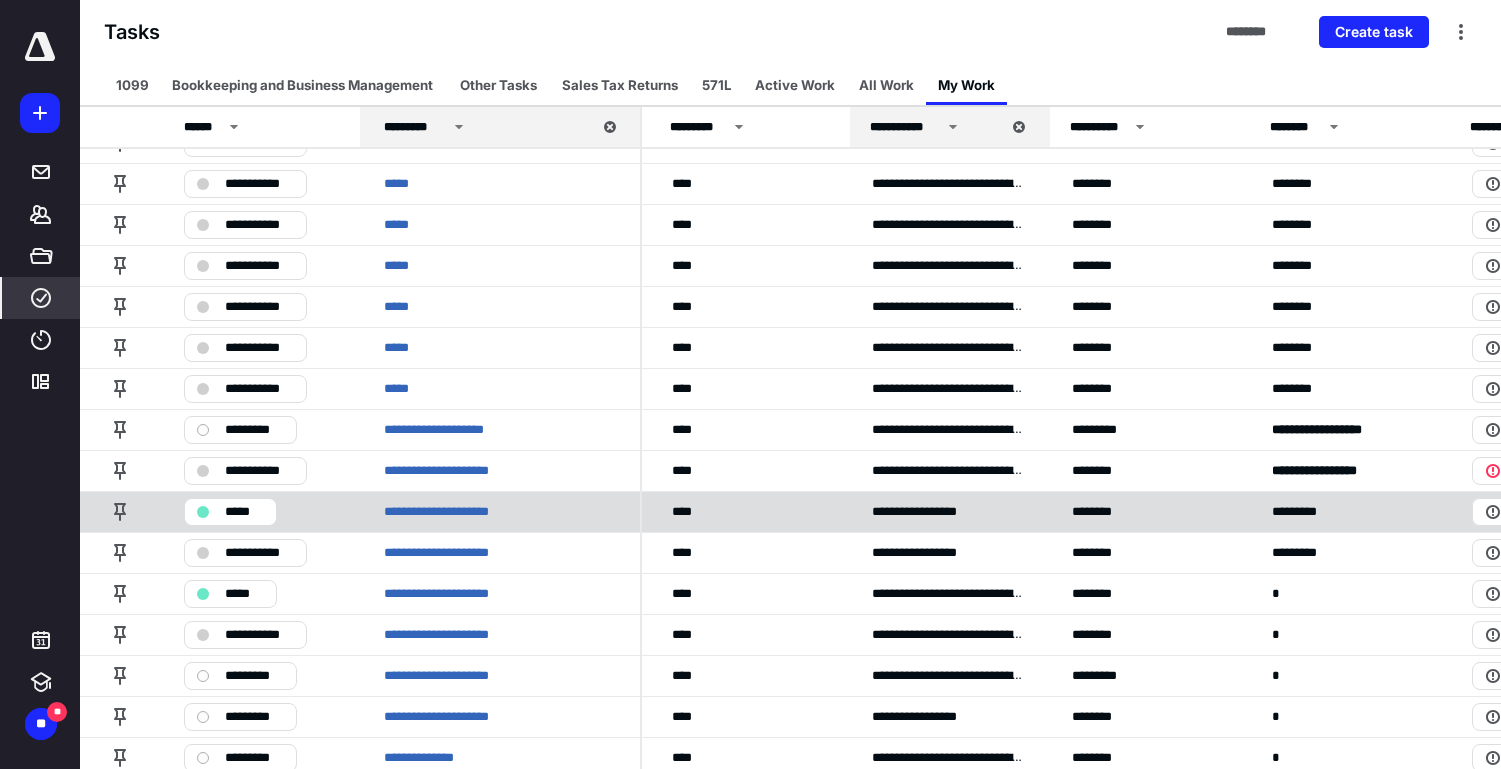 click on "*****" at bounding box center [244, 512] 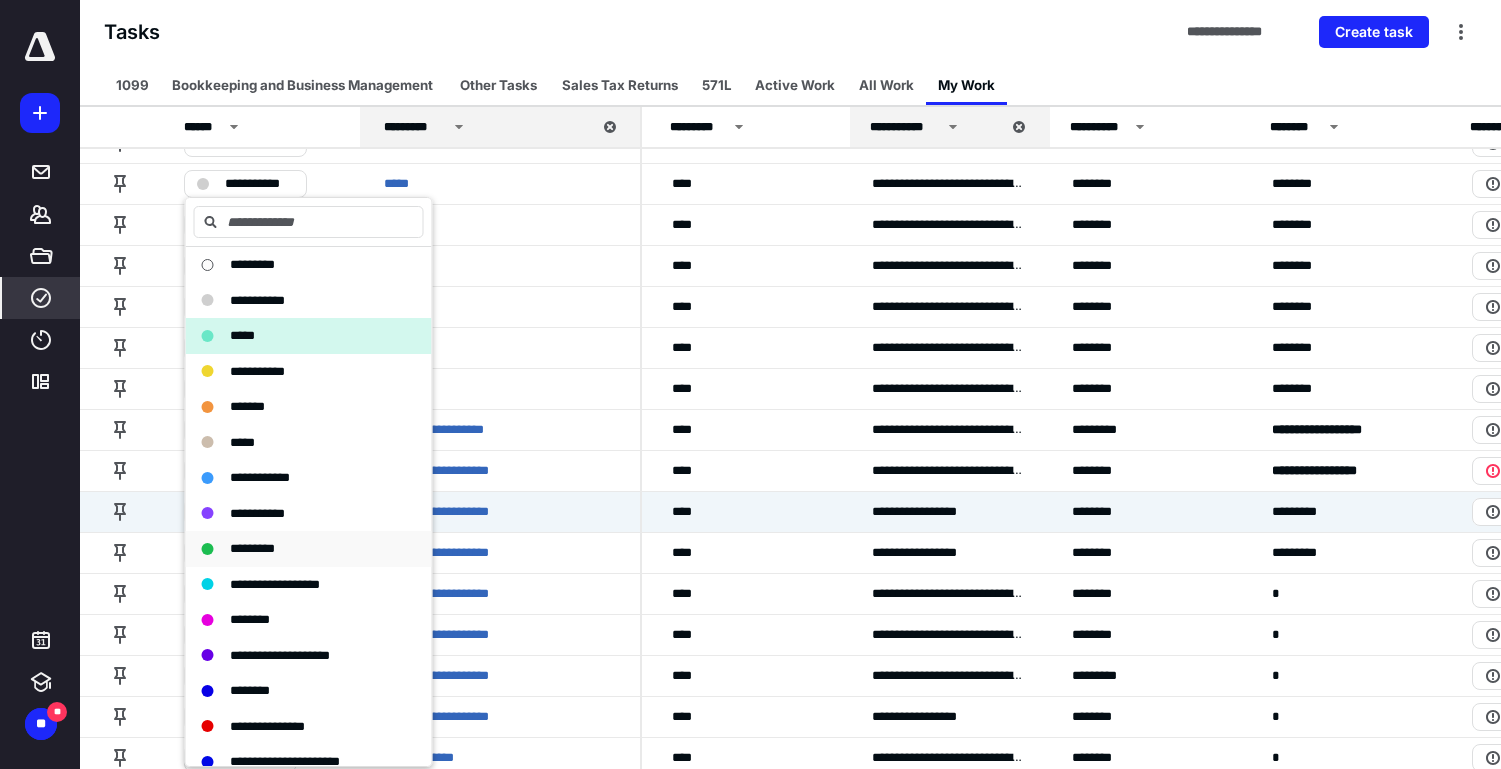 click on "*********" at bounding box center [252, 548] 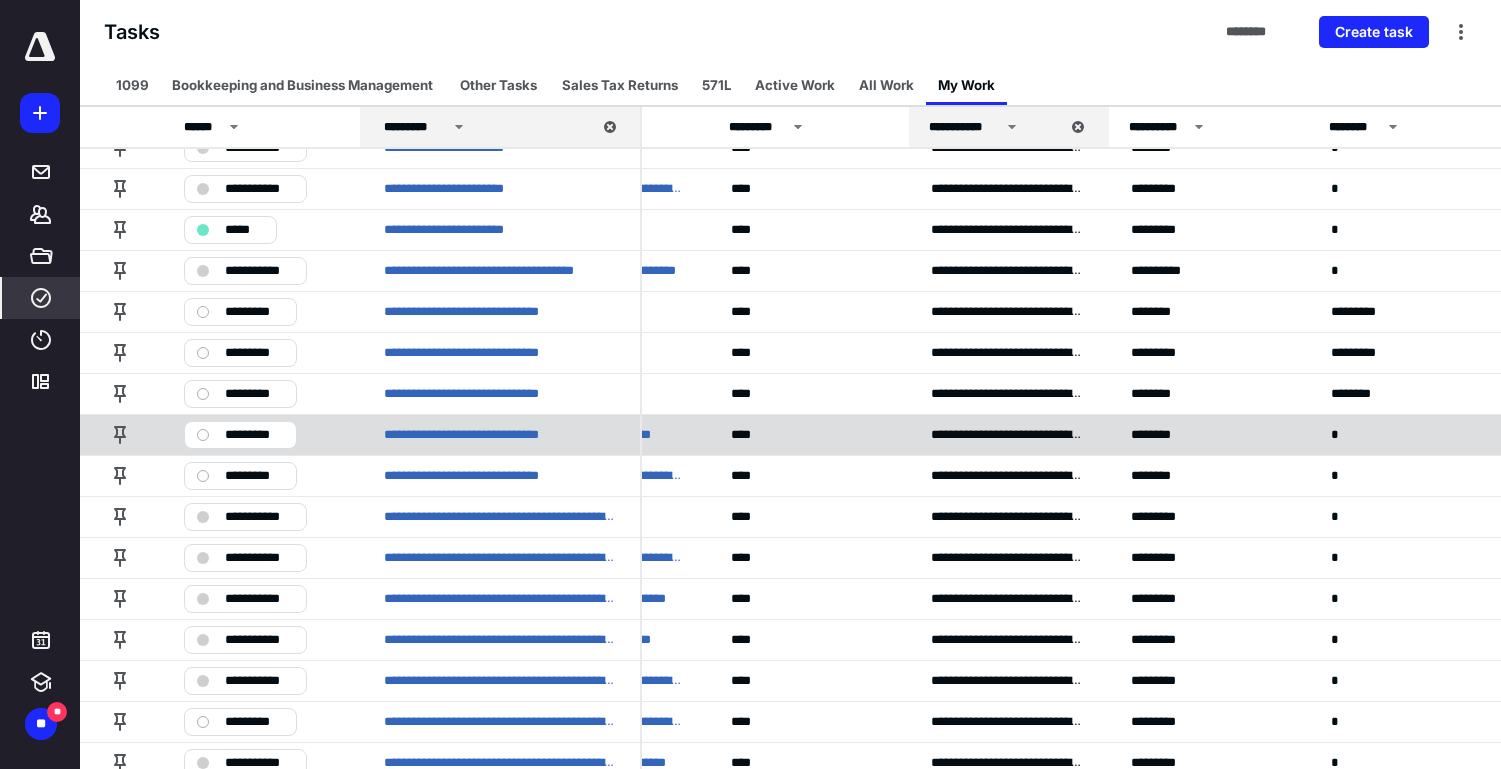 scroll, scrollTop: 2410, scrollLeft: 0, axis: vertical 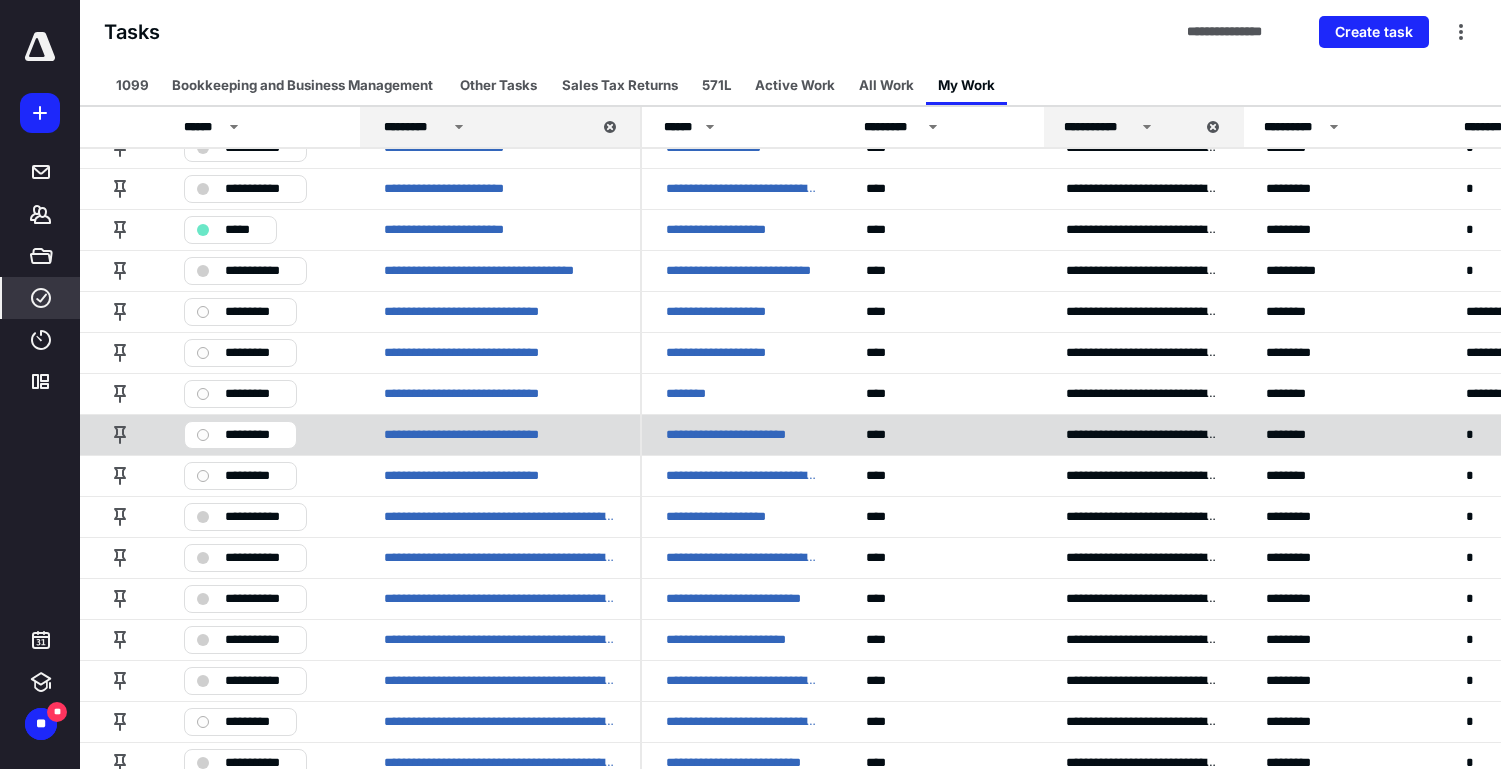 click on "**********" at bounding box center (739, 435) 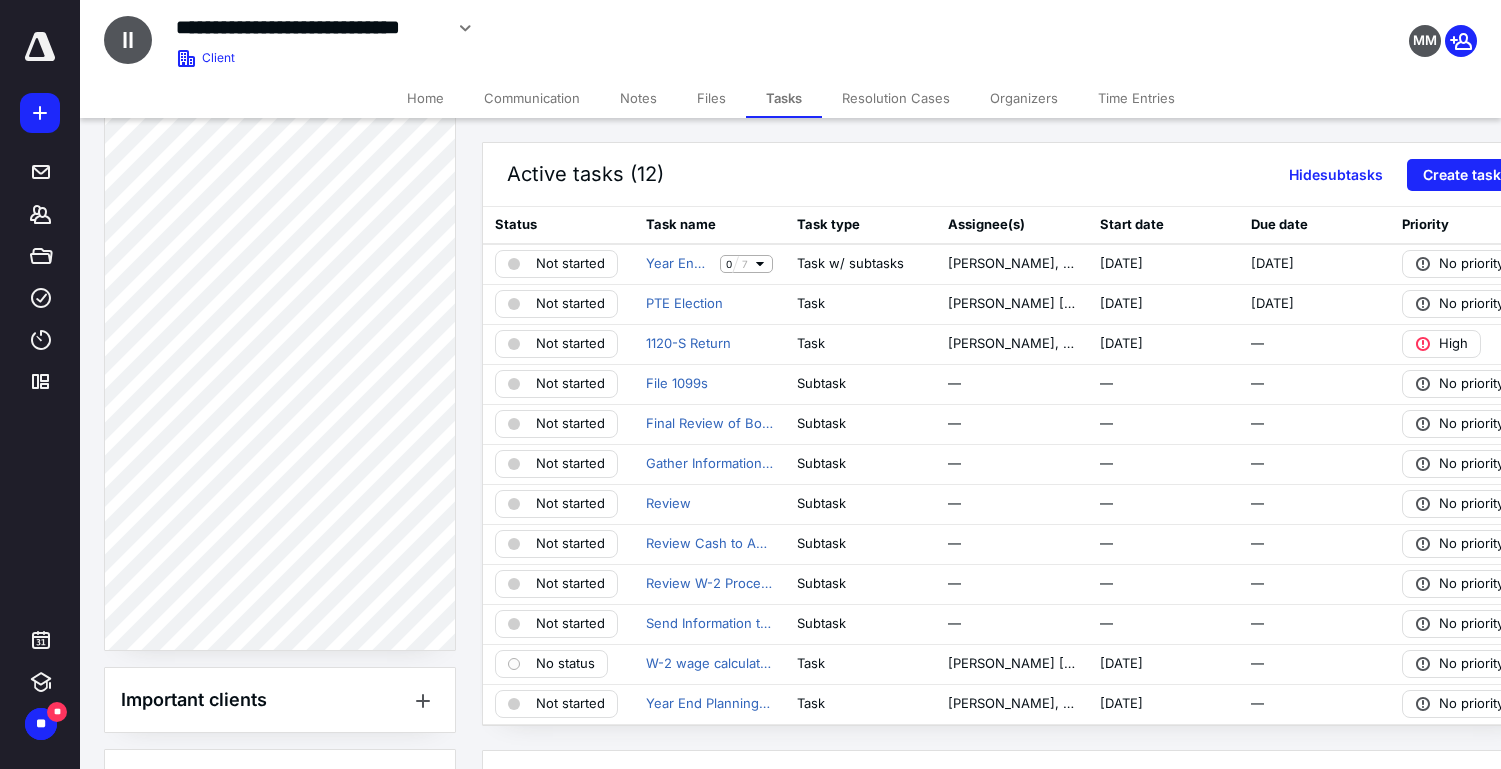 scroll, scrollTop: 0, scrollLeft: 0, axis: both 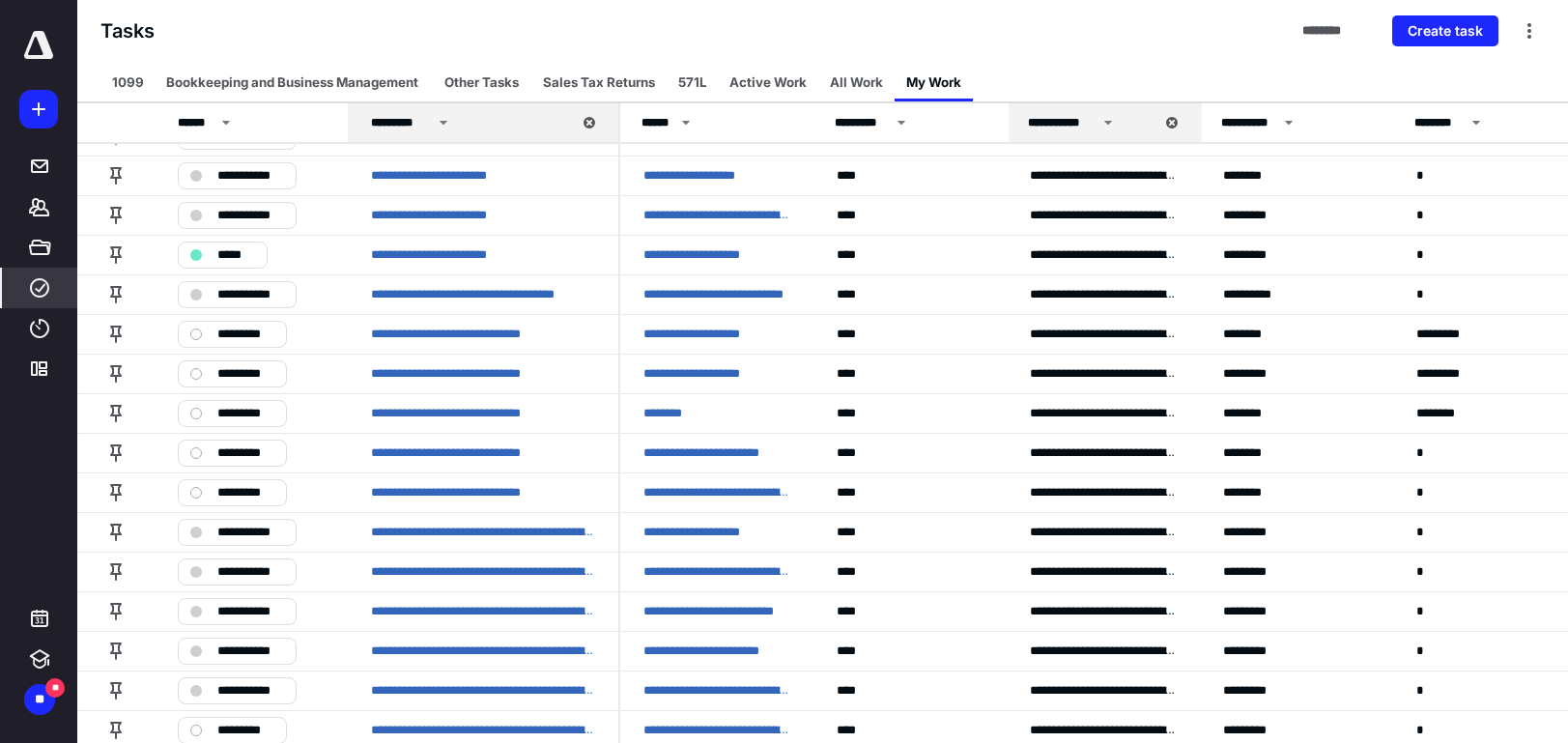 click at bounding box center [39, 45] 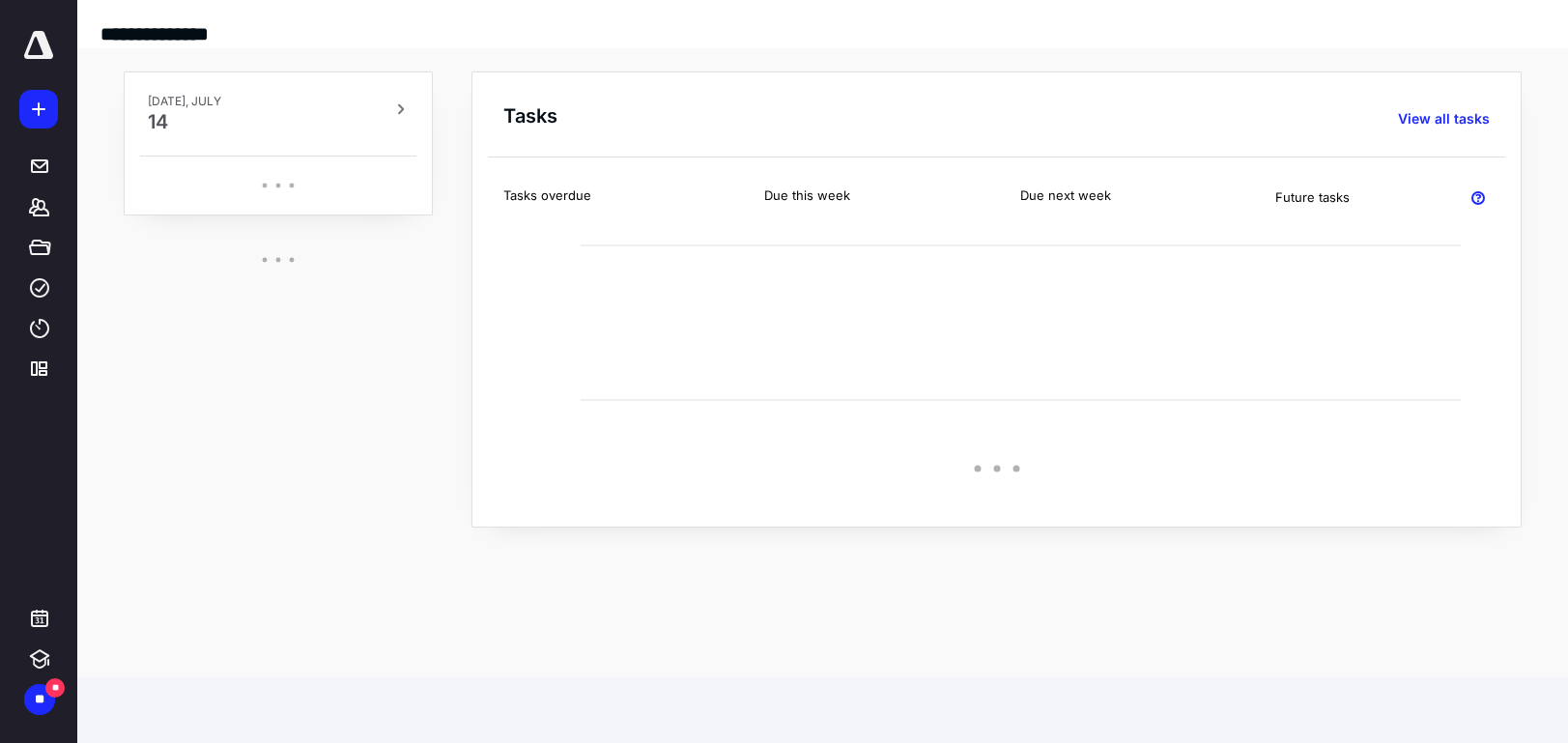 scroll, scrollTop: 0, scrollLeft: 0, axis: both 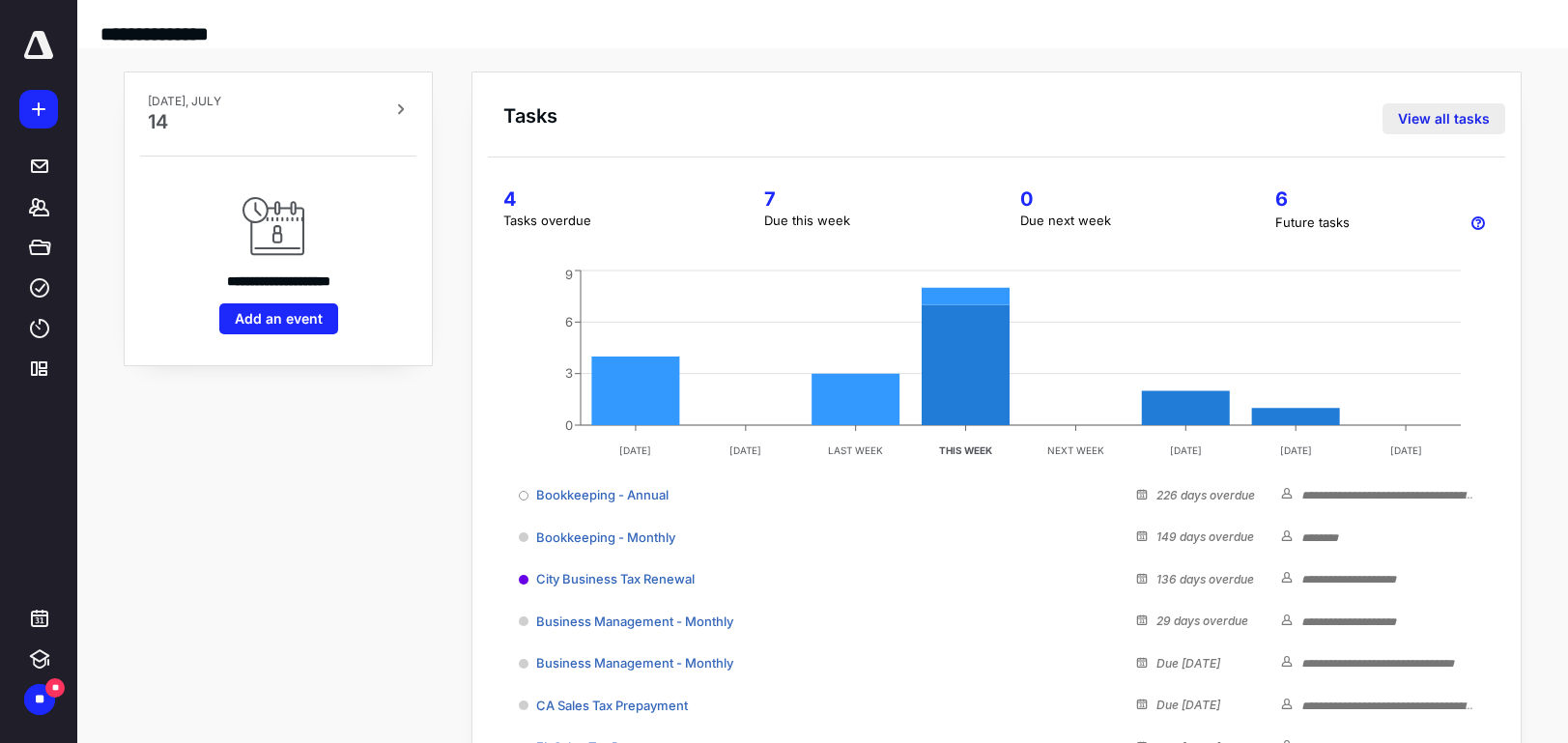 click on "View all tasks" at bounding box center (1443, 119) 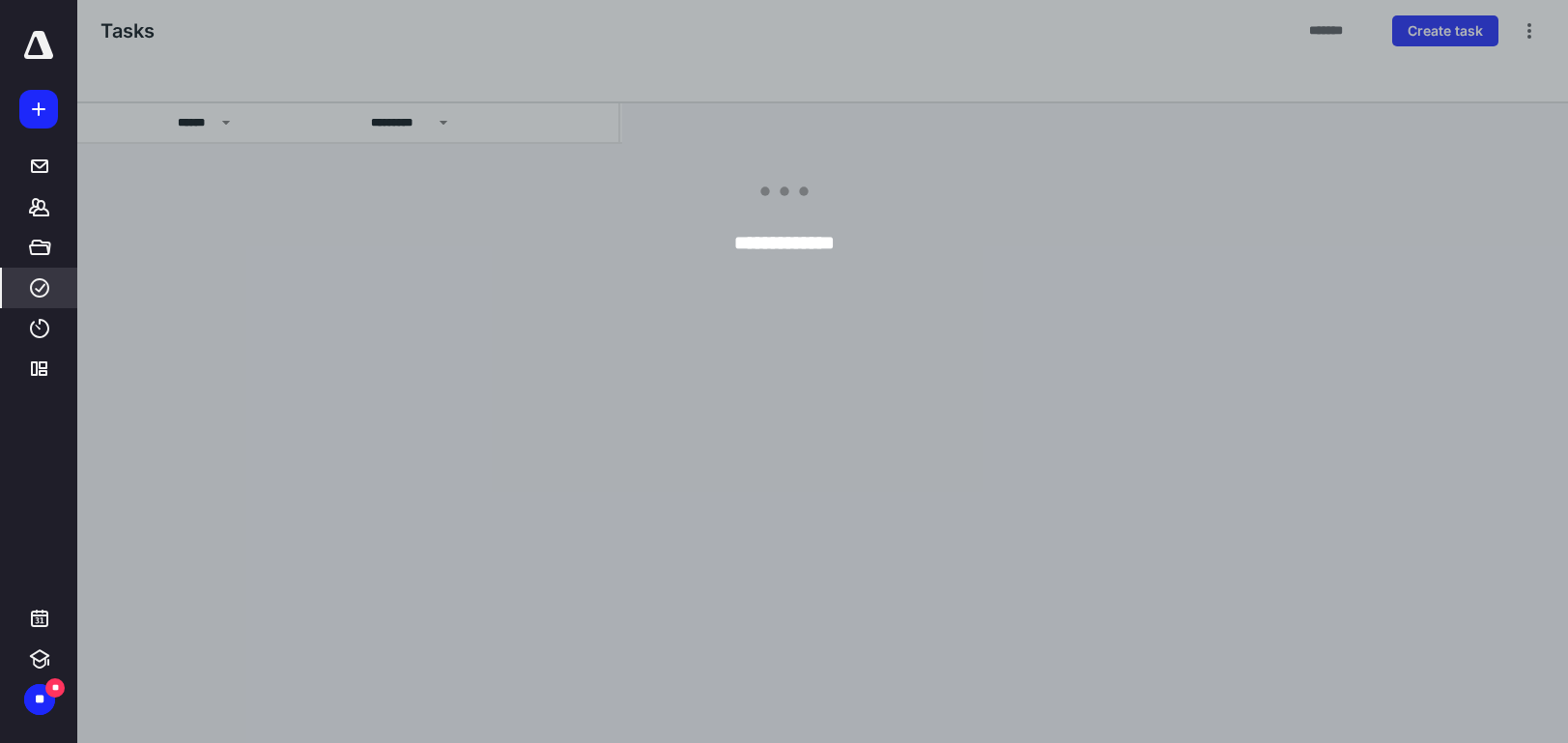 scroll, scrollTop: 0, scrollLeft: 0, axis: both 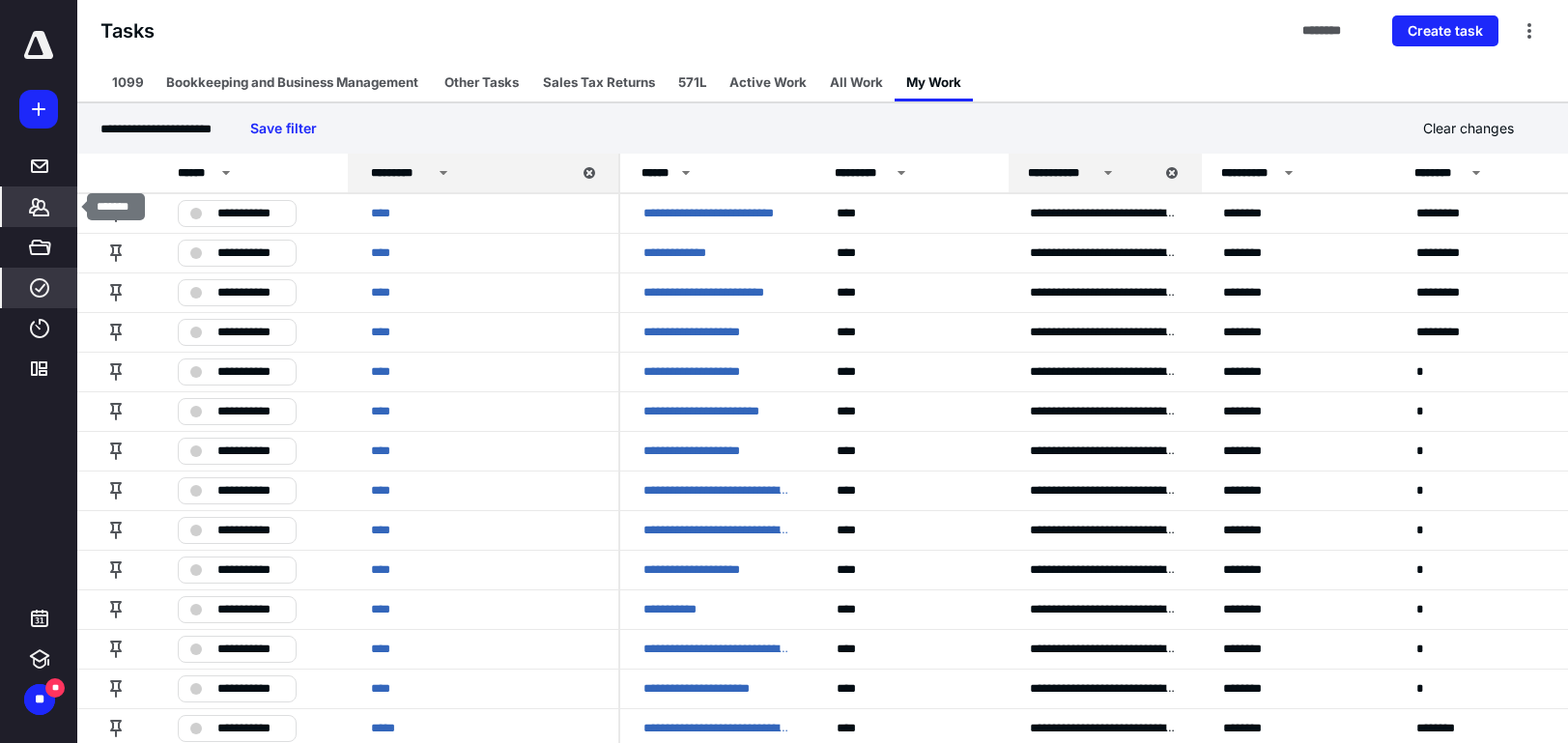 click 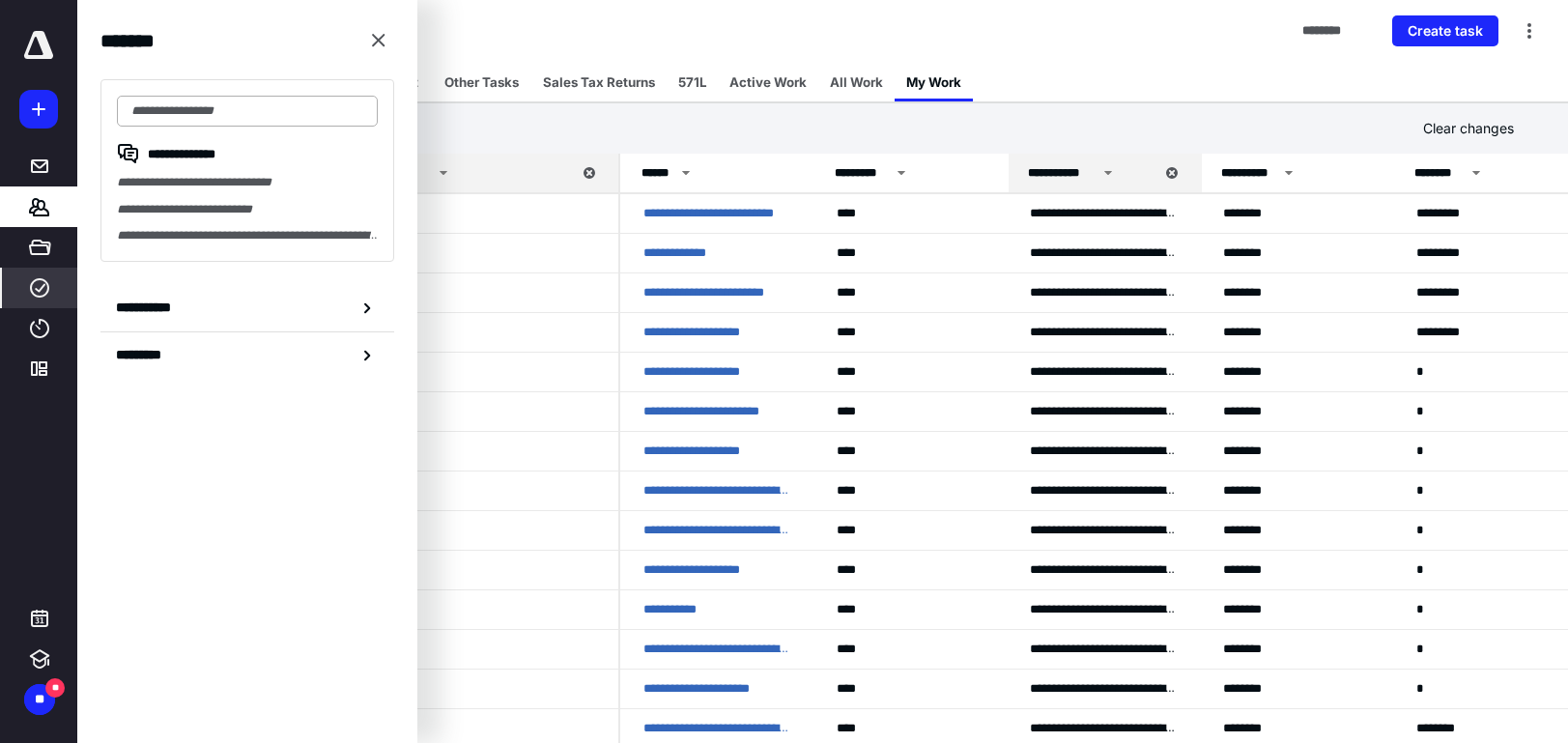 click at bounding box center [247, 111] 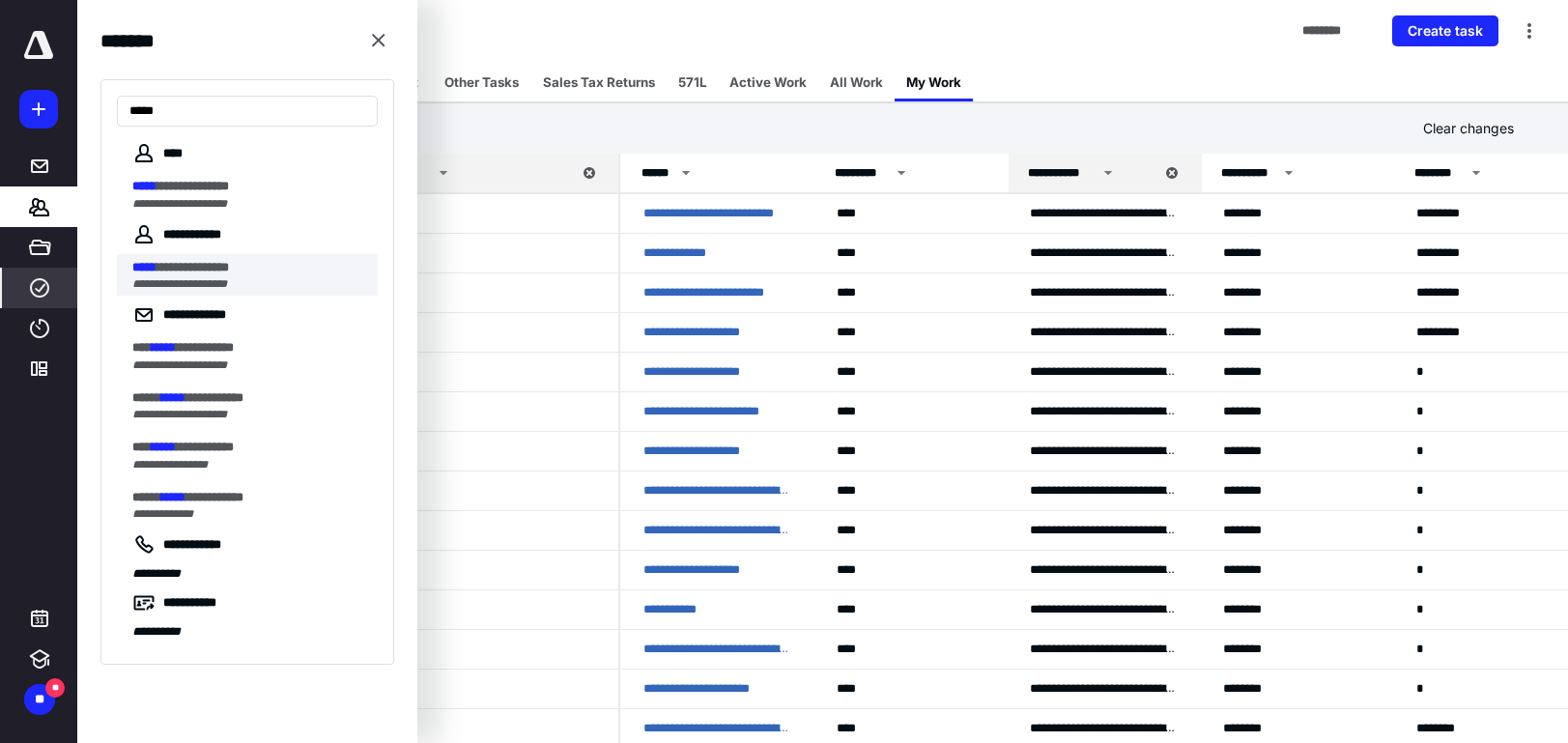 type on "*****" 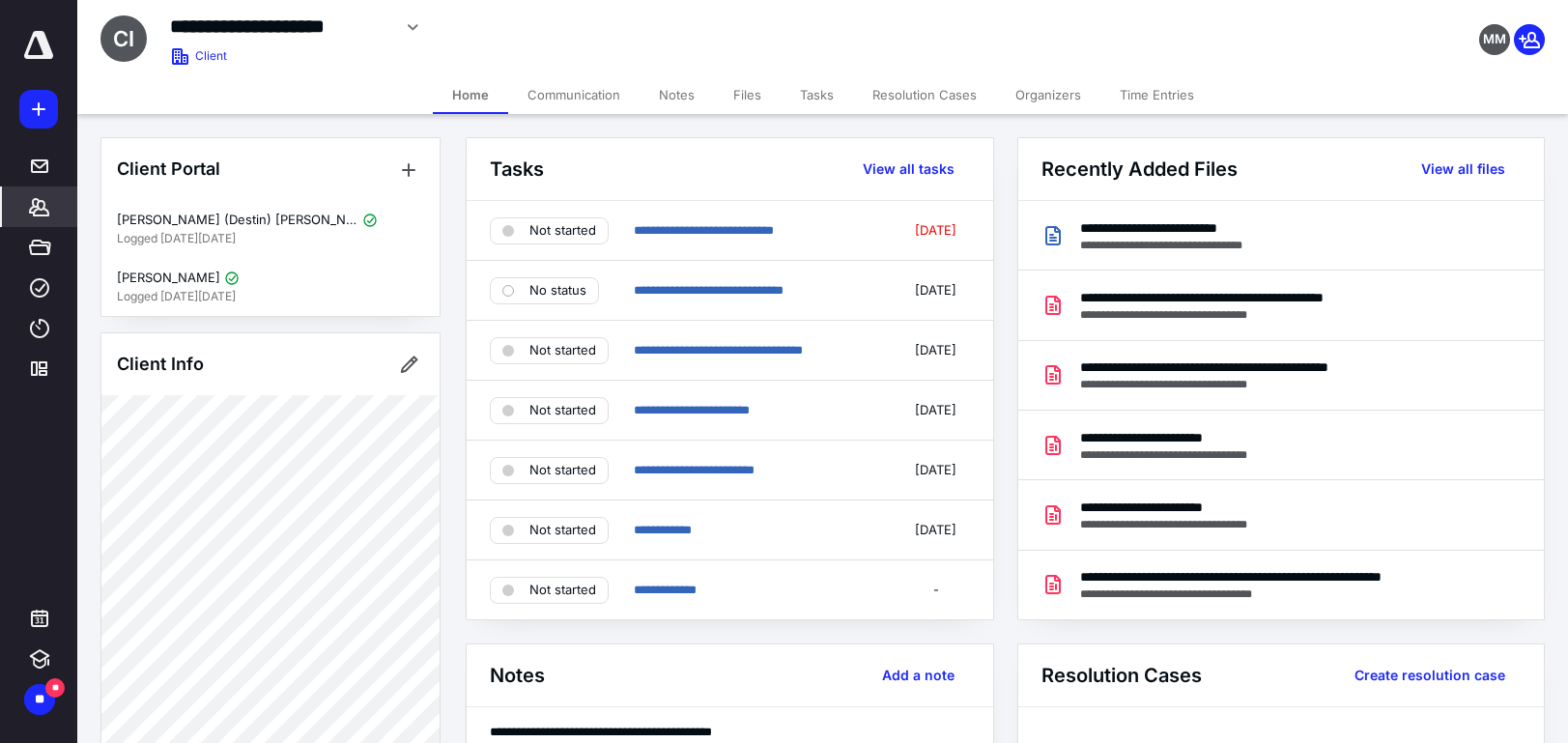 click on "Files" at bounding box center (747, 95) 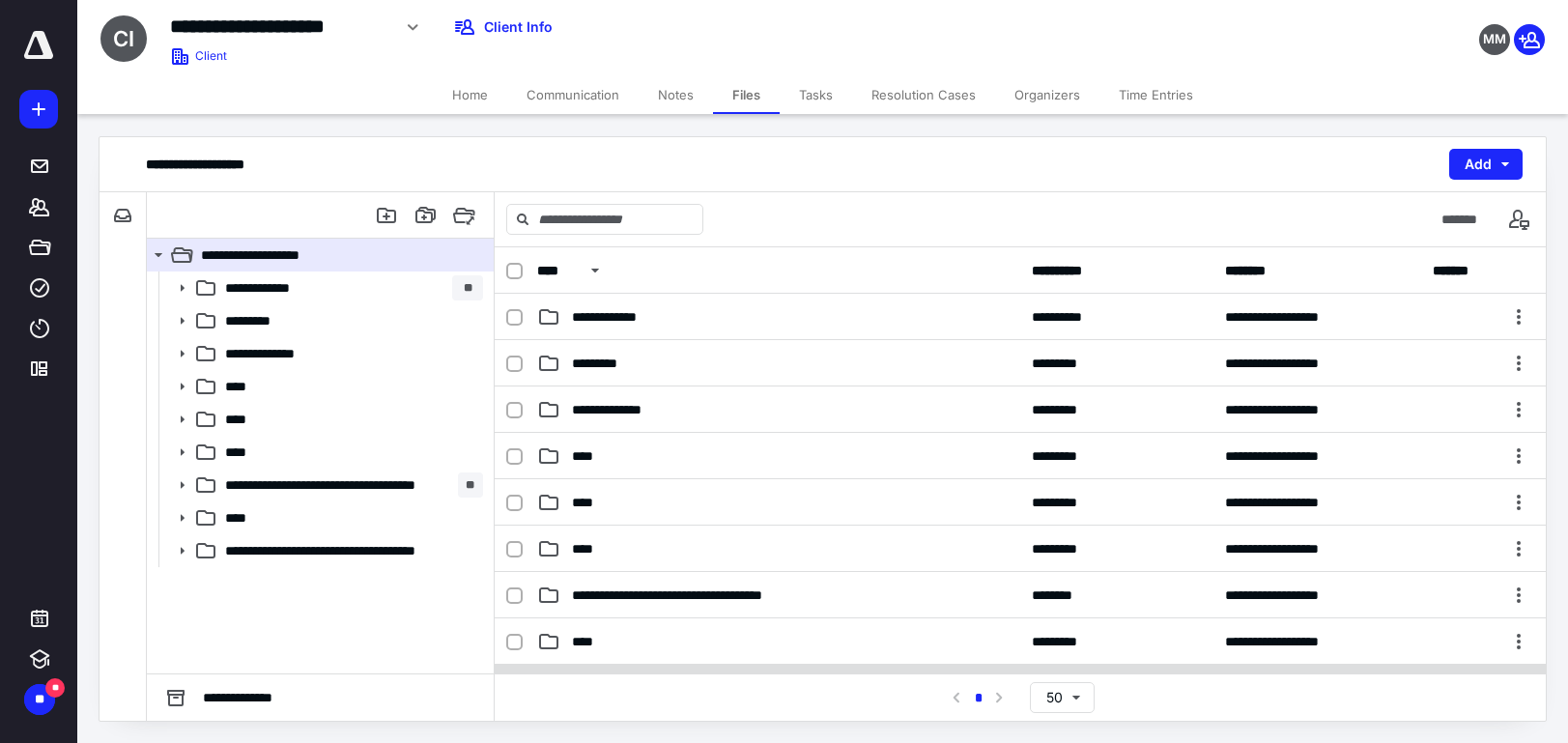 scroll, scrollTop: 118, scrollLeft: 0, axis: vertical 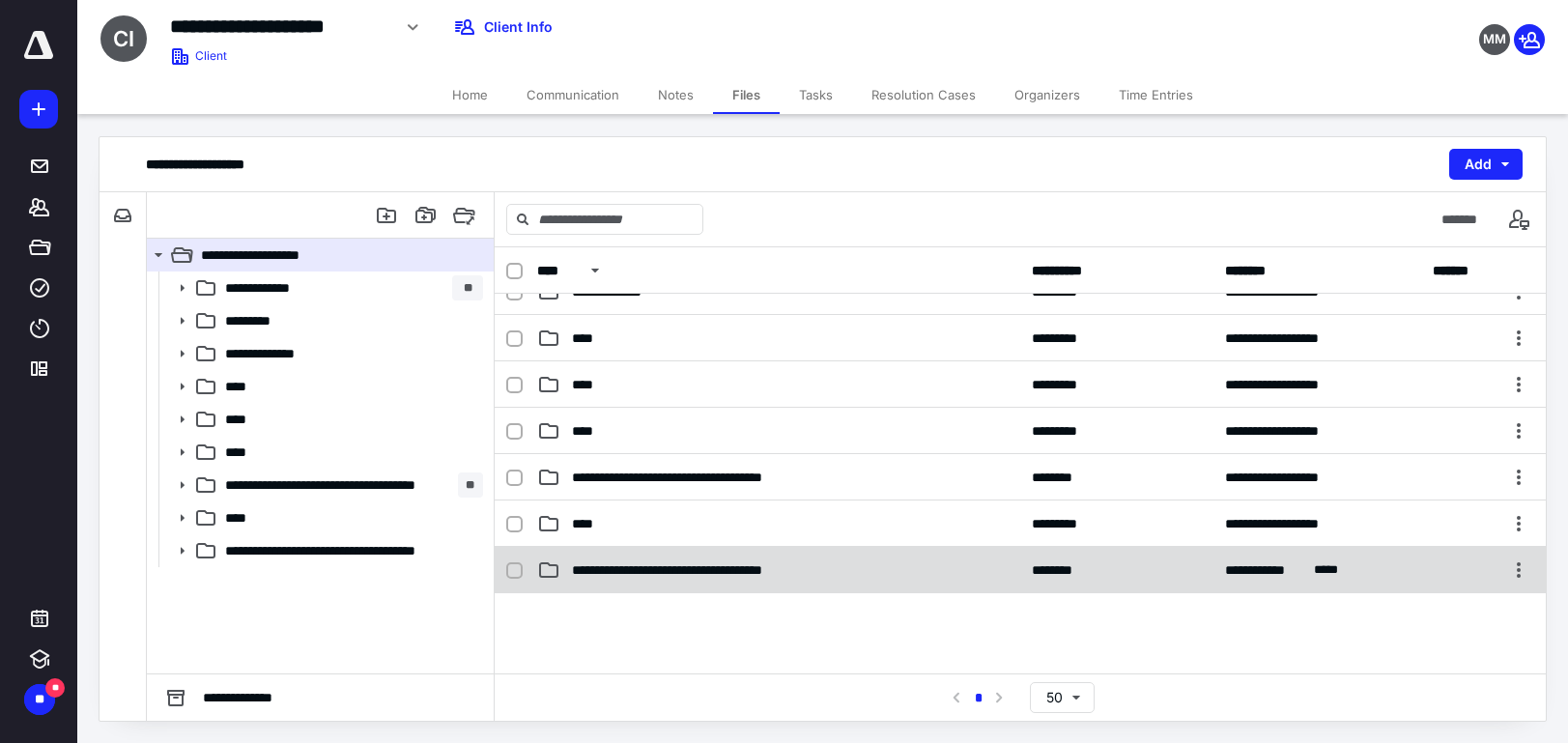 click on "**********" at bounding box center [1020, 570] 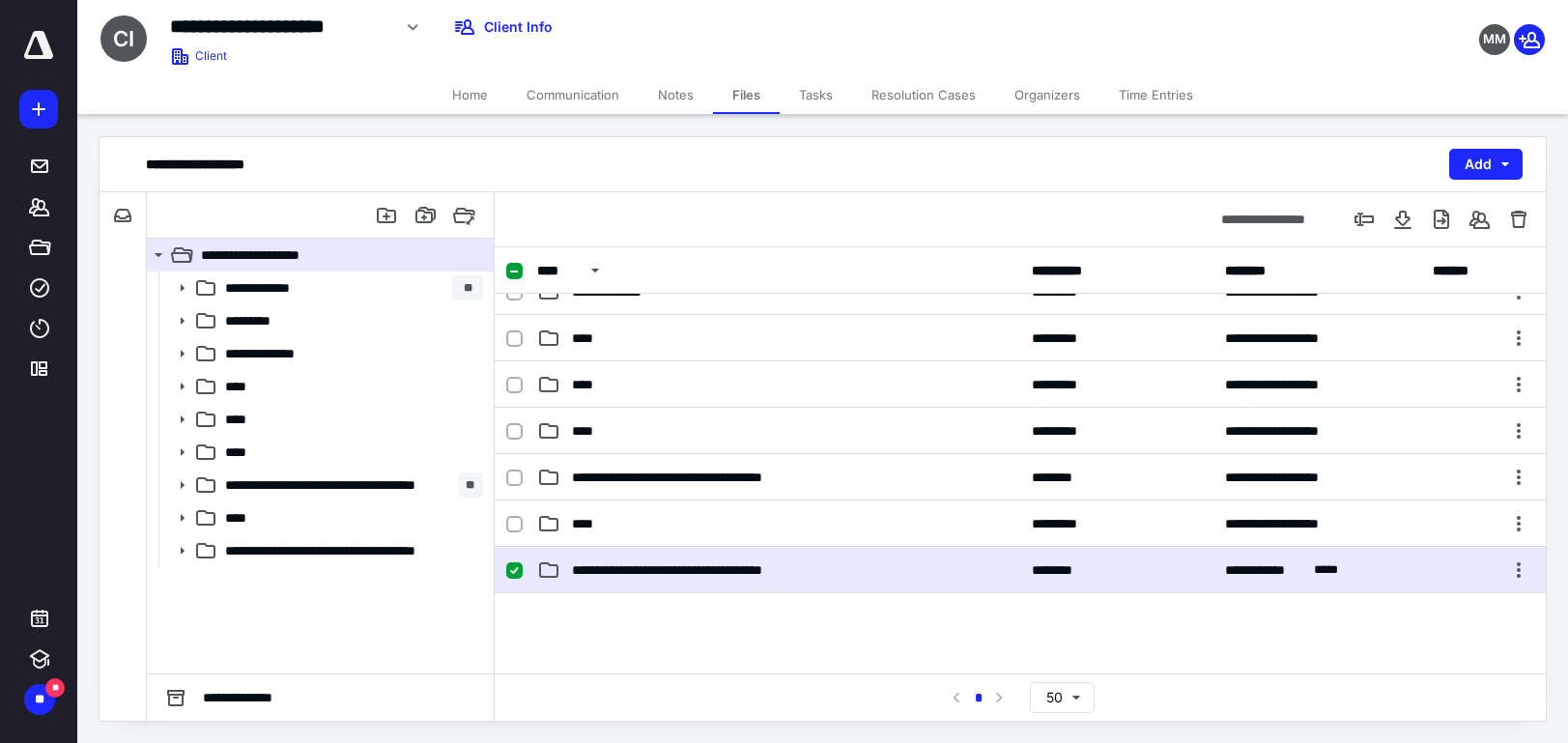 click on "**********" at bounding box center (717, 570) 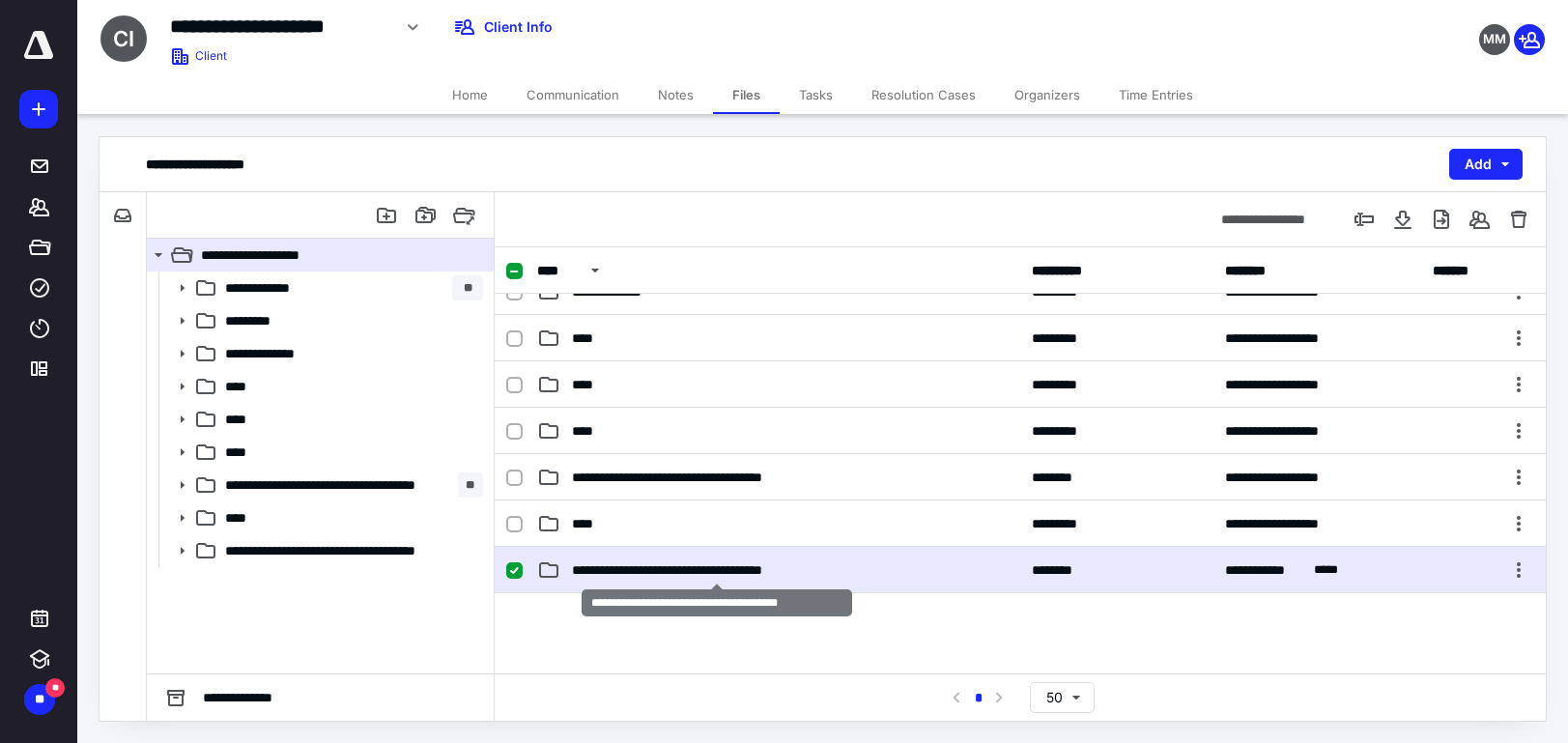 click on "**********" at bounding box center [717, 570] 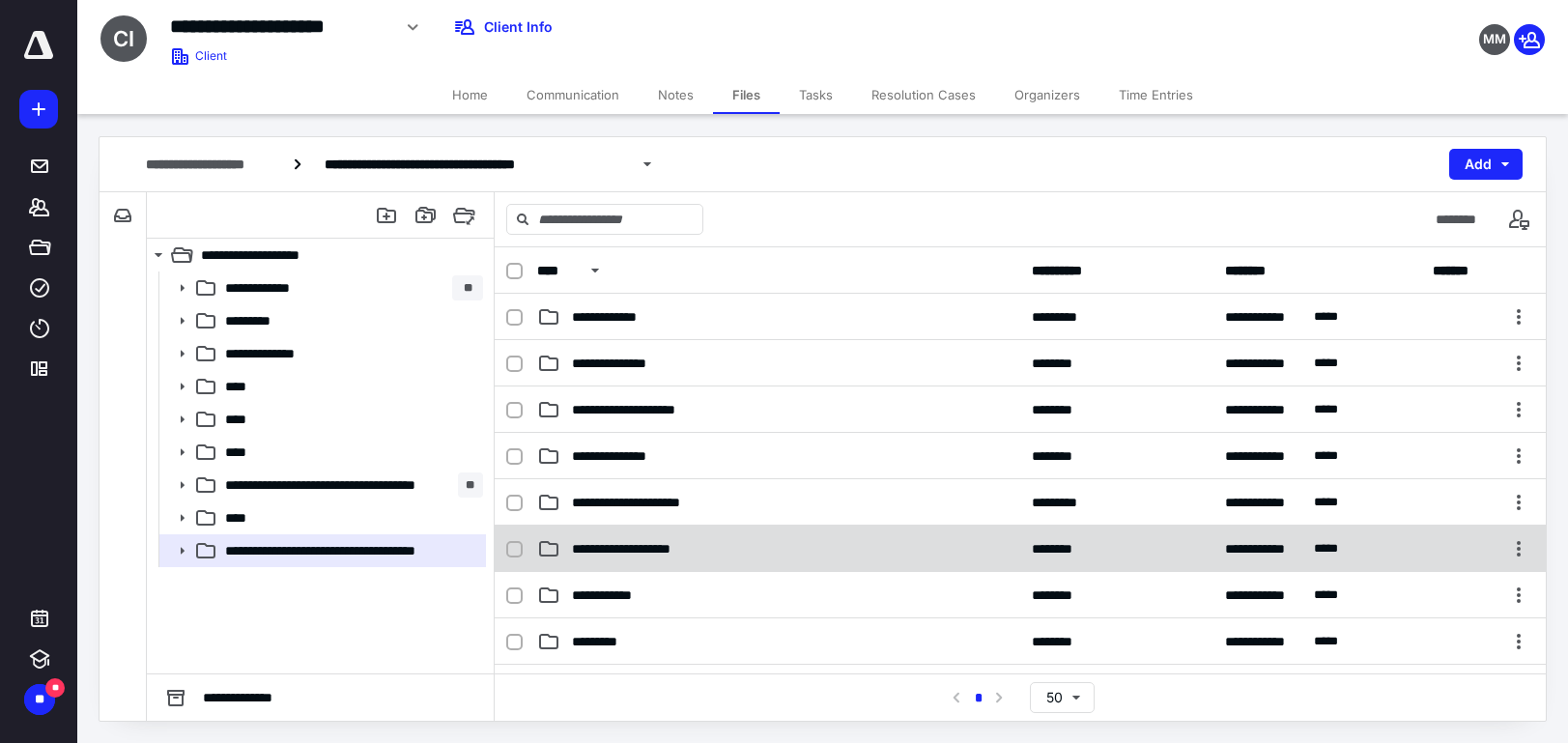 click on "**********" at bounding box center [638, 549] 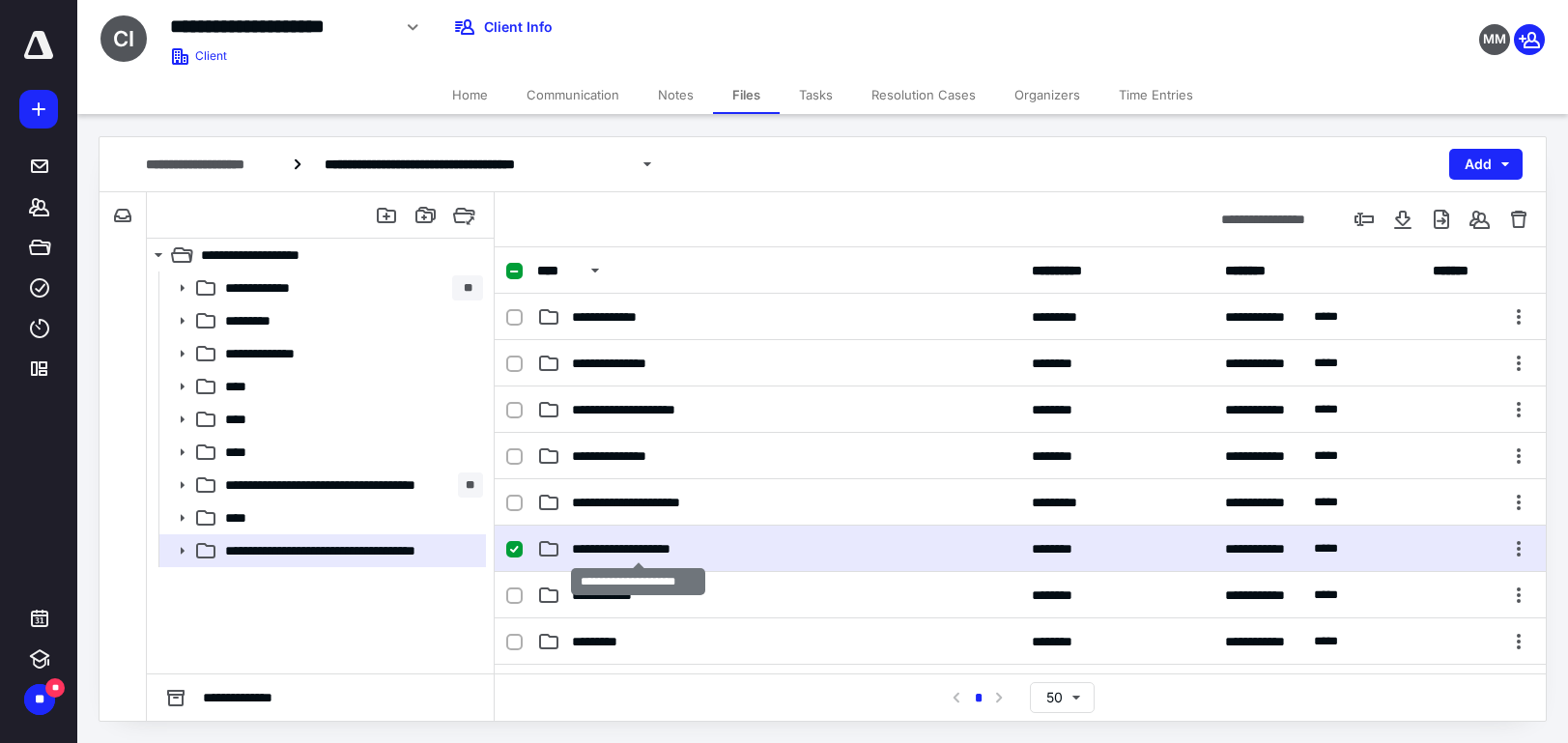 click on "**********" at bounding box center (638, 549) 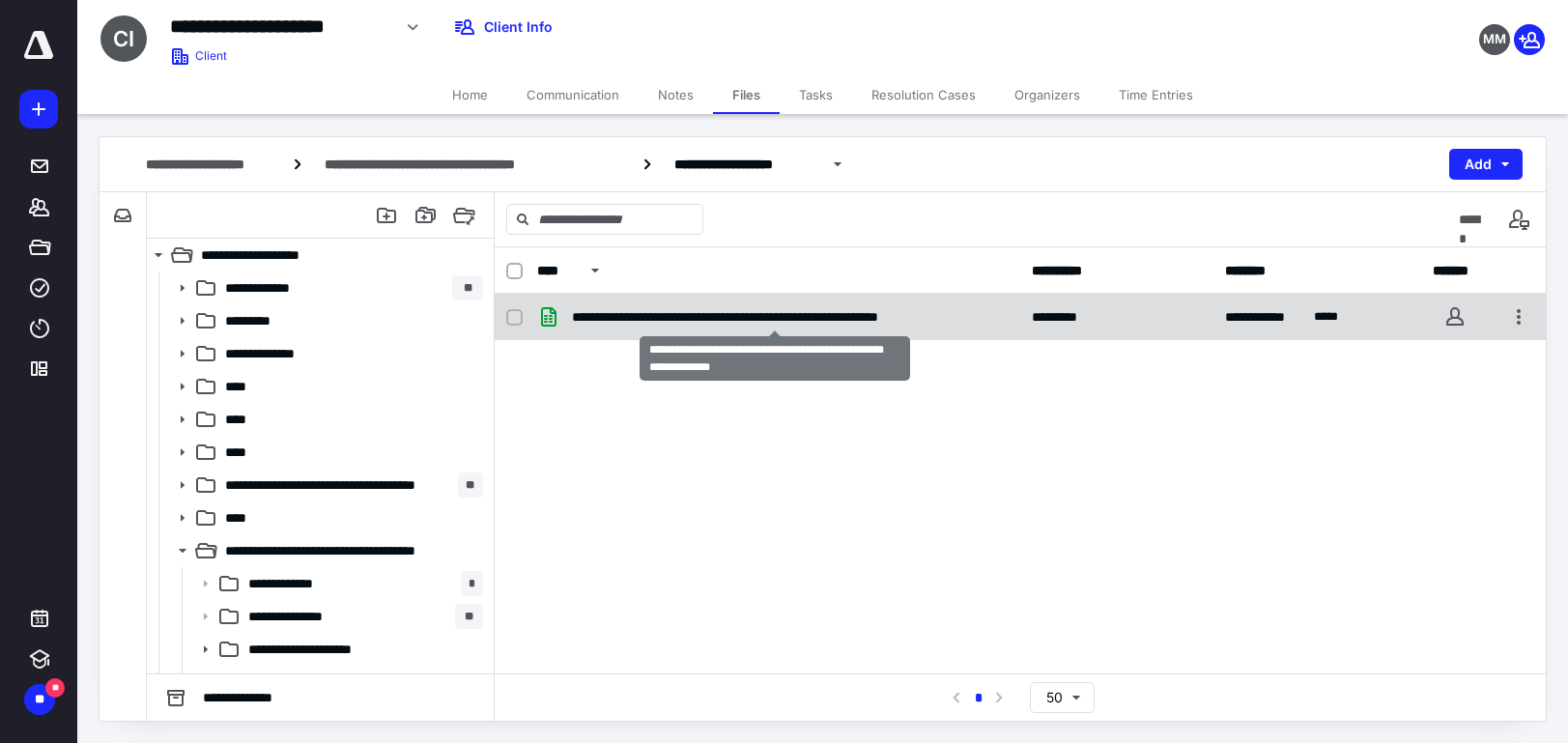 click on "**********" at bounding box center [775, 317] 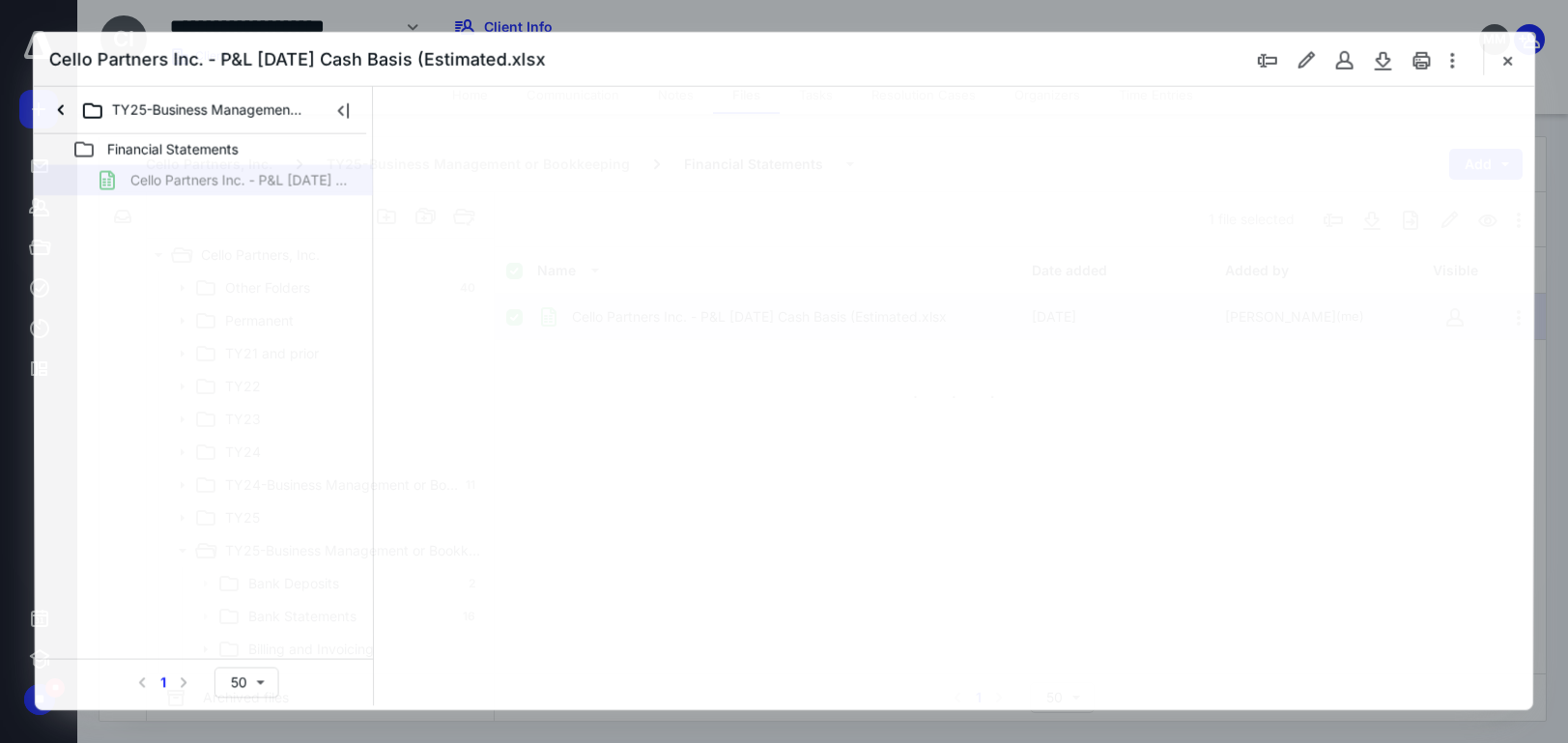 scroll, scrollTop: 0, scrollLeft: 0, axis: both 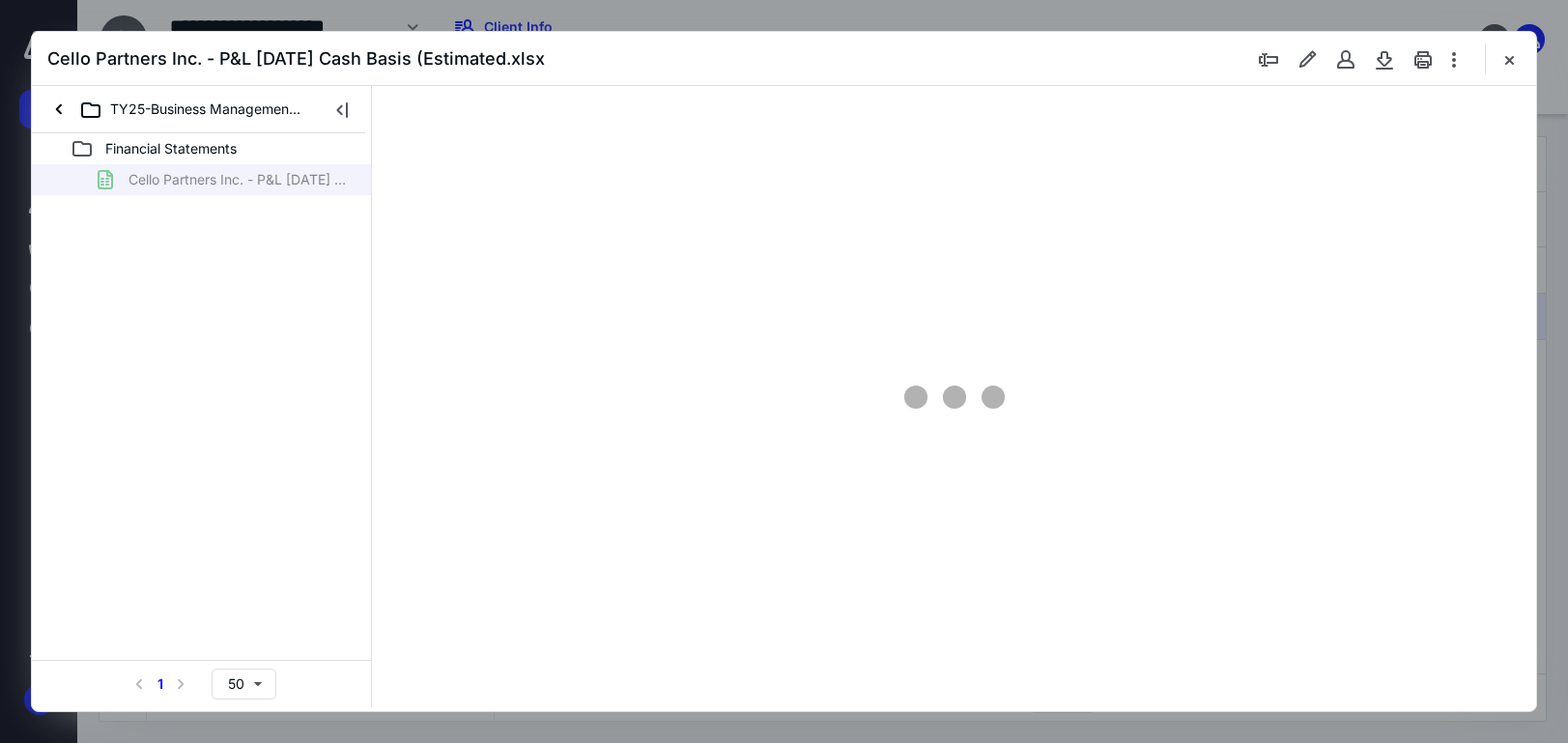 type on "67" 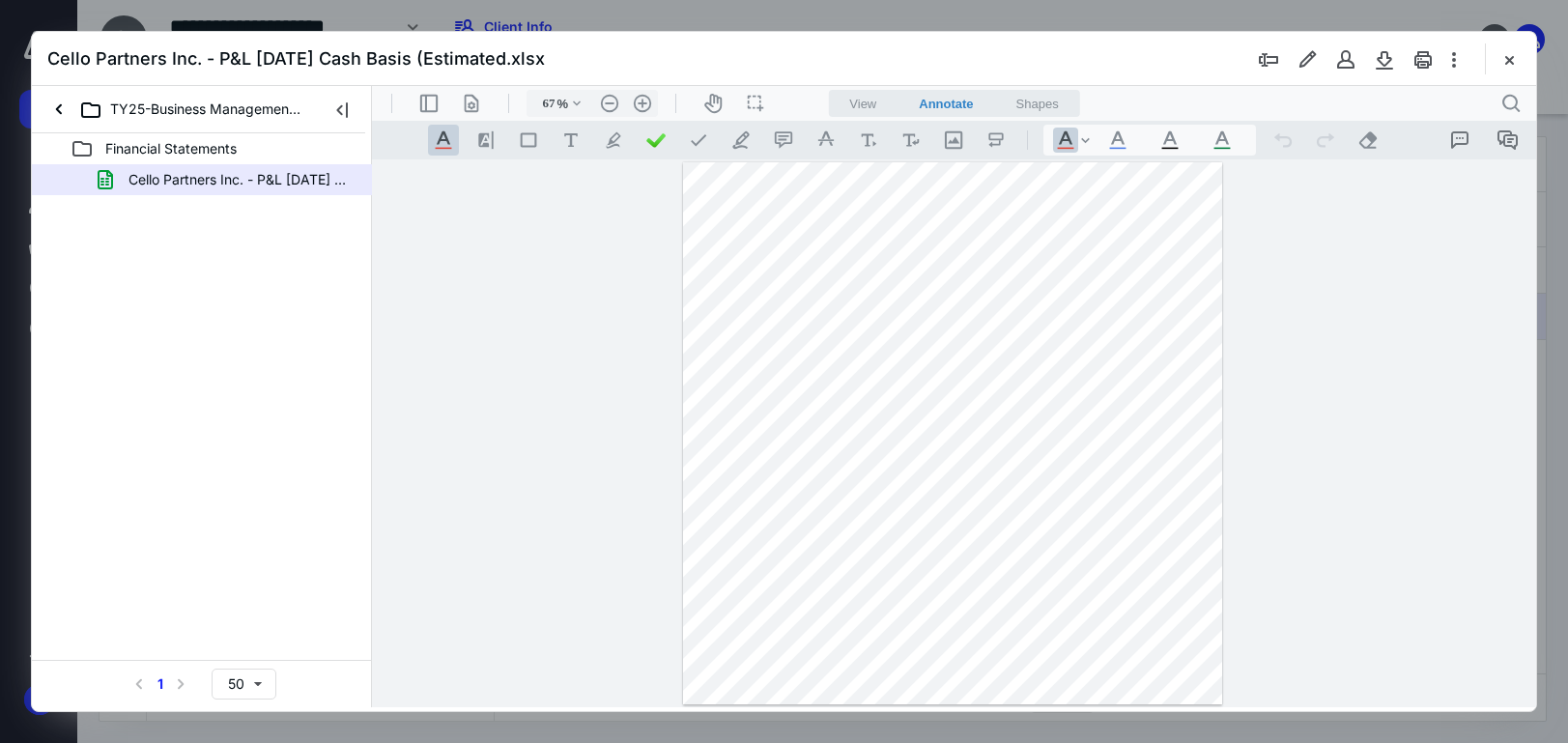 drag, startPoint x: 1509, startPoint y: 62, endPoint x: 1231, endPoint y: 238, distance: 329.02887 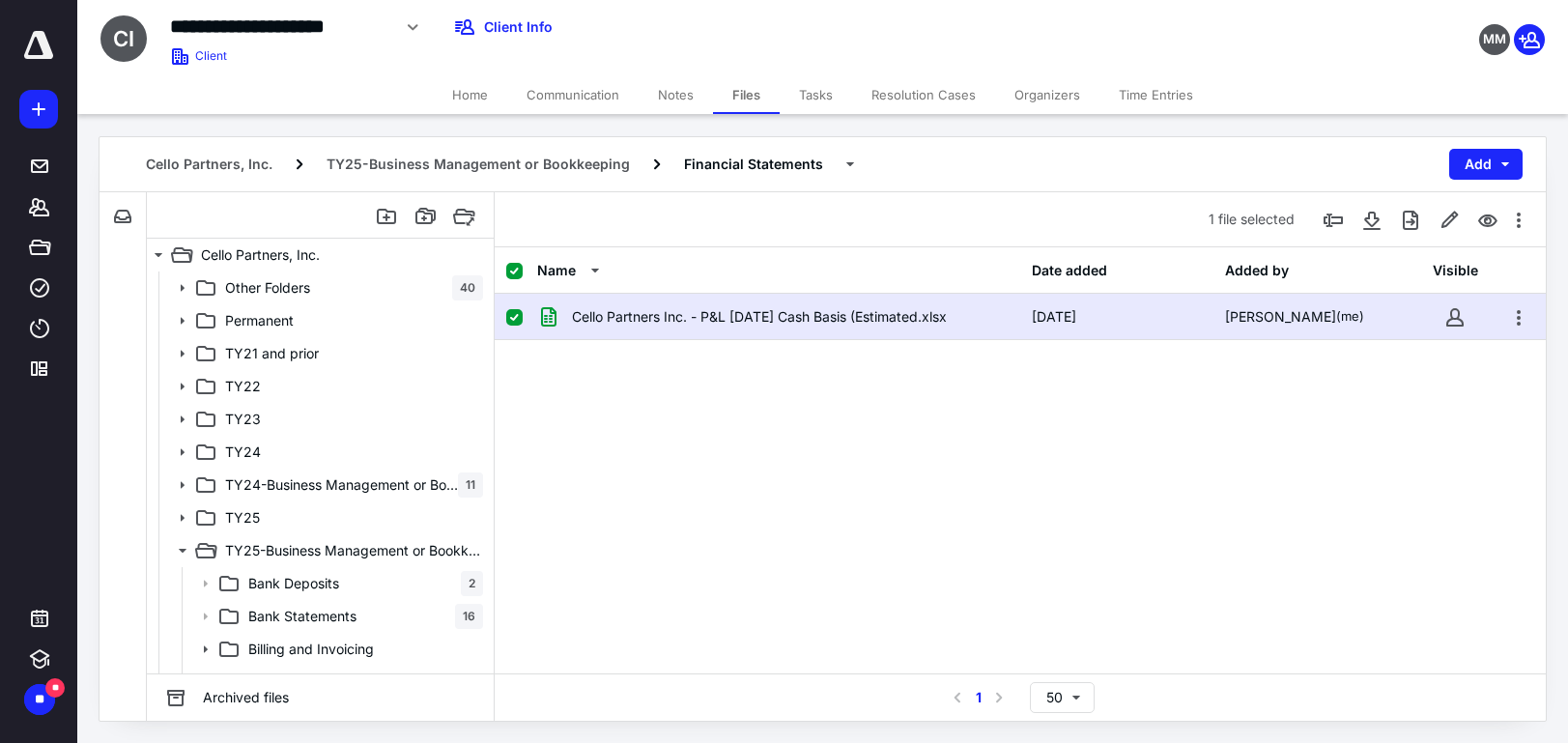 drag, startPoint x: 703, startPoint y: 389, endPoint x: 689, endPoint y: 325, distance: 65.51336 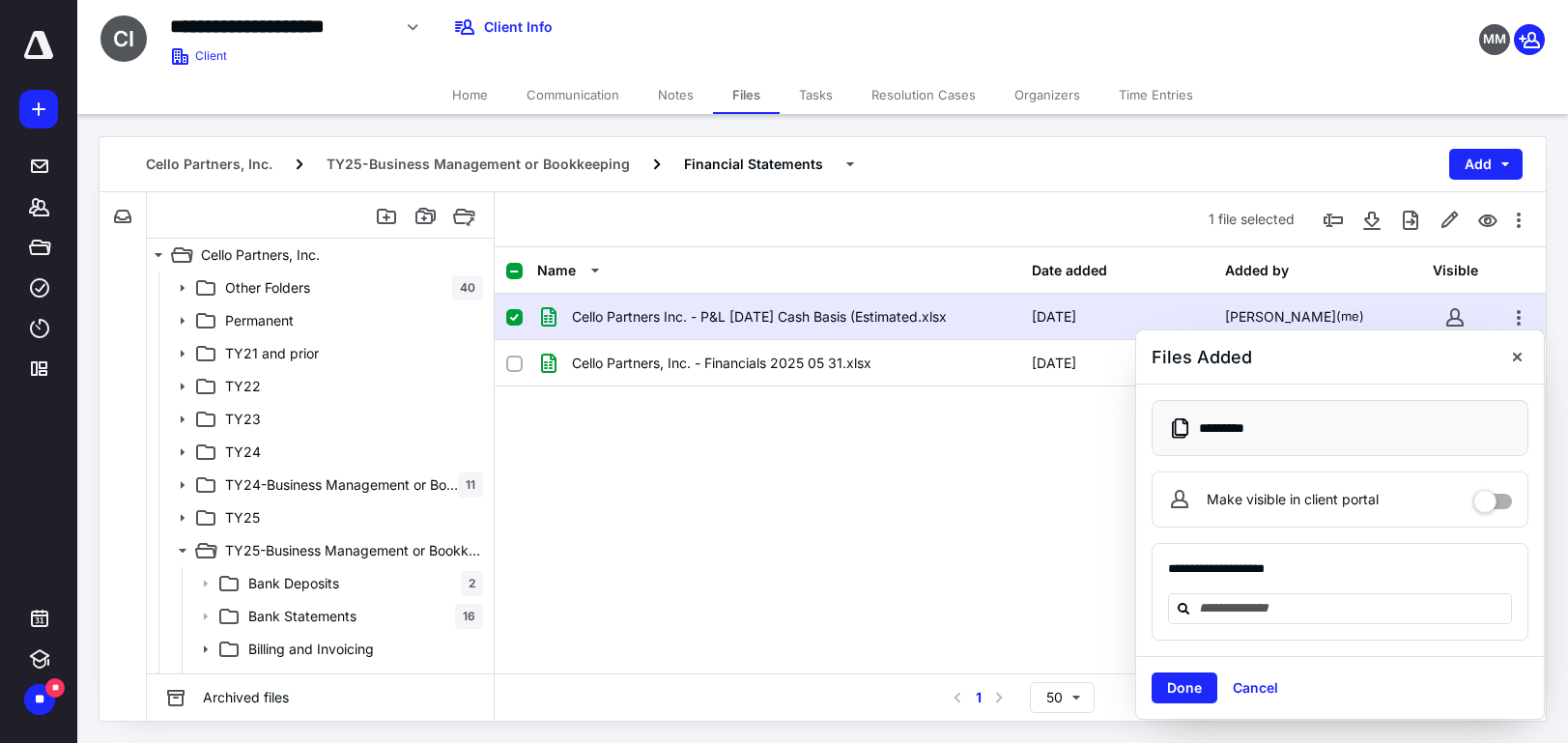 click on "Tasks" at bounding box center [815, 95] 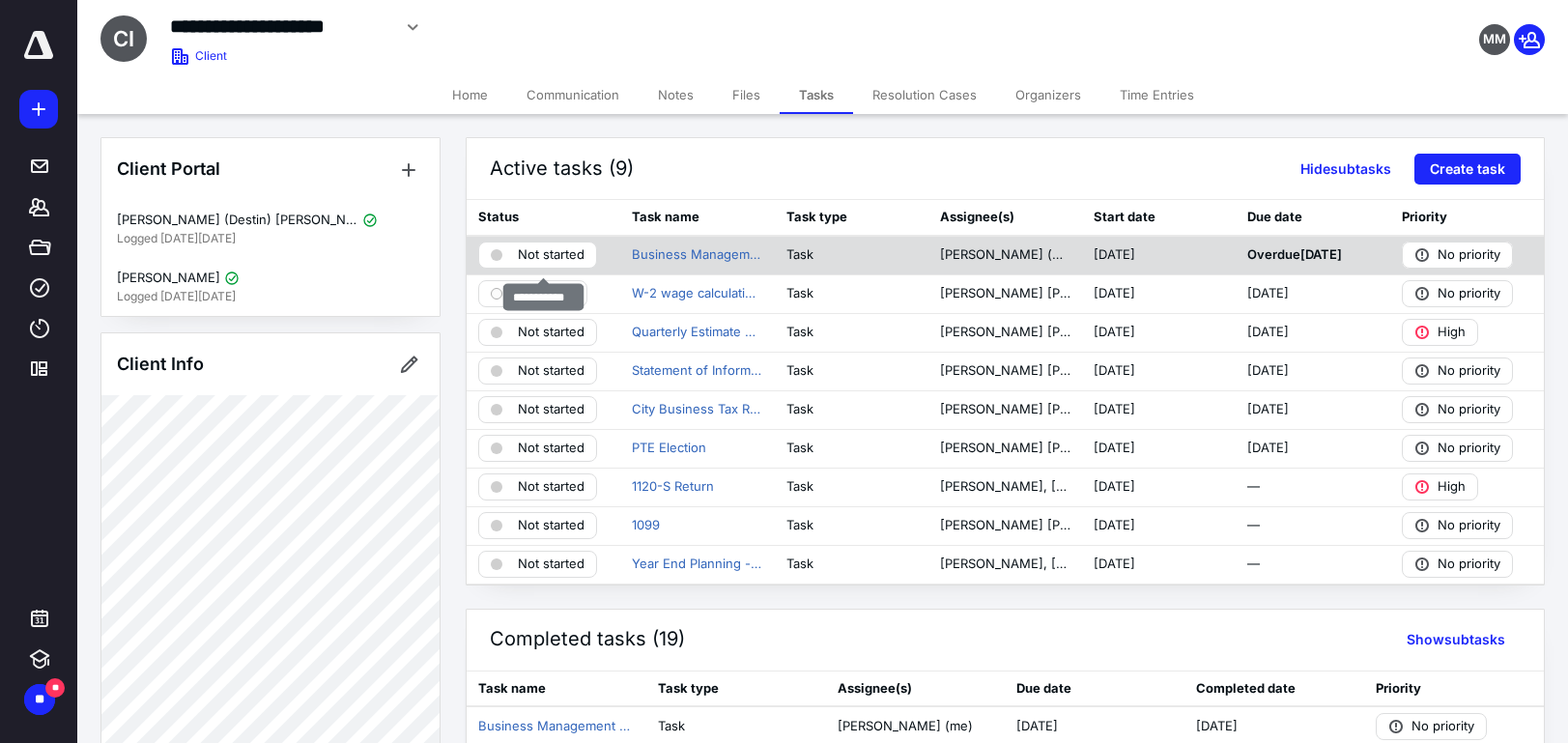 click on "Not started" at bounding box center [551, 255] 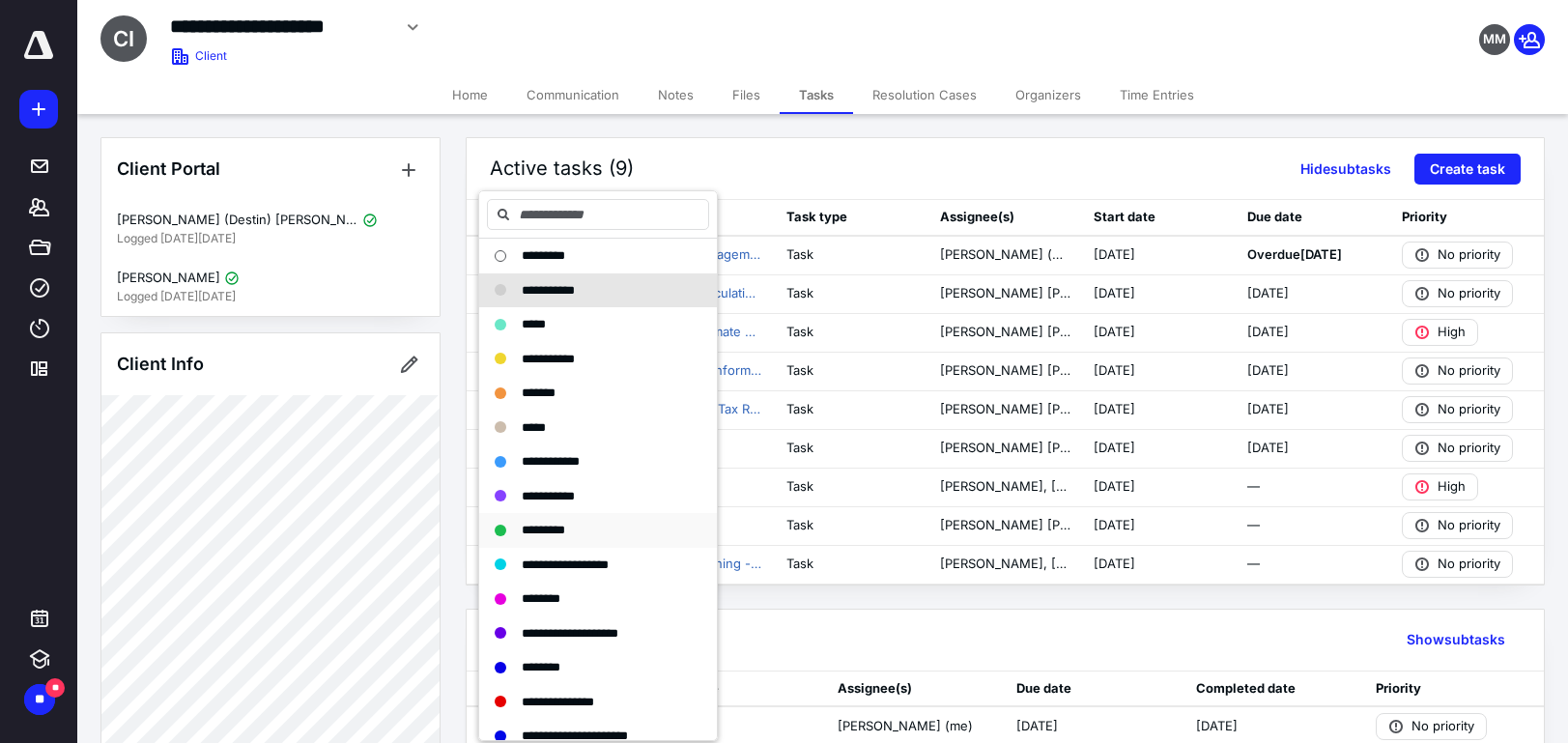 click on "*********" at bounding box center (543, 529) 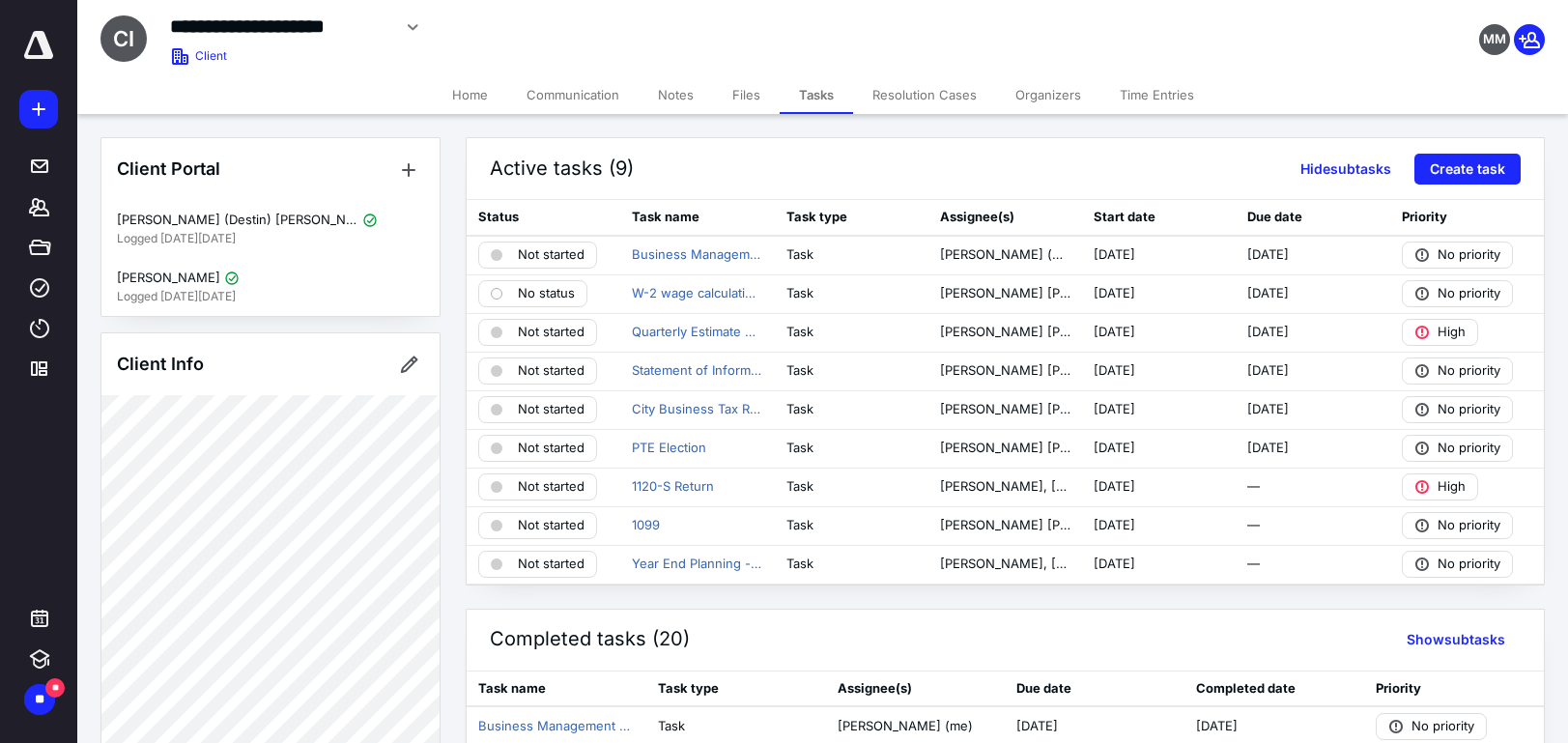 scroll, scrollTop: 1, scrollLeft: 0, axis: vertical 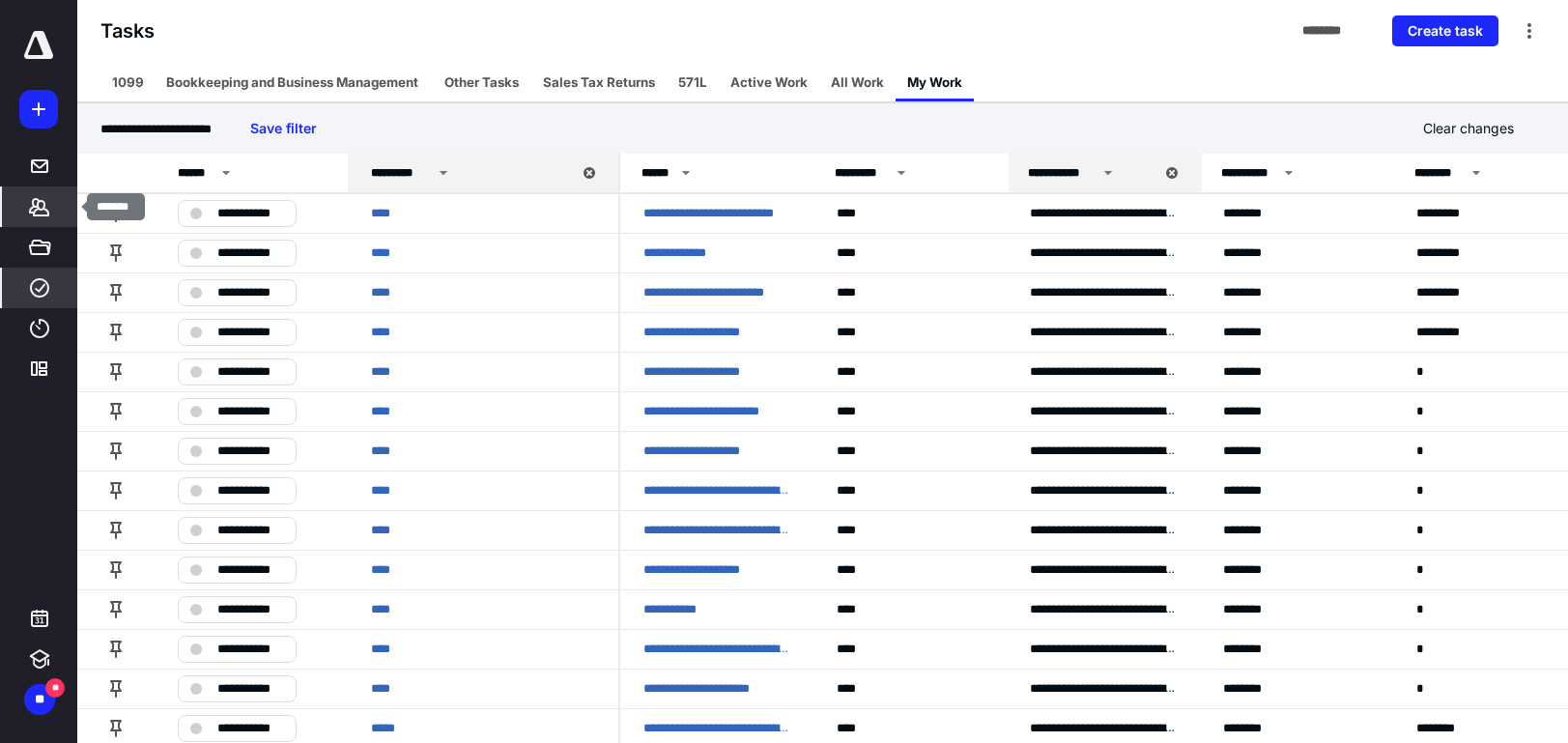 click 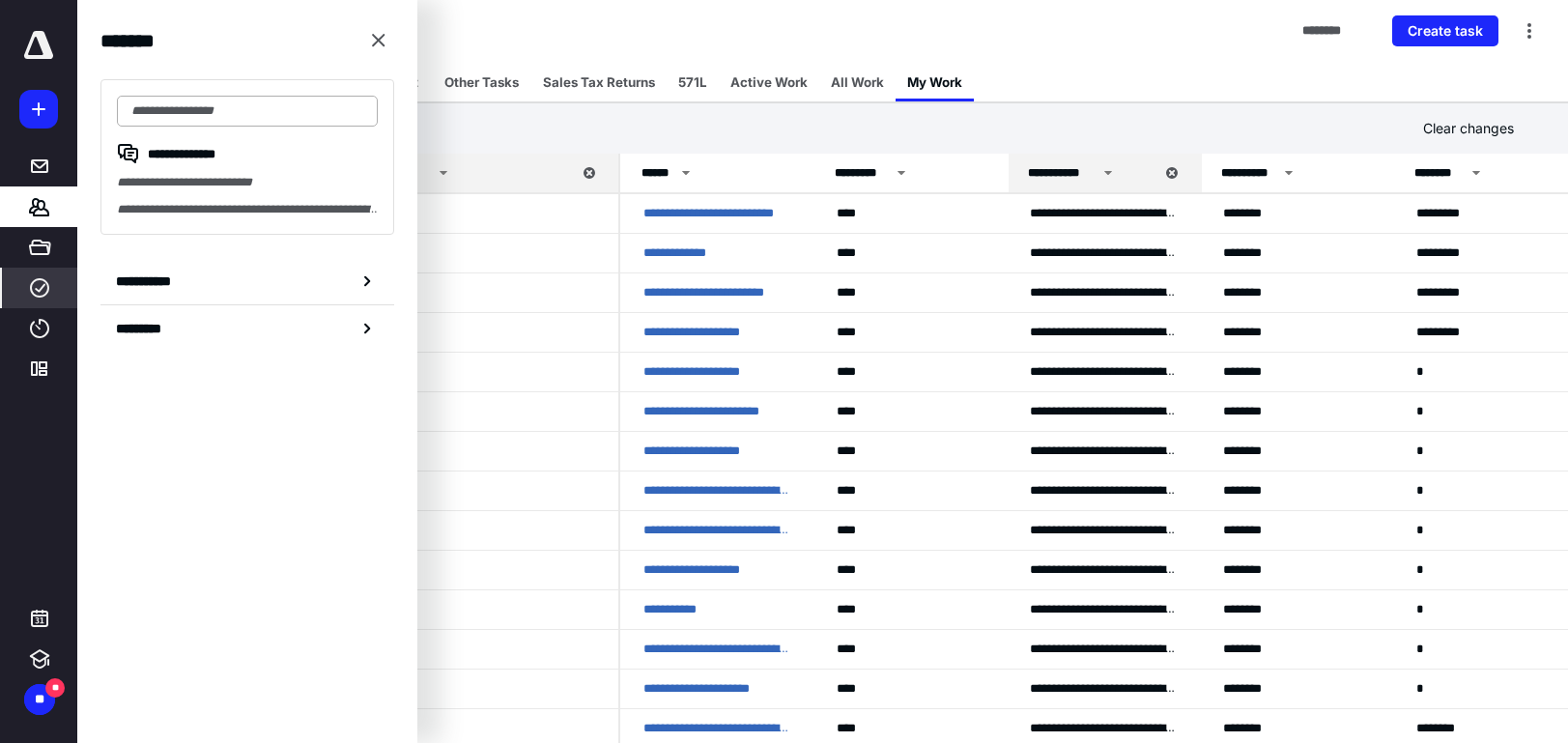 click at bounding box center [247, 111] 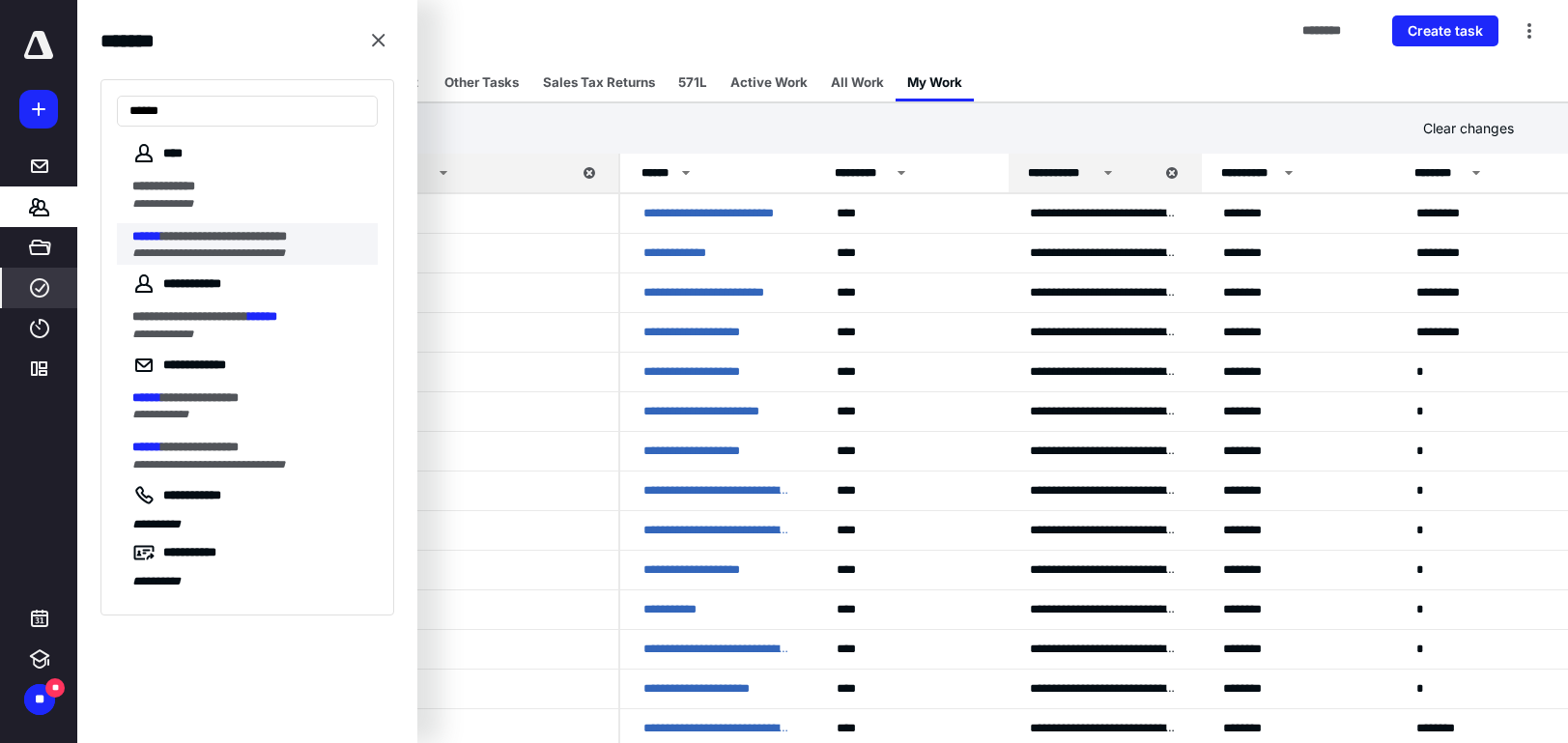 type on "******" 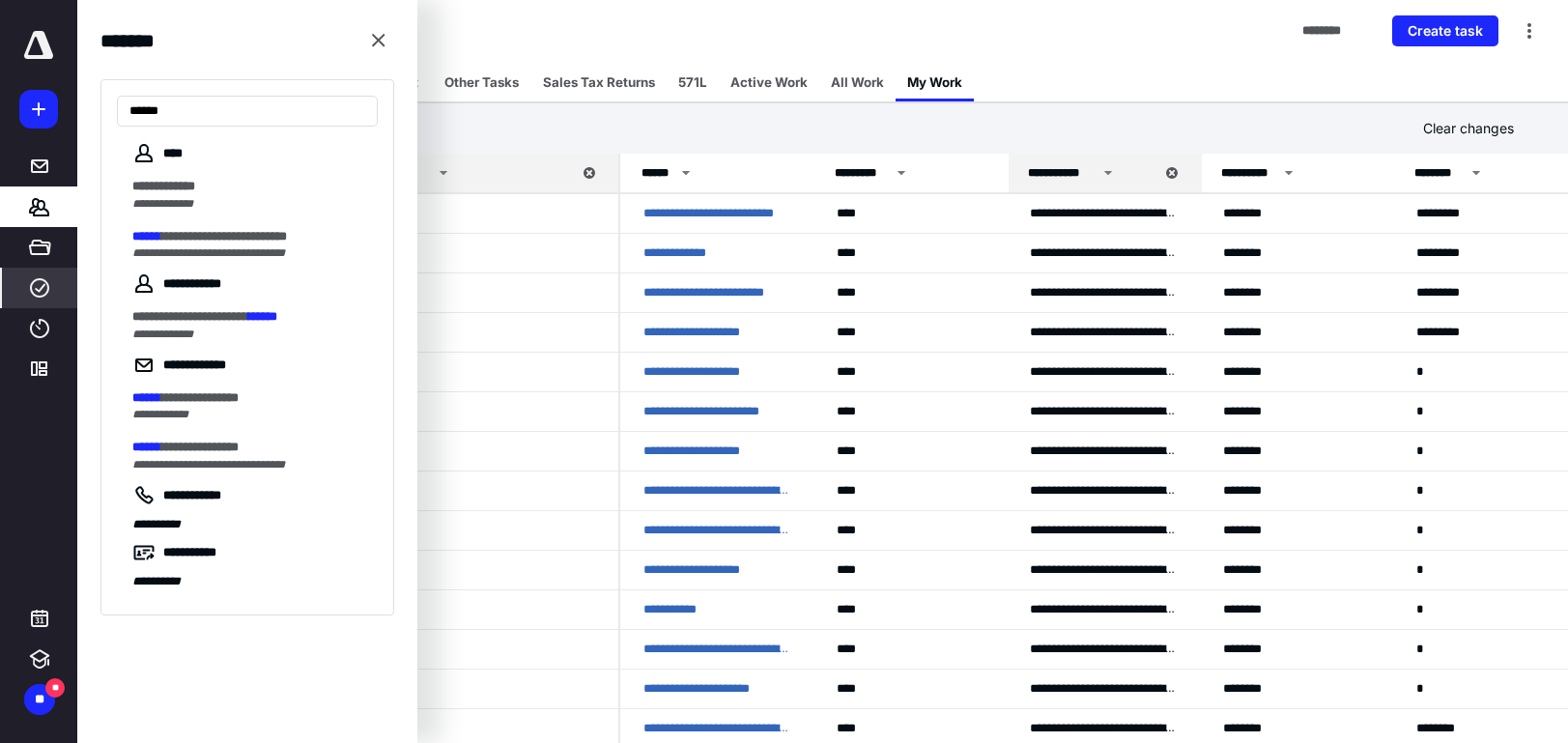 click on "**********" at bounding box center [224, 236] 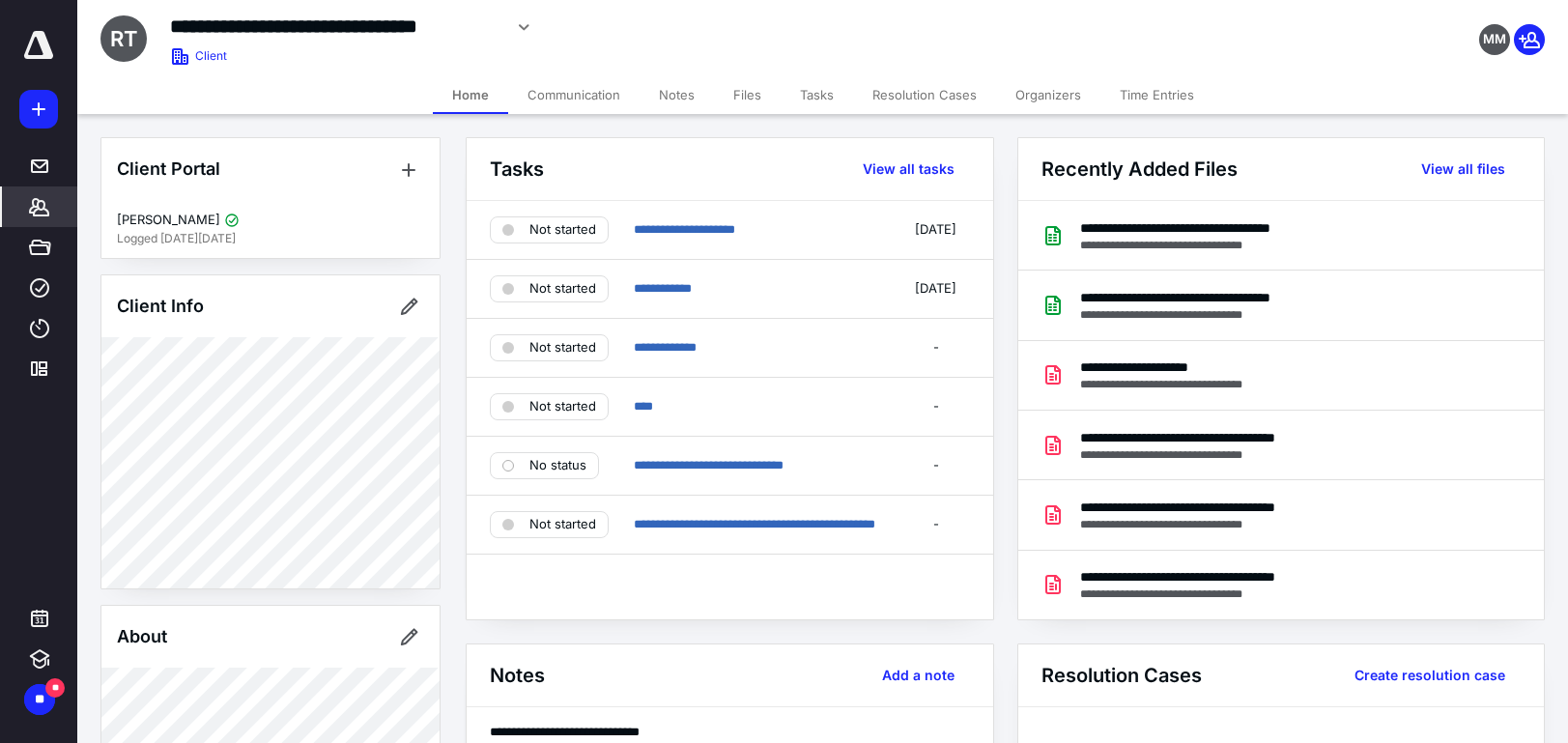 click on "Files" at bounding box center (747, 95) 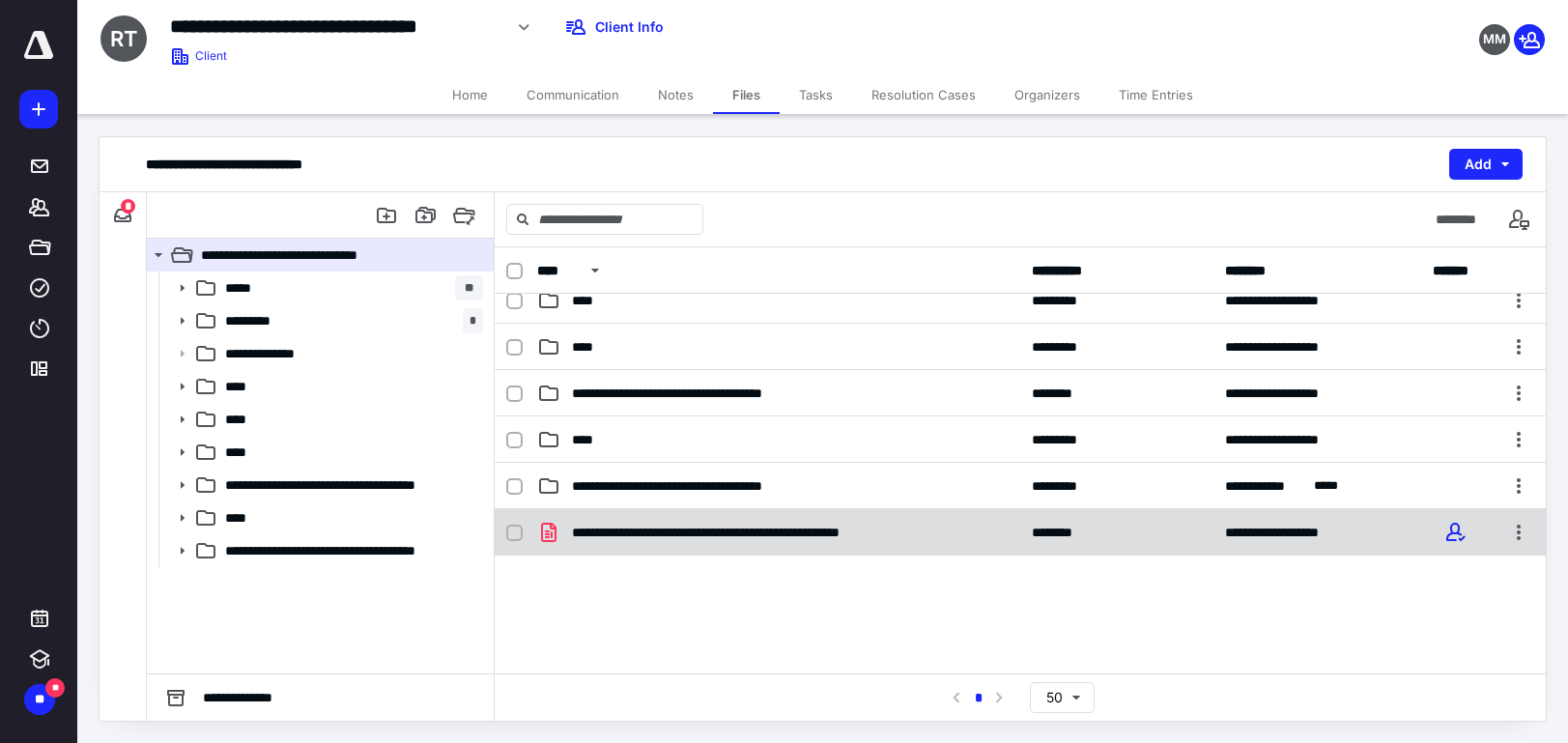 scroll, scrollTop: 214, scrollLeft: 0, axis: vertical 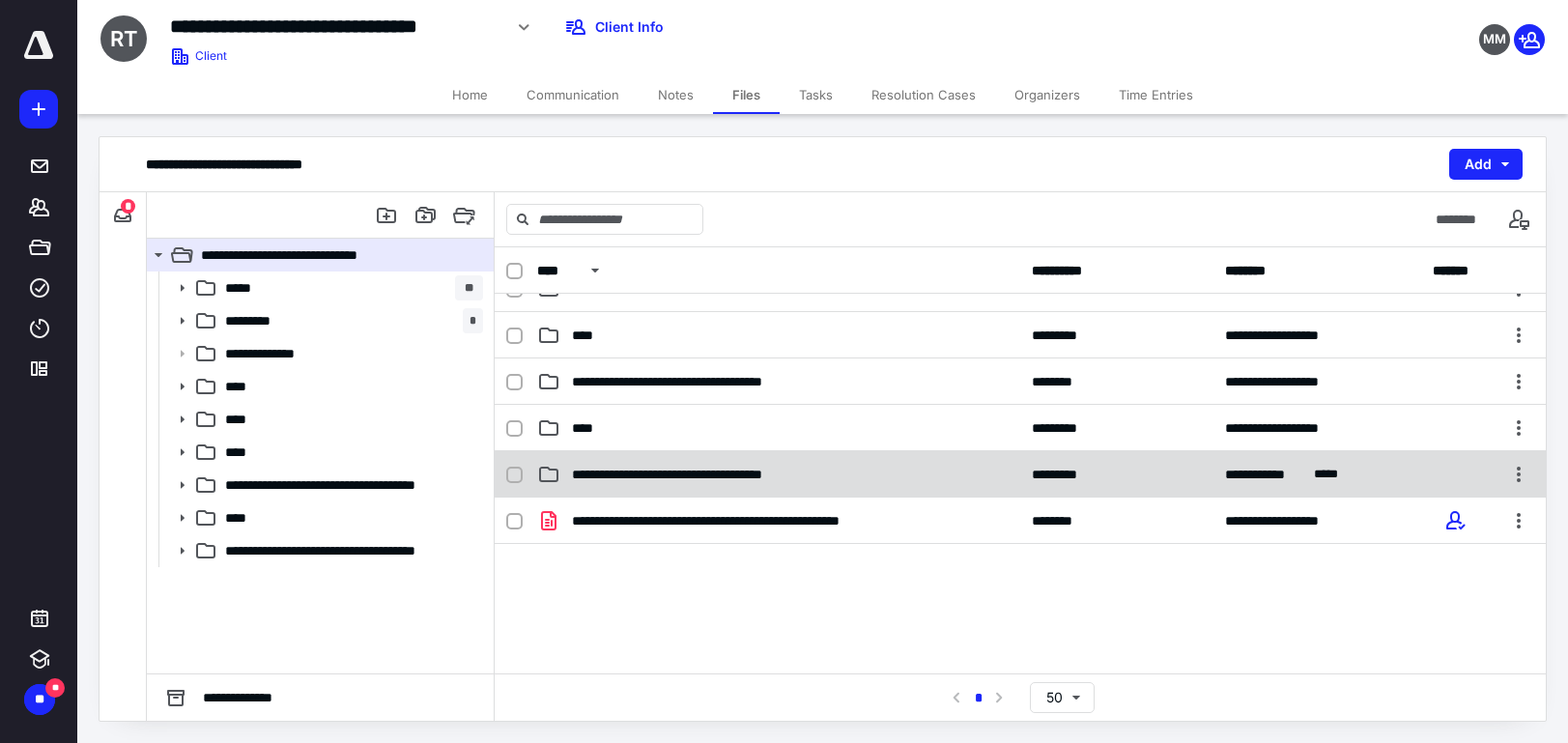 click on "**********" at bounding box center [717, 474] 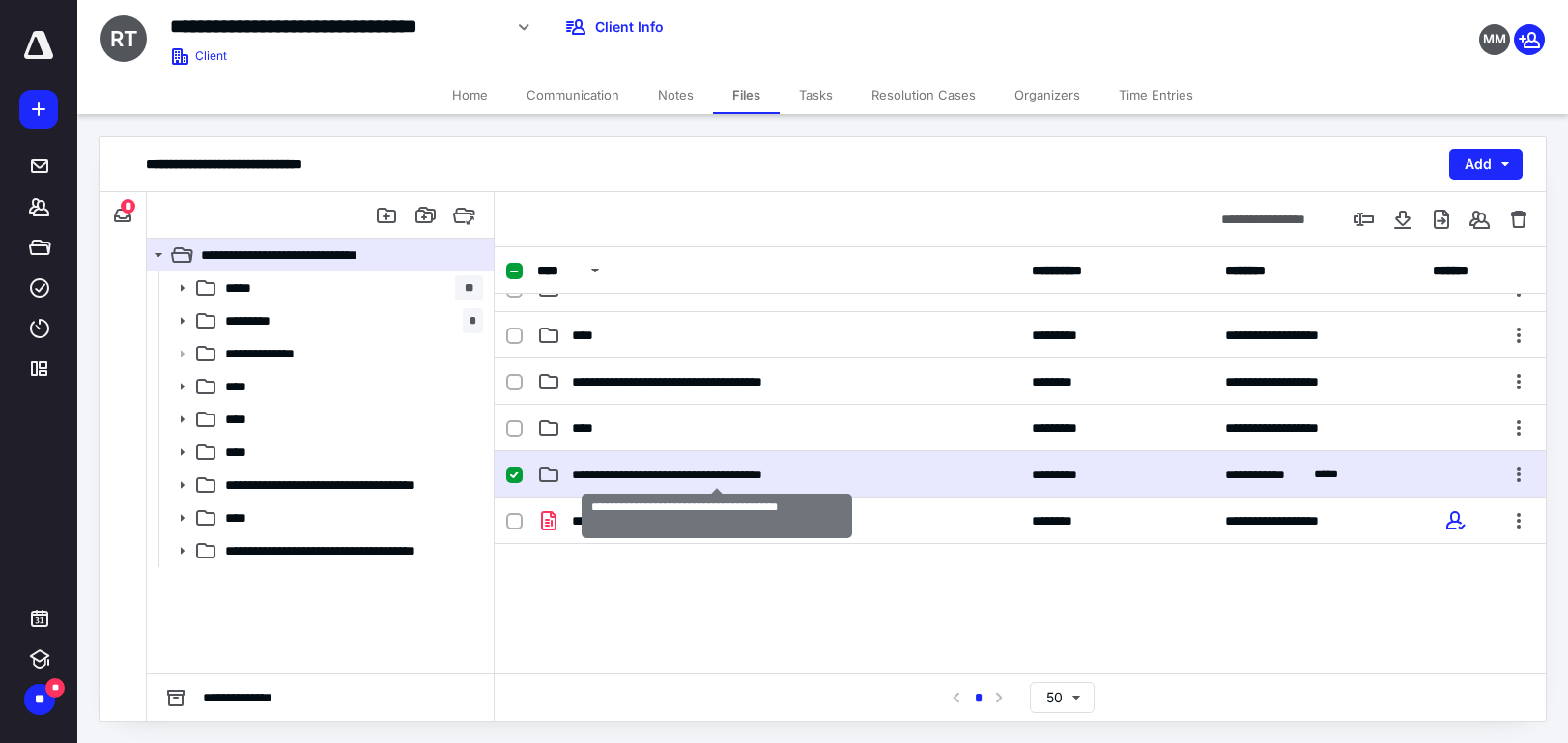 click on "**********" at bounding box center (717, 474) 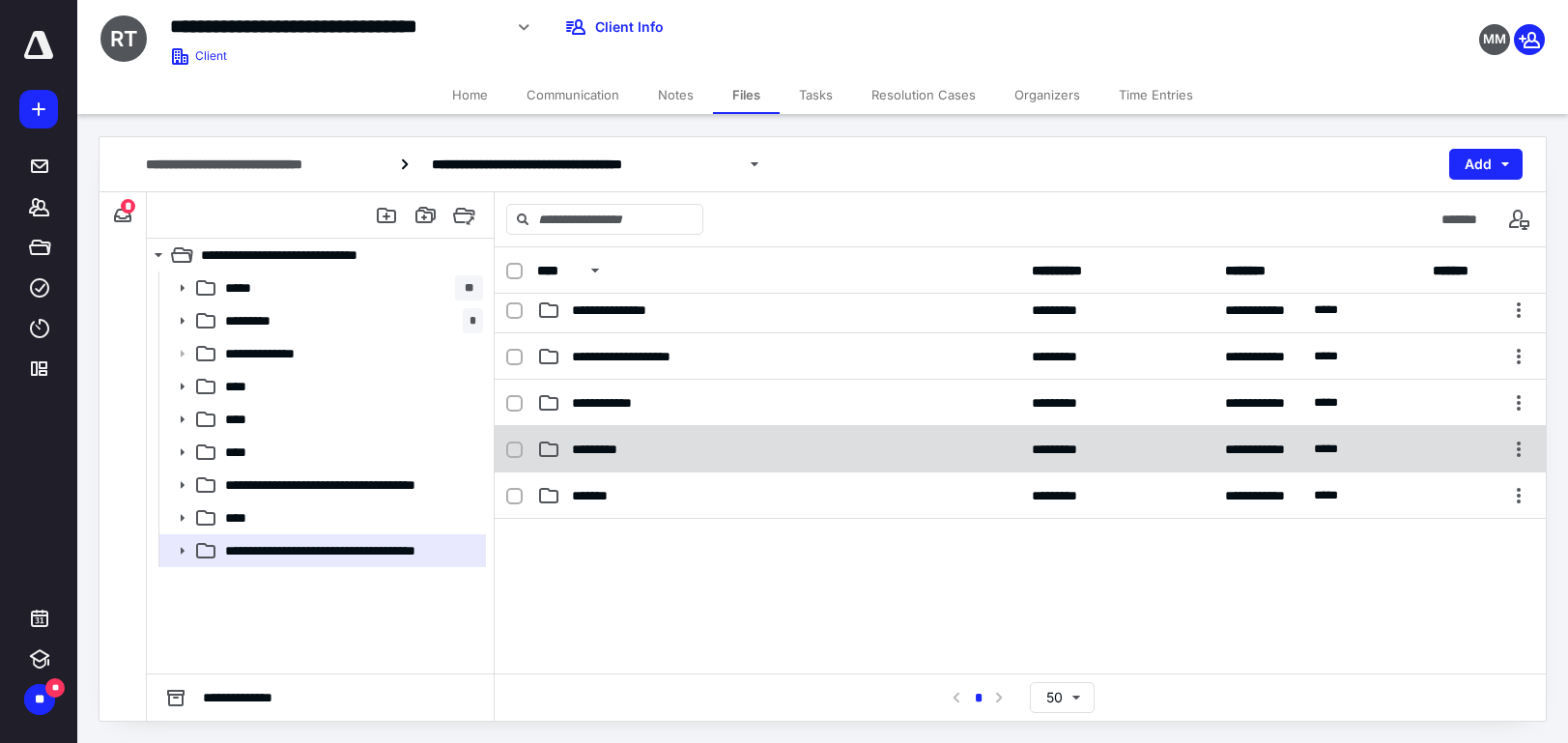 scroll, scrollTop: 0, scrollLeft: 0, axis: both 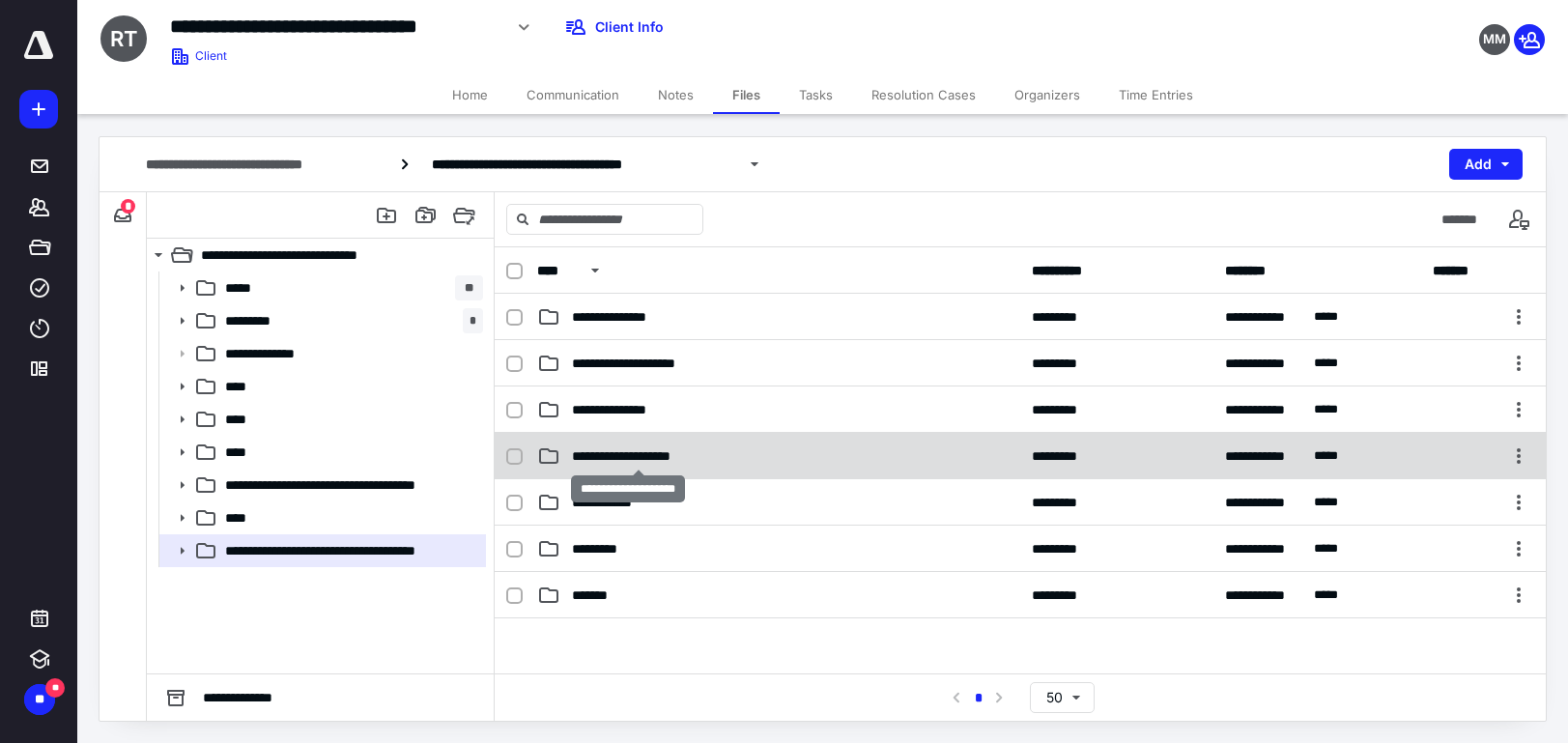 click on "**********" at bounding box center [638, 456] 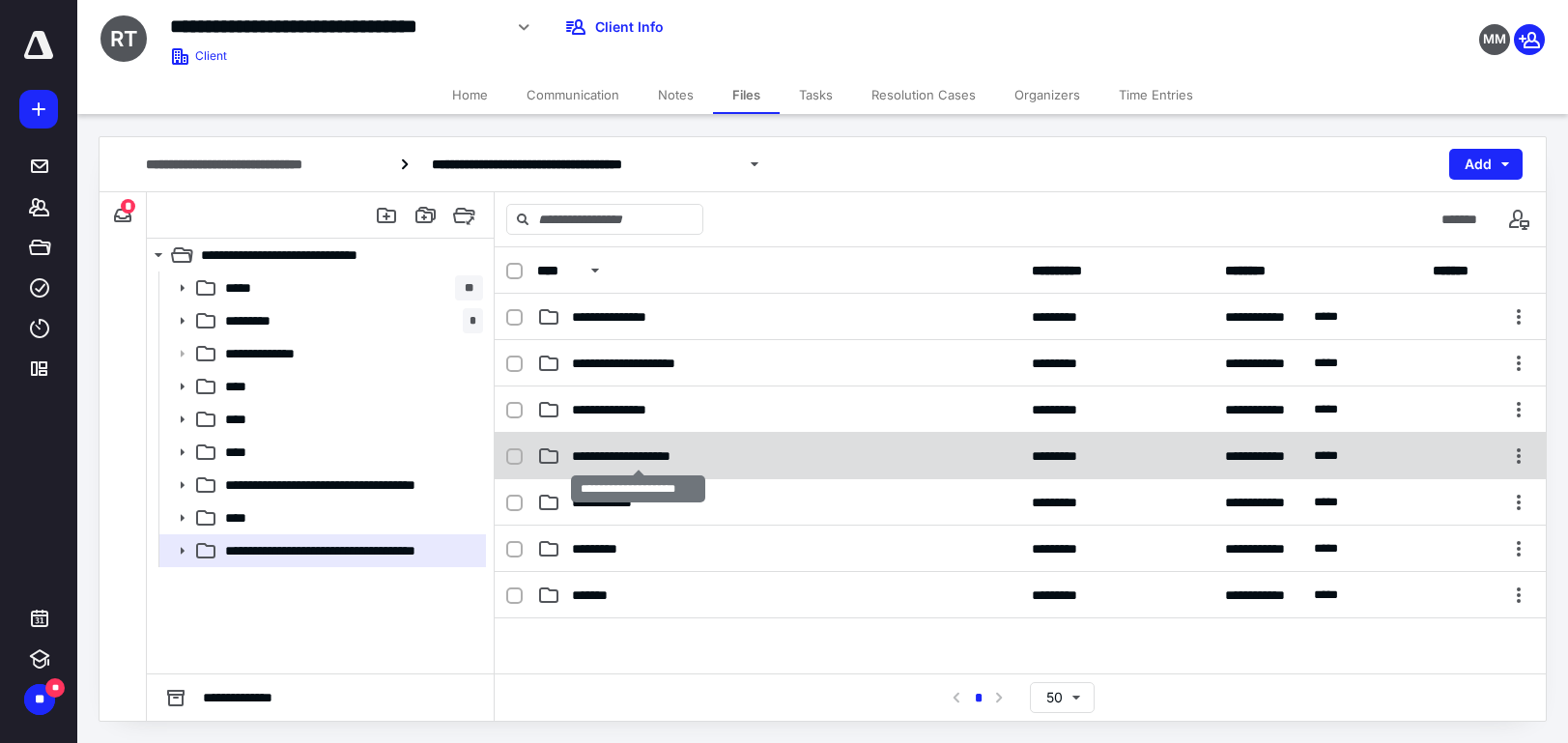 checkbox on "true" 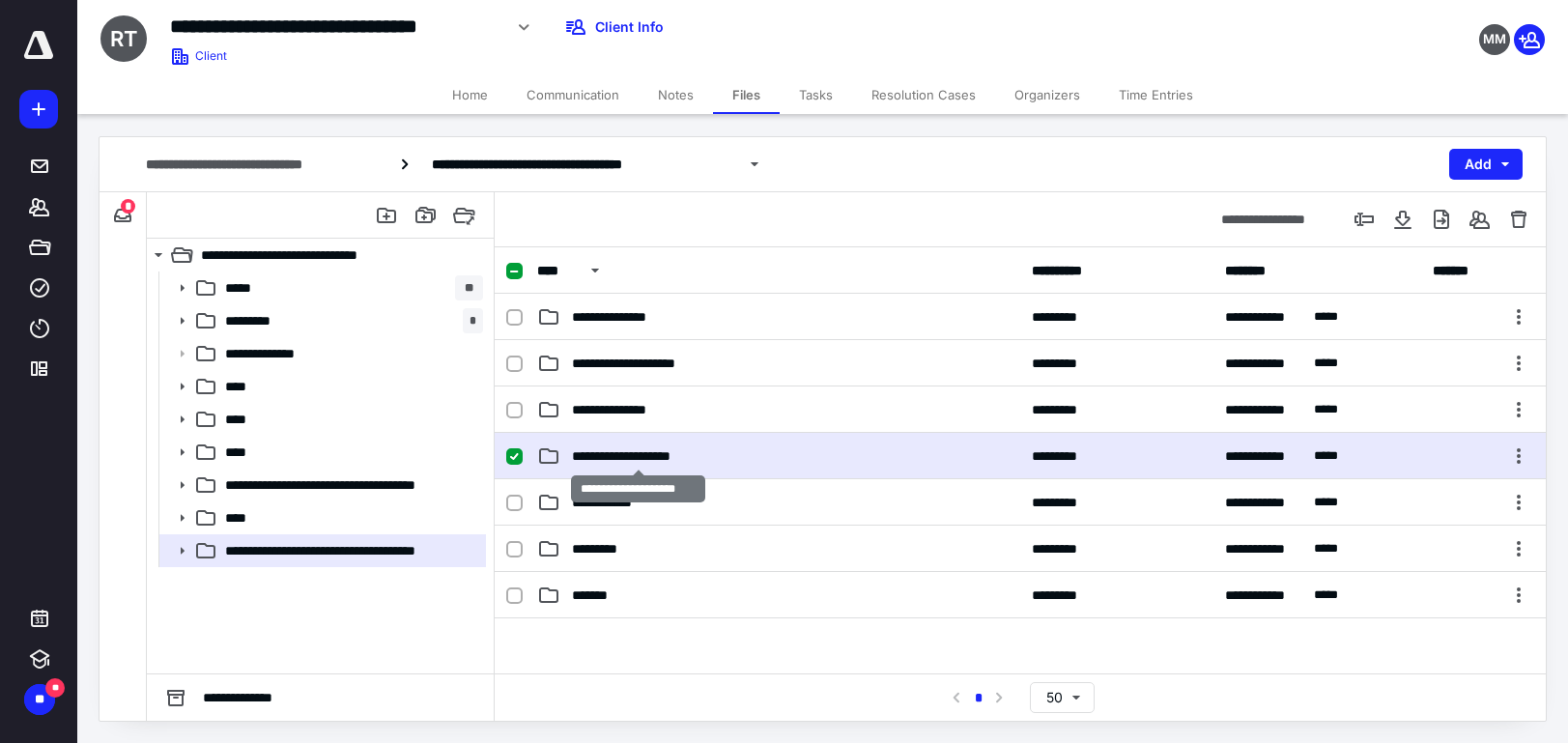 click on "**********" at bounding box center [638, 456] 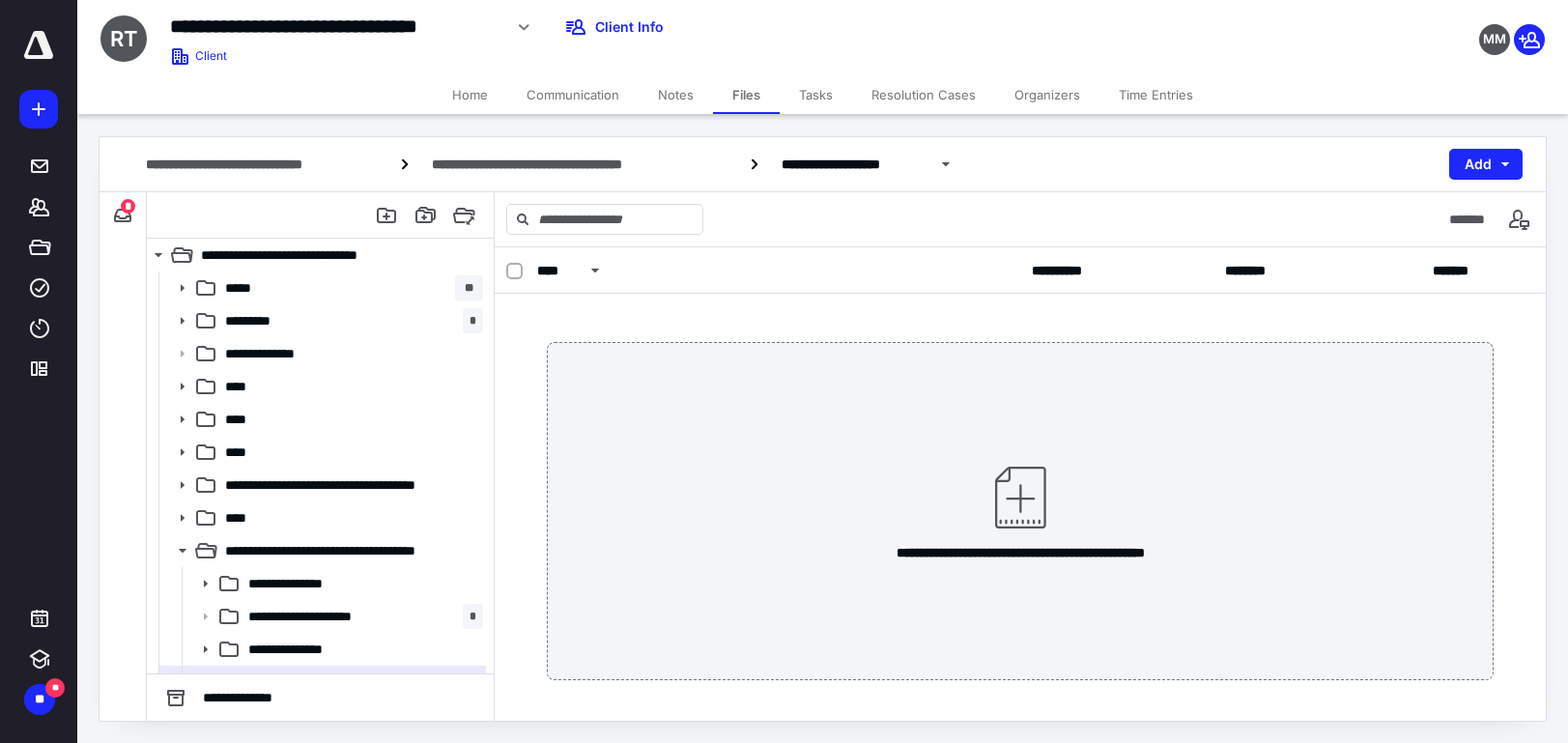 scroll, scrollTop: 7, scrollLeft: 0, axis: vertical 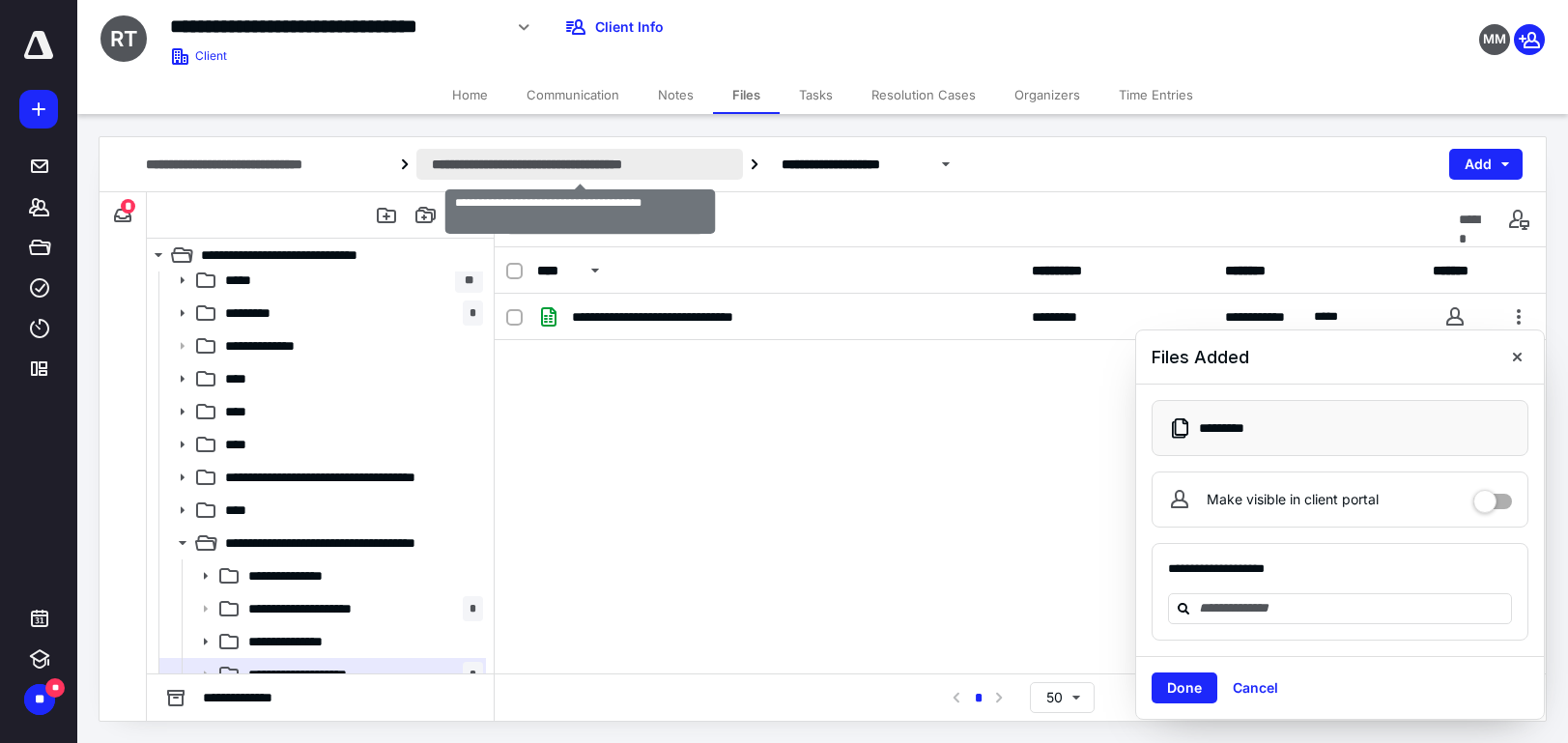 click on "**********" at bounding box center (580, 164) 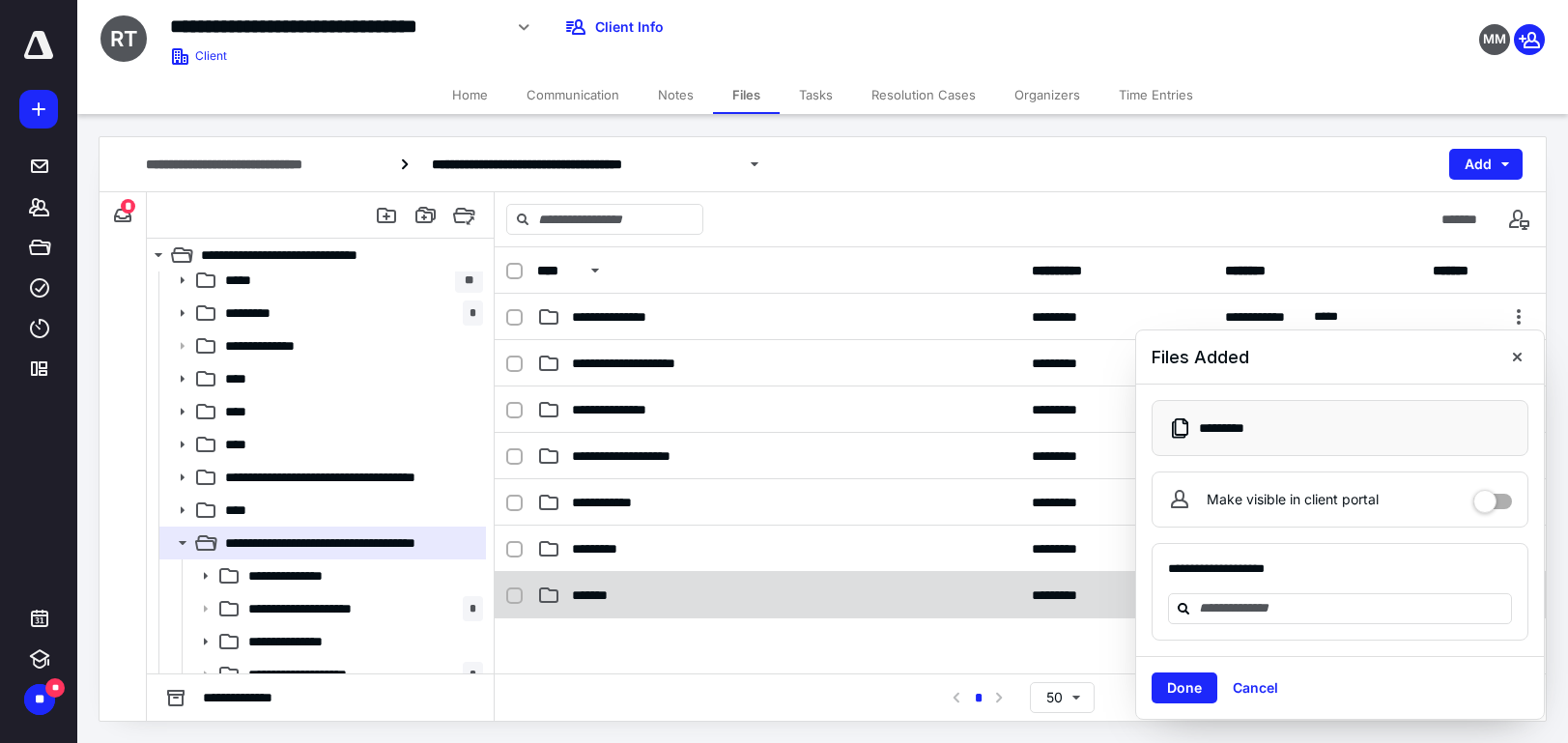 click on "*******" at bounding box center [593, 595] 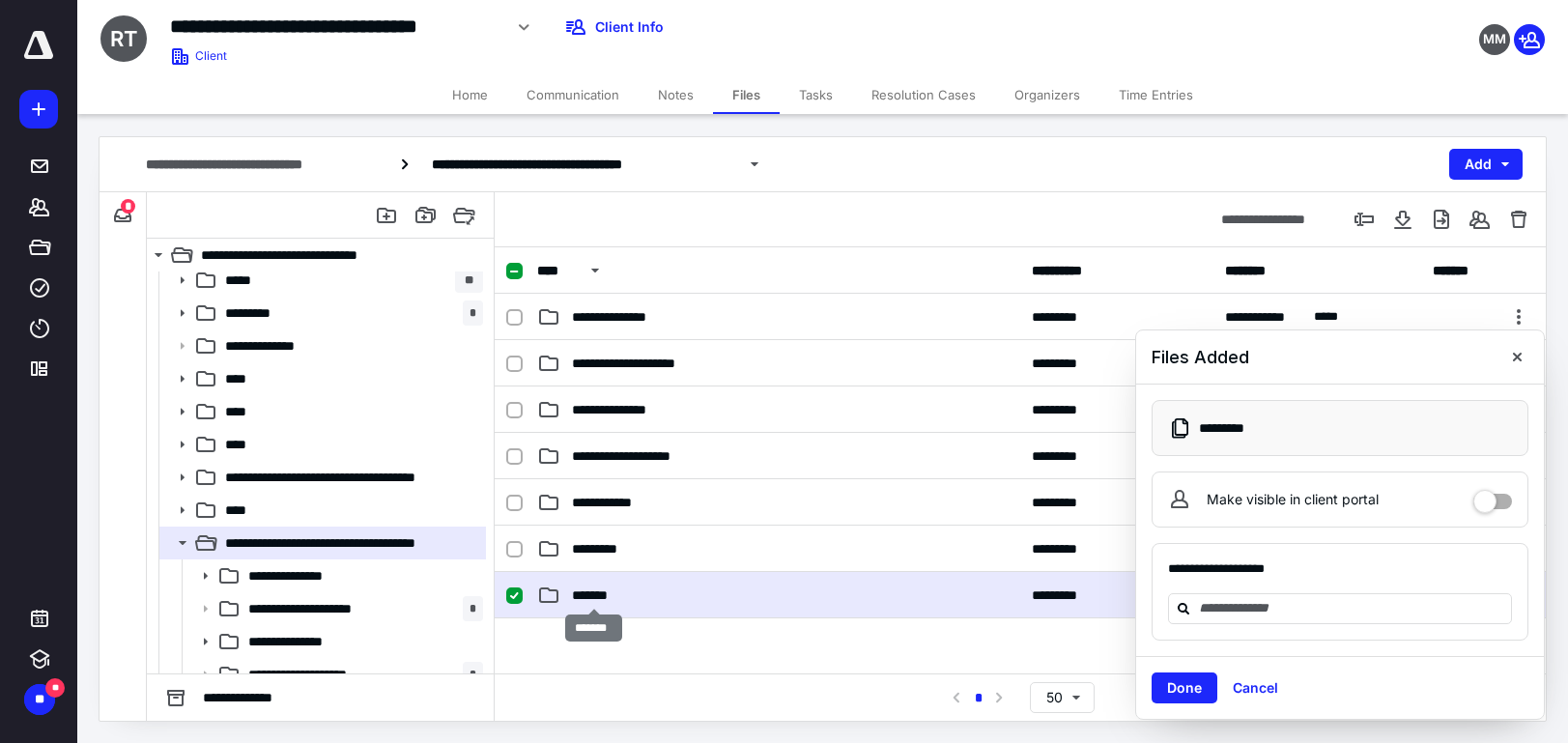 click on "*******" at bounding box center [593, 595] 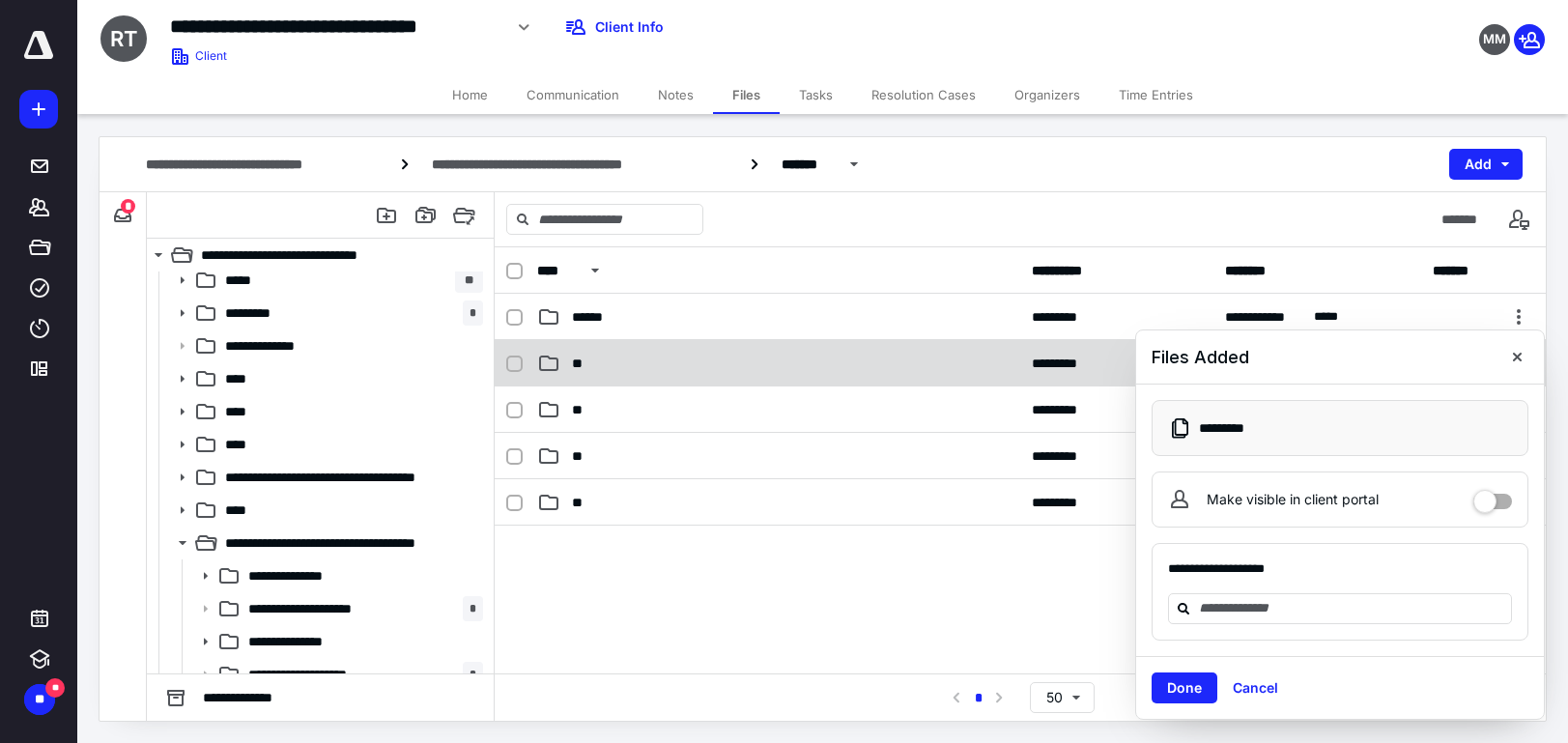 click on "**" at bounding box center (580, 363) 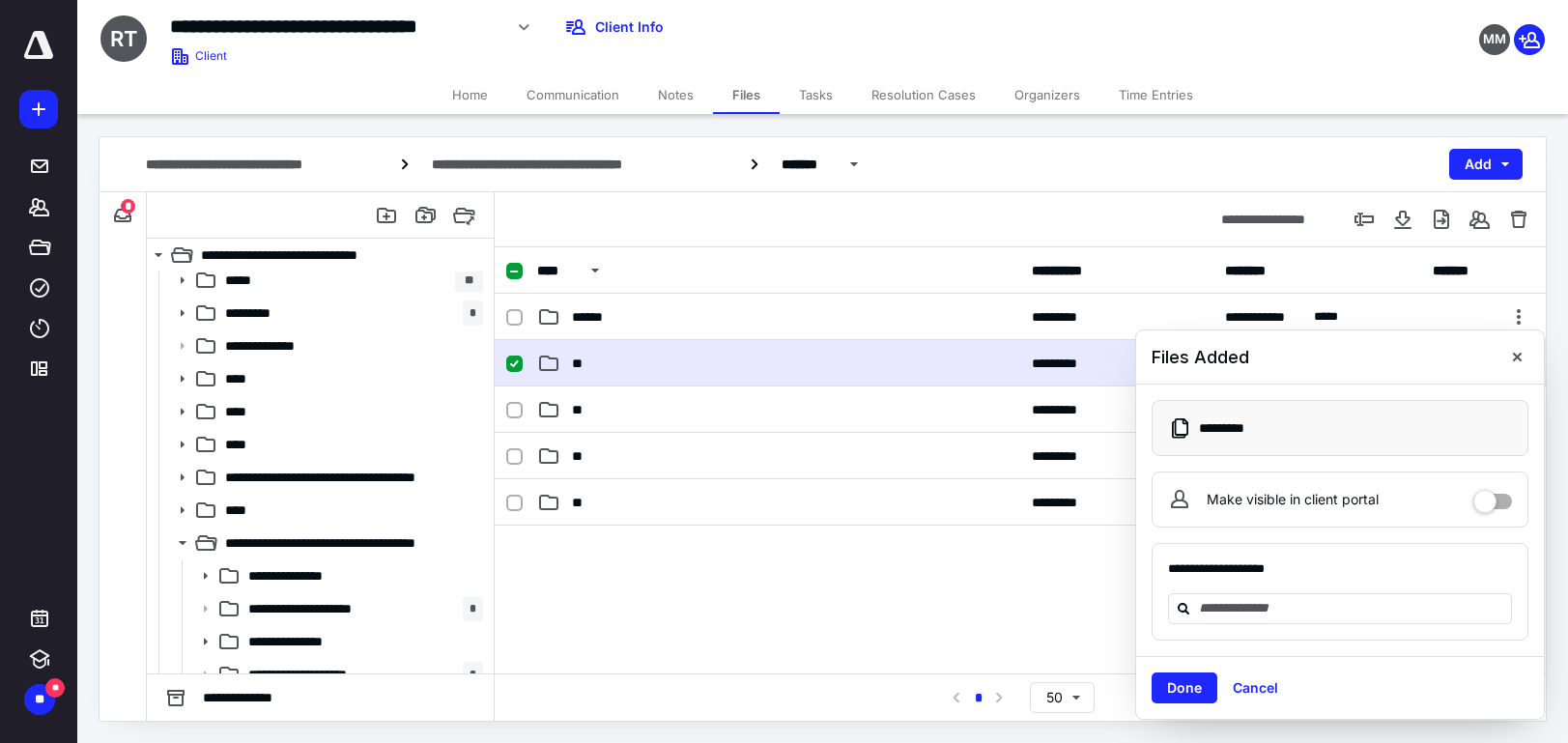 click on "**" at bounding box center (580, 363) 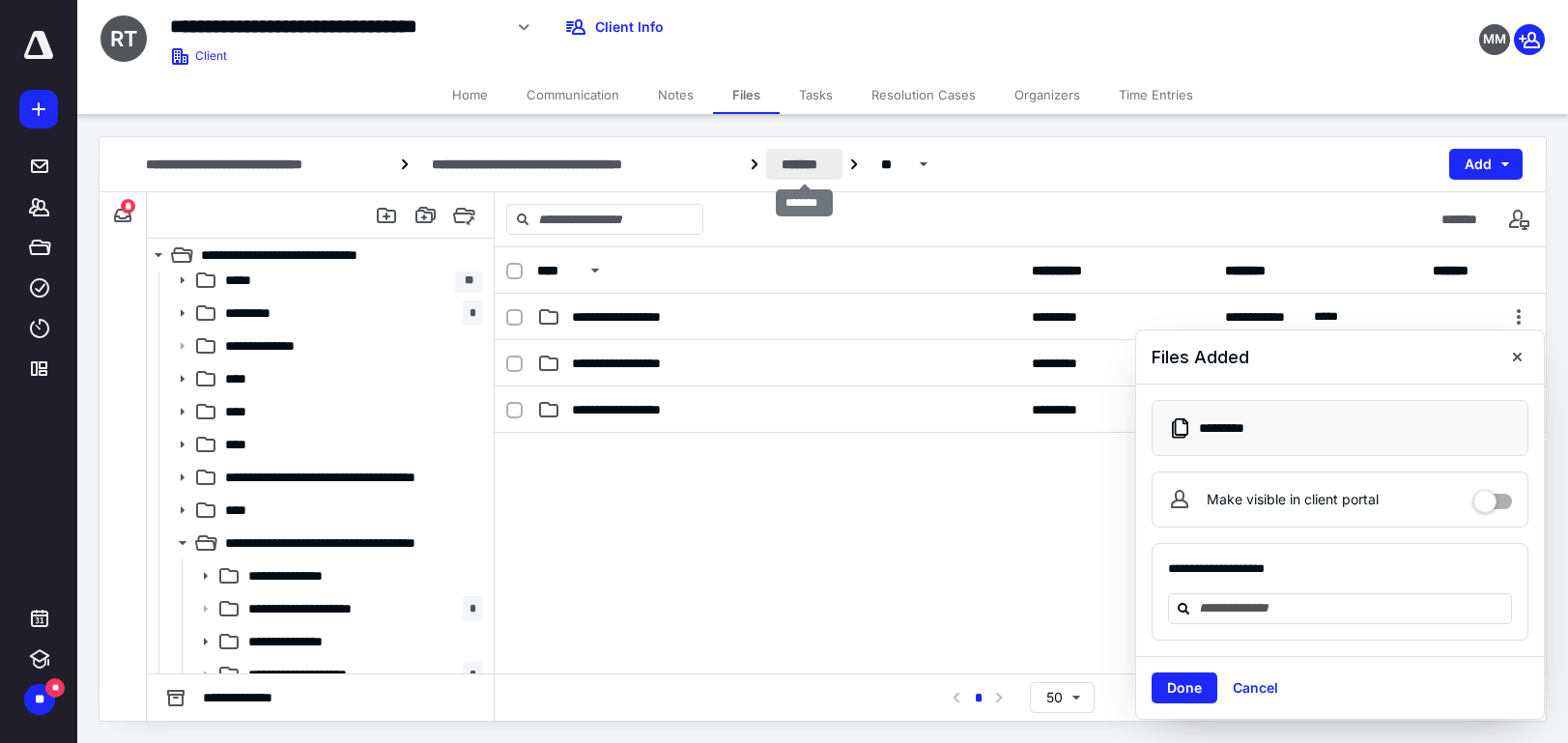 drag, startPoint x: 809, startPoint y: 163, endPoint x: 705, endPoint y: 288, distance: 162.60689 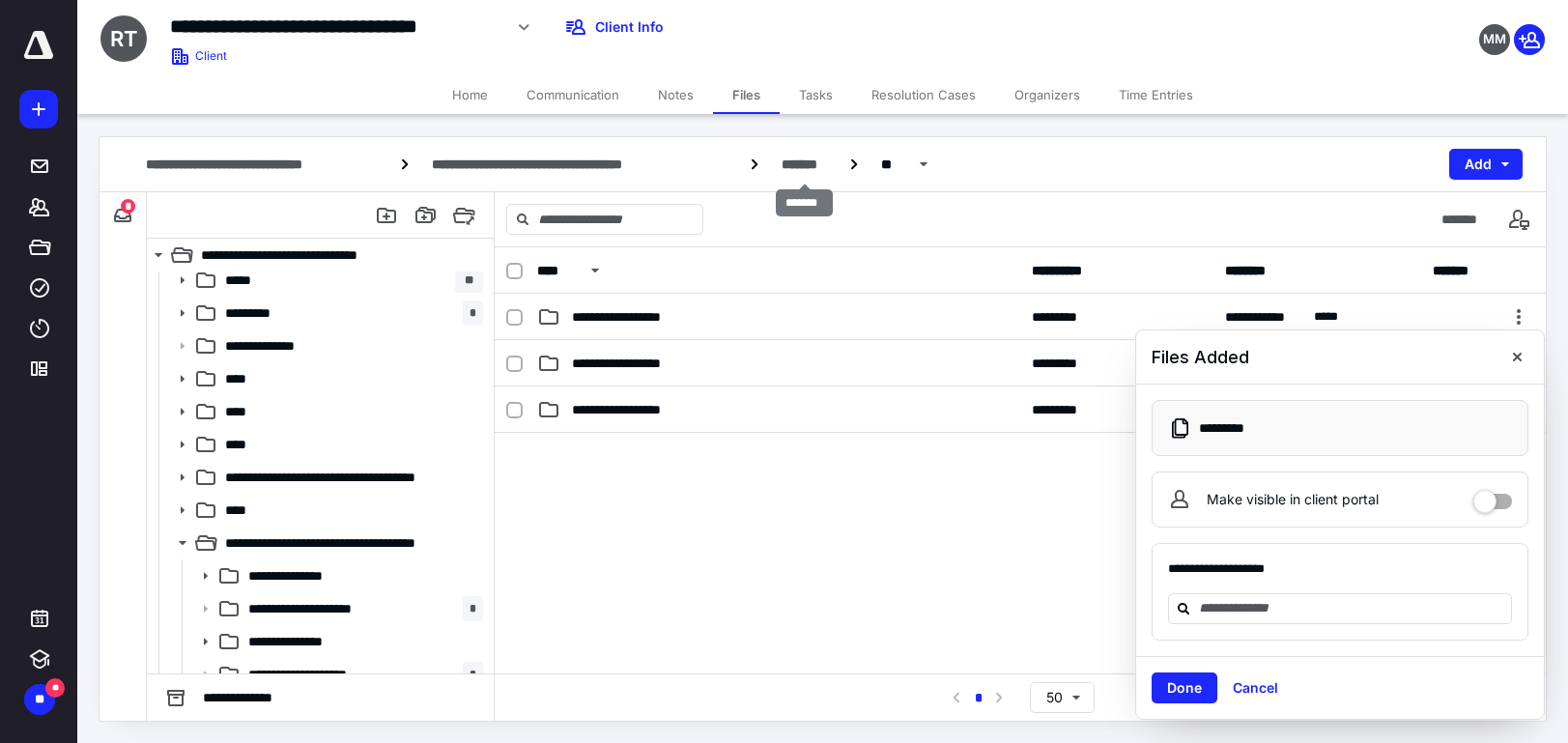 click on "*******" at bounding box center (804, 164) 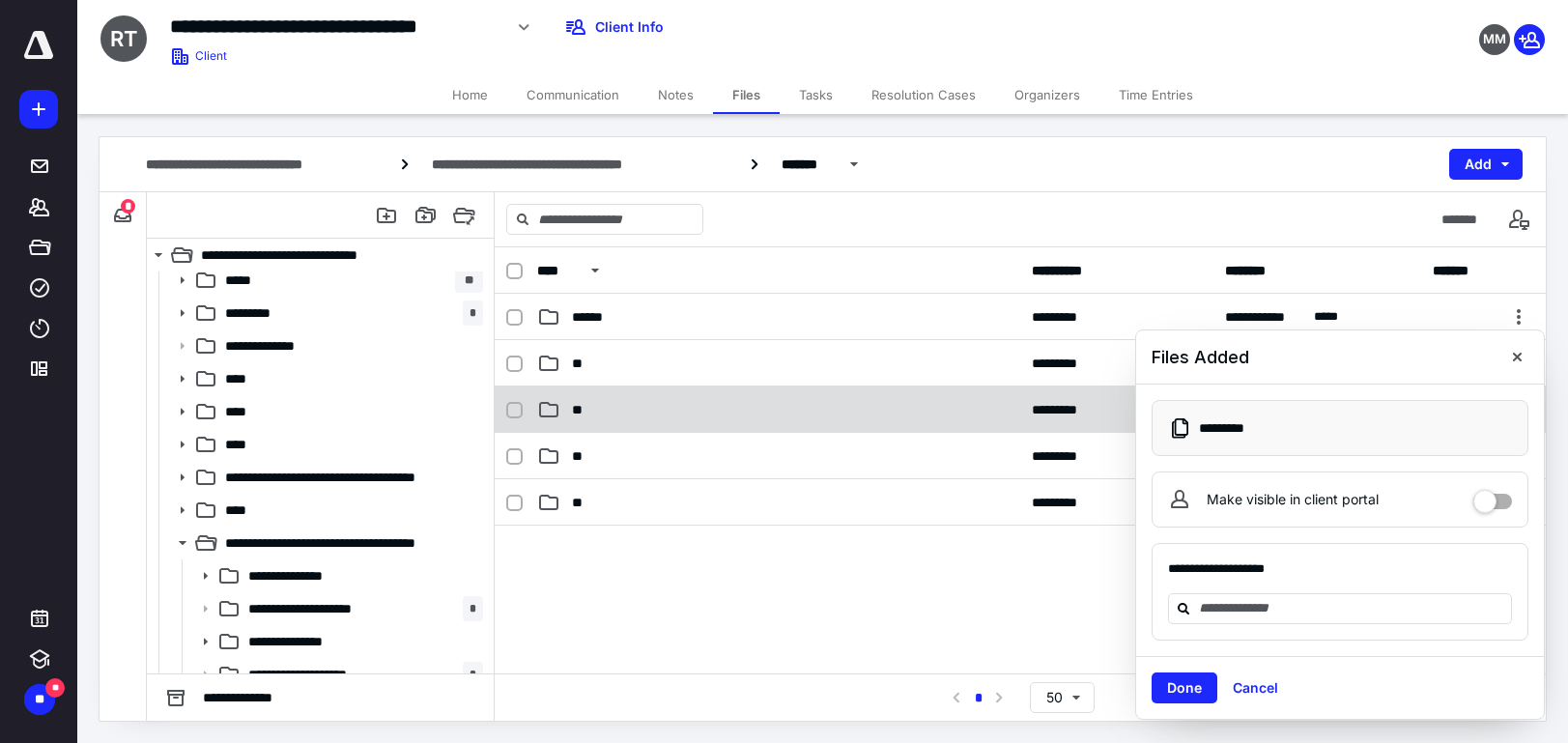 click on "**" at bounding box center [581, 410] 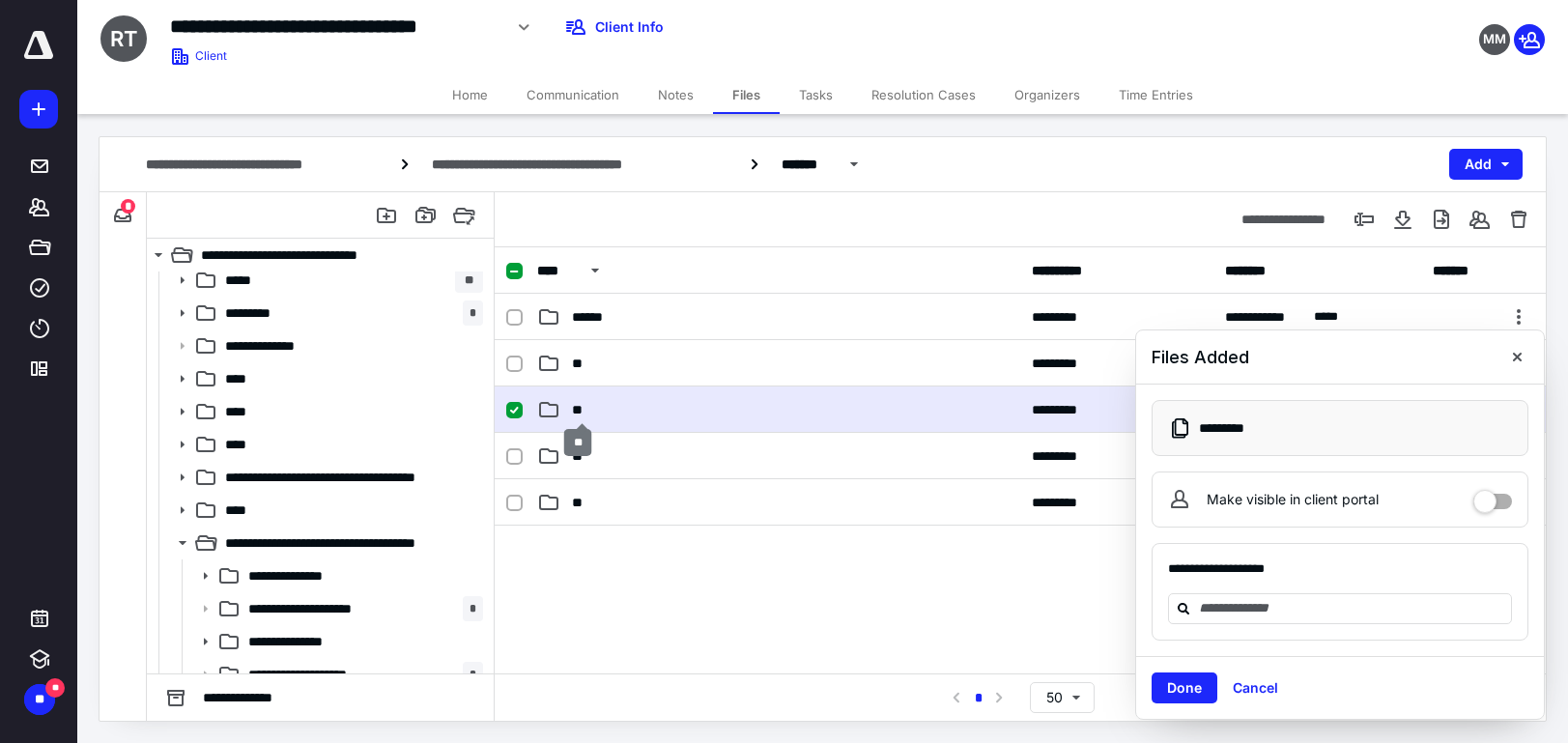drag, startPoint x: 573, startPoint y: 406, endPoint x: 596, endPoint y: 407, distance: 23.021729 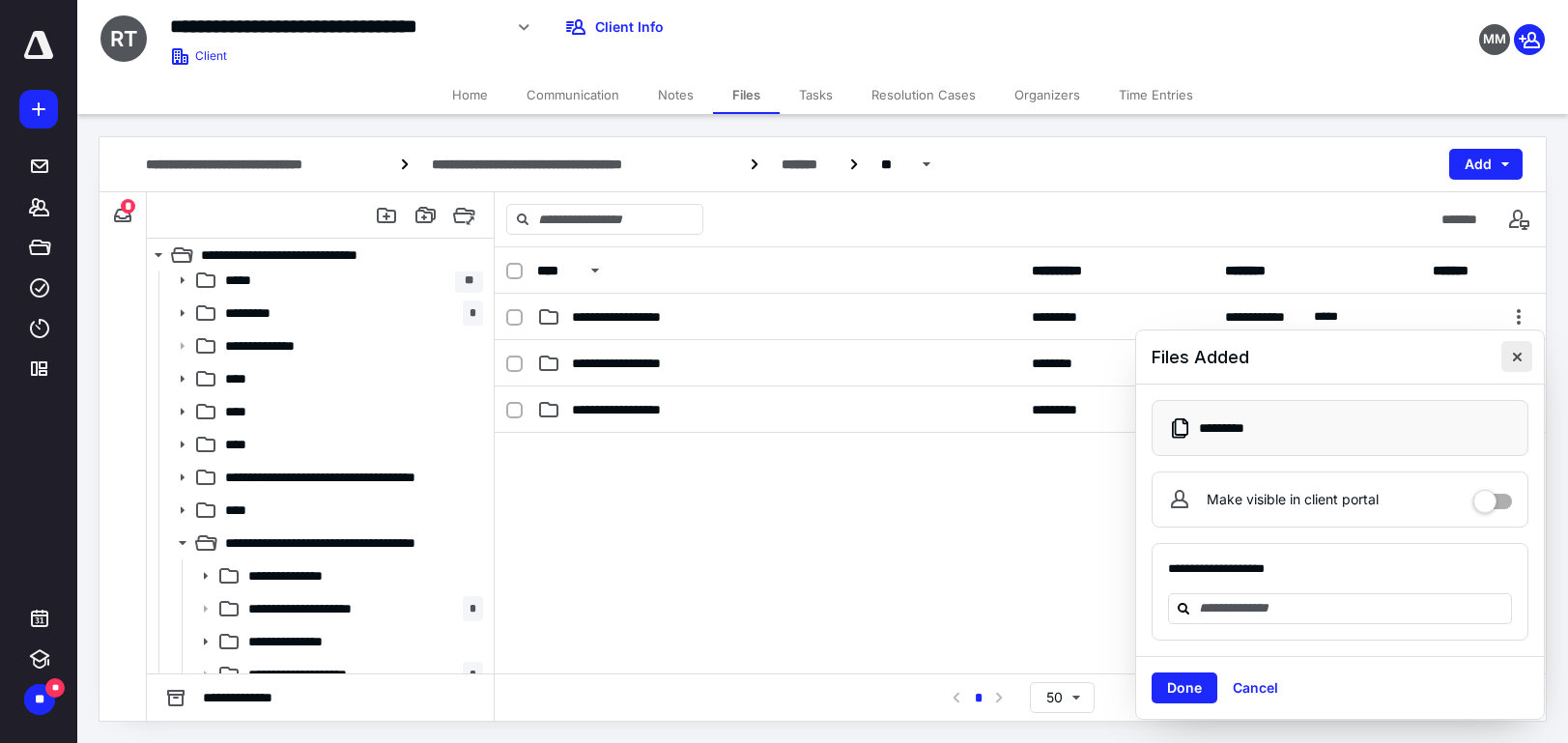 click at bounding box center [1517, 357] 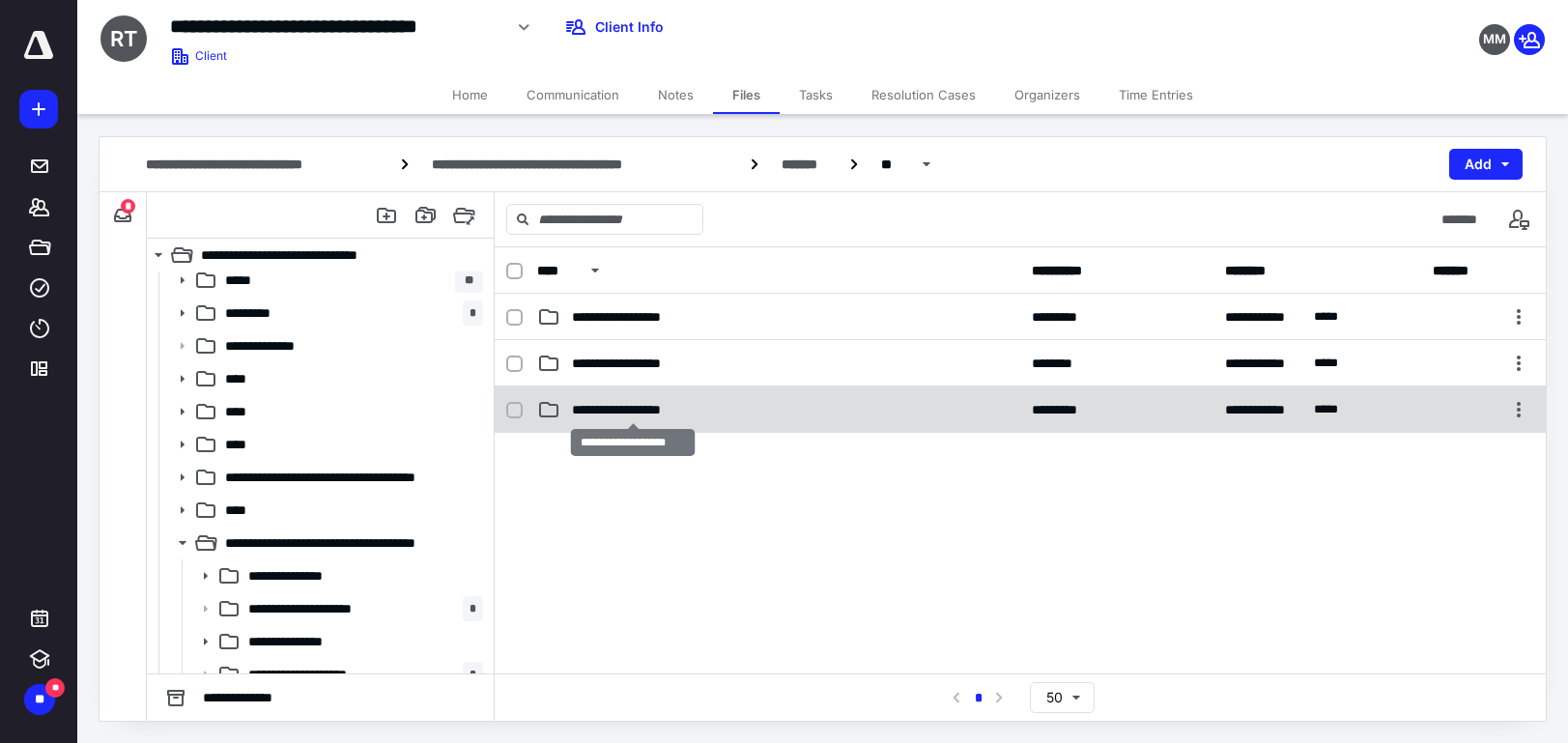 click on "**********" at bounding box center [633, 410] 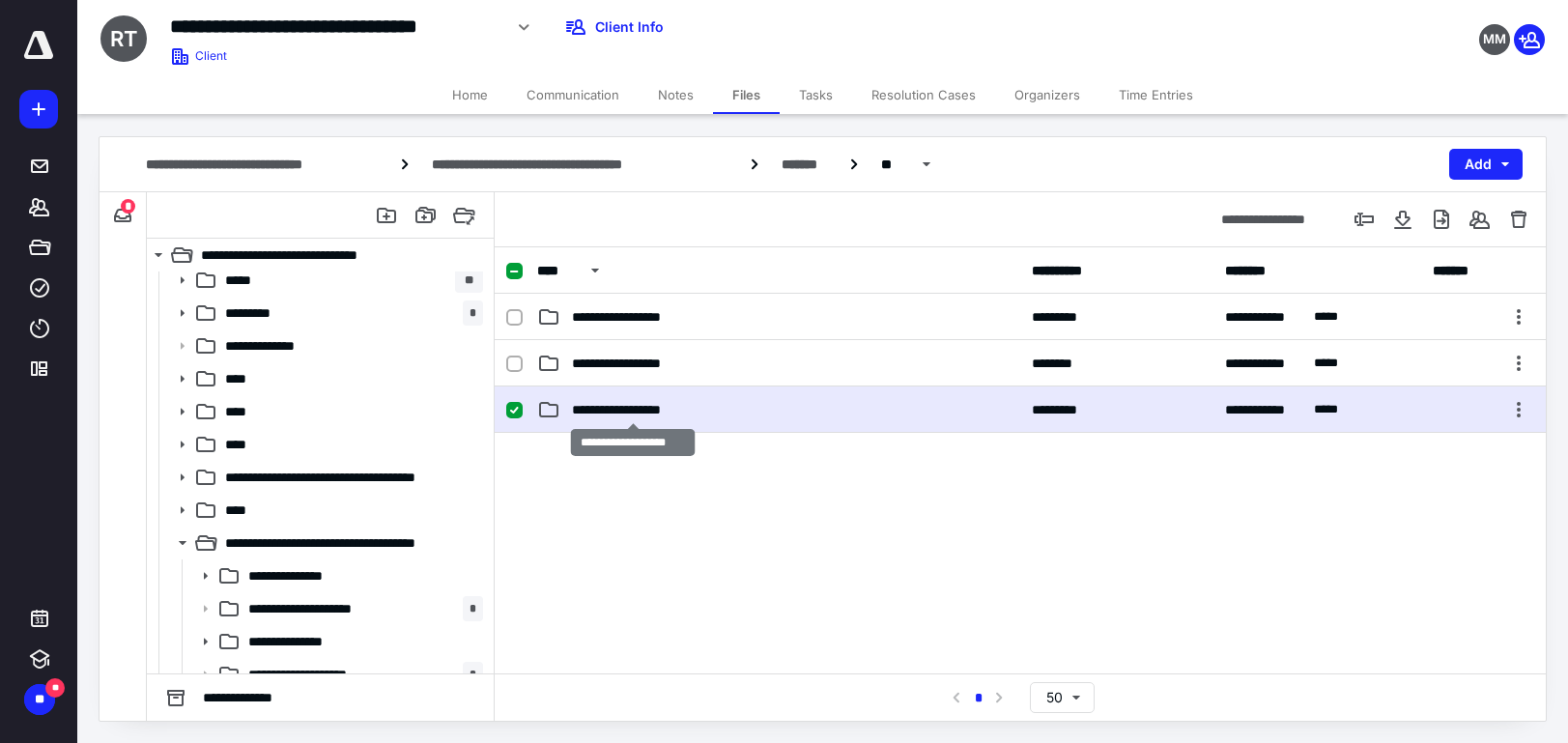 click on "**********" at bounding box center (633, 410) 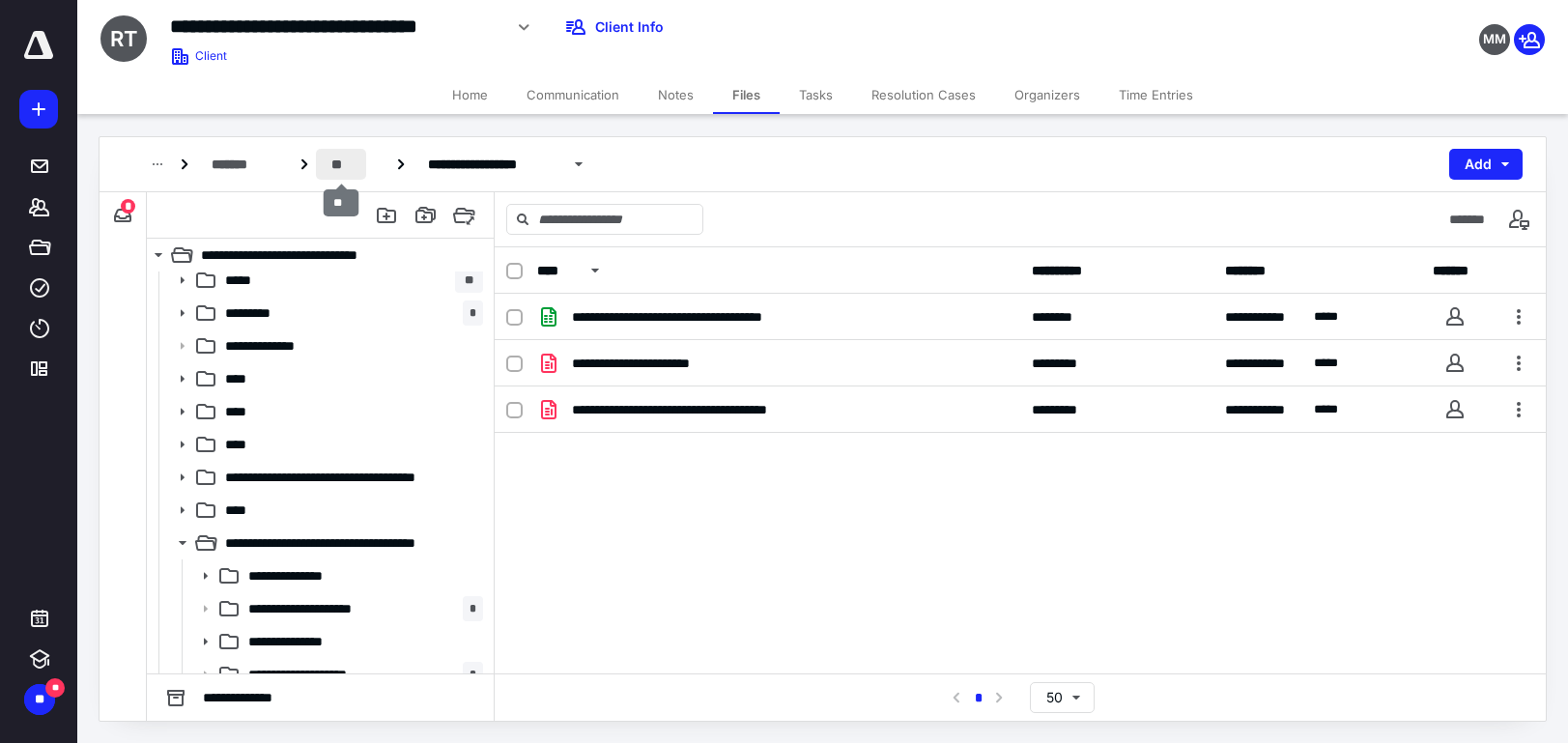 click on "**" at bounding box center [341, 164] 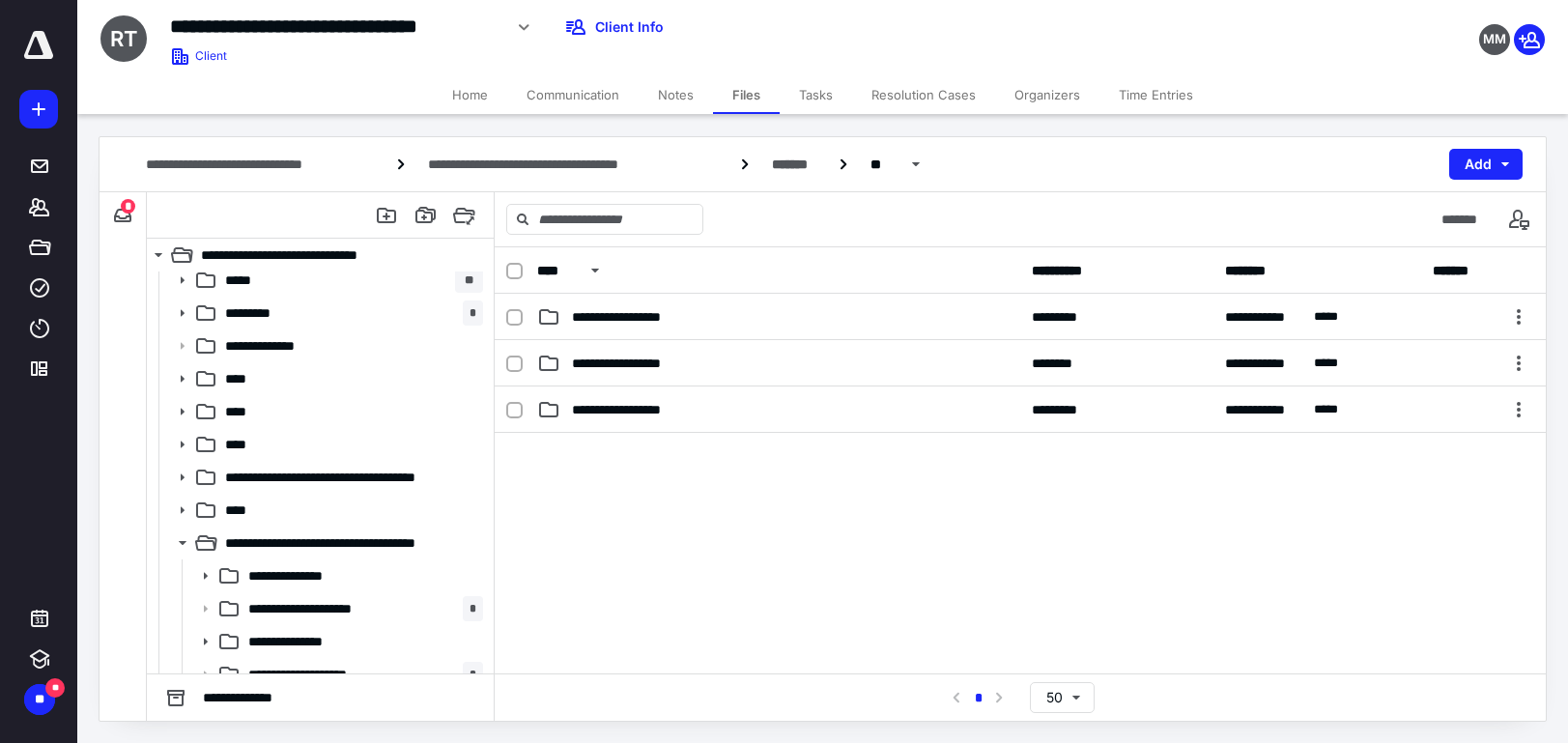 click on "Tasks" at bounding box center (815, 95) 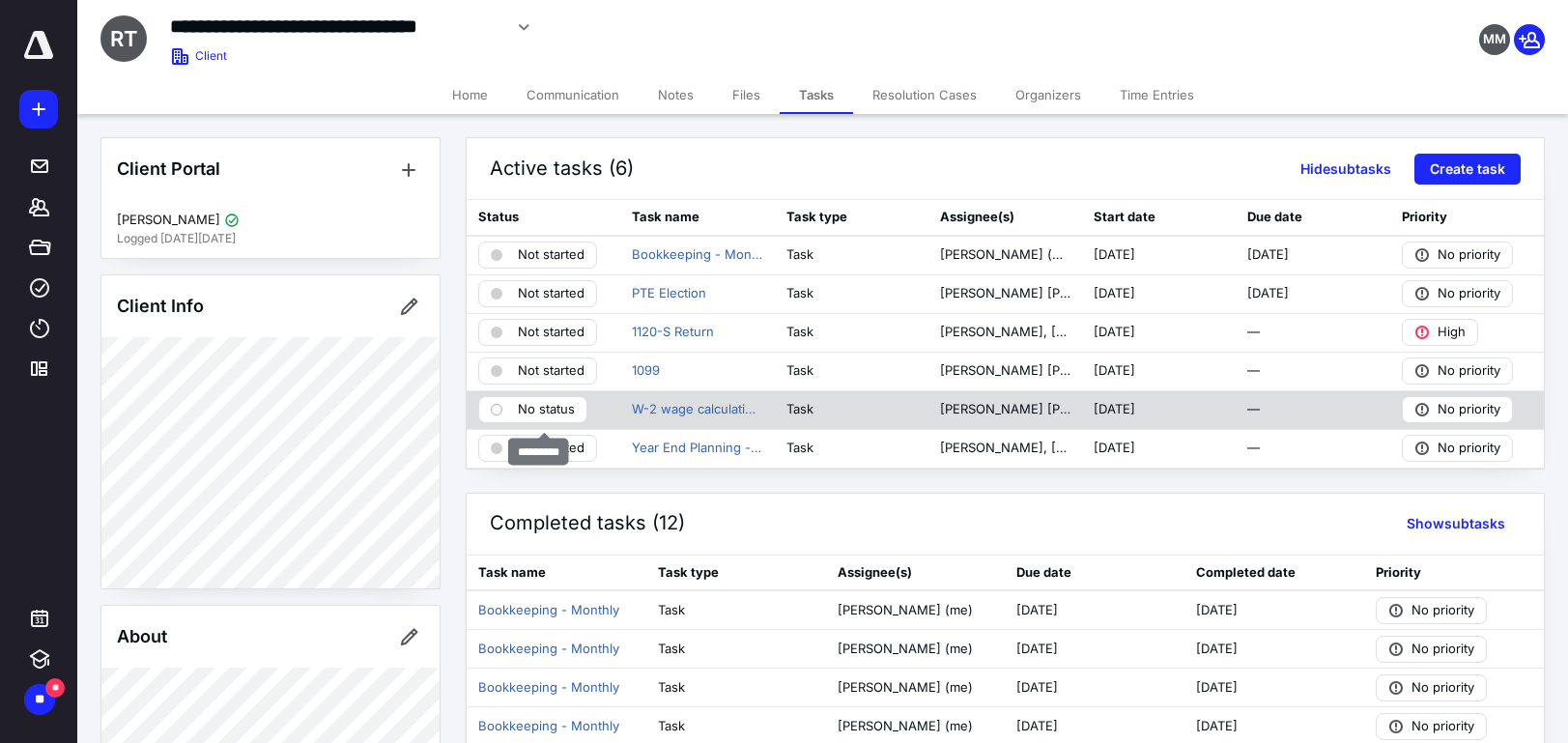 click on "No status" at bounding box center (546, 410) 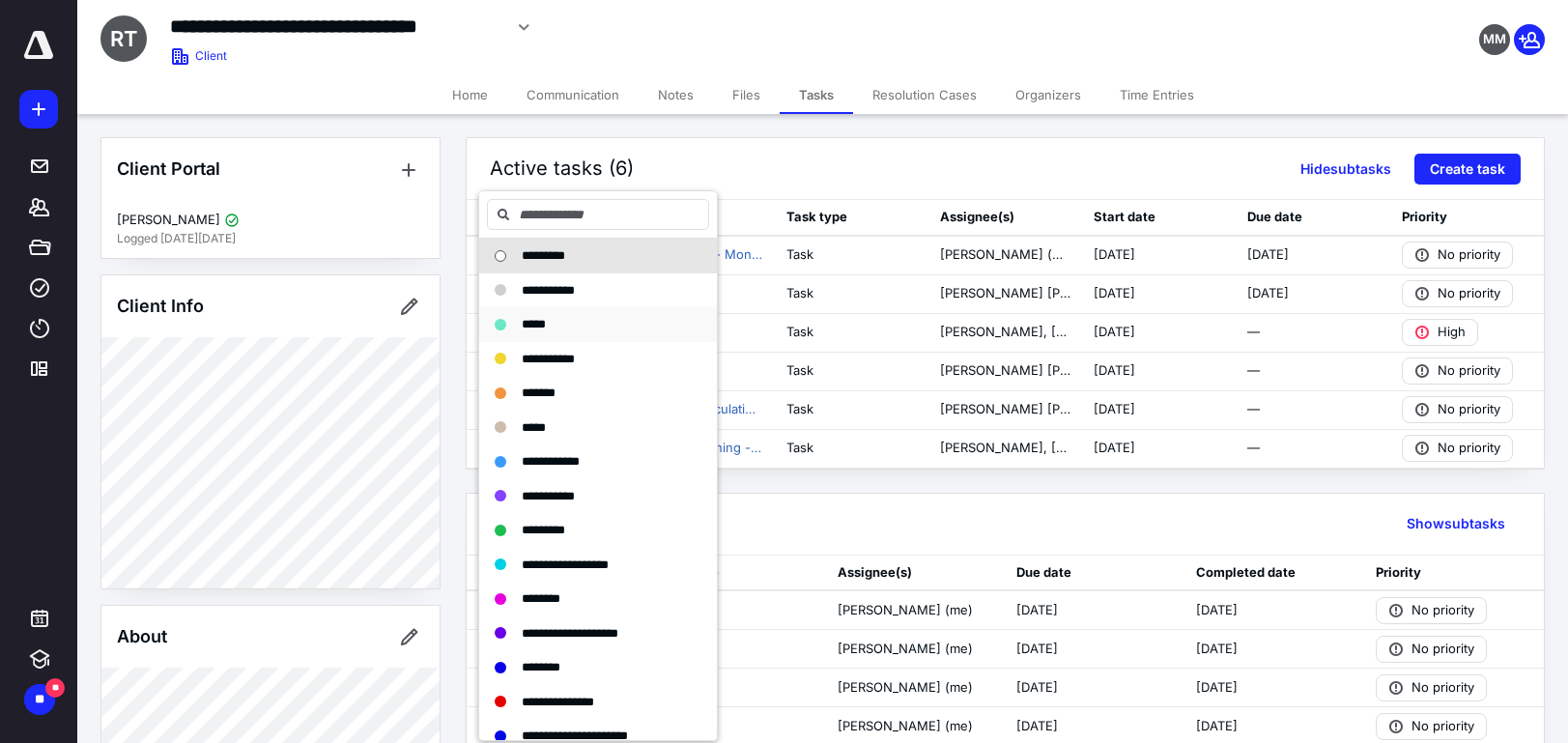 drag, startPoint x: 532, startPoint y: 323, endPoint x: 544, endPoint y: 323, distance: 12 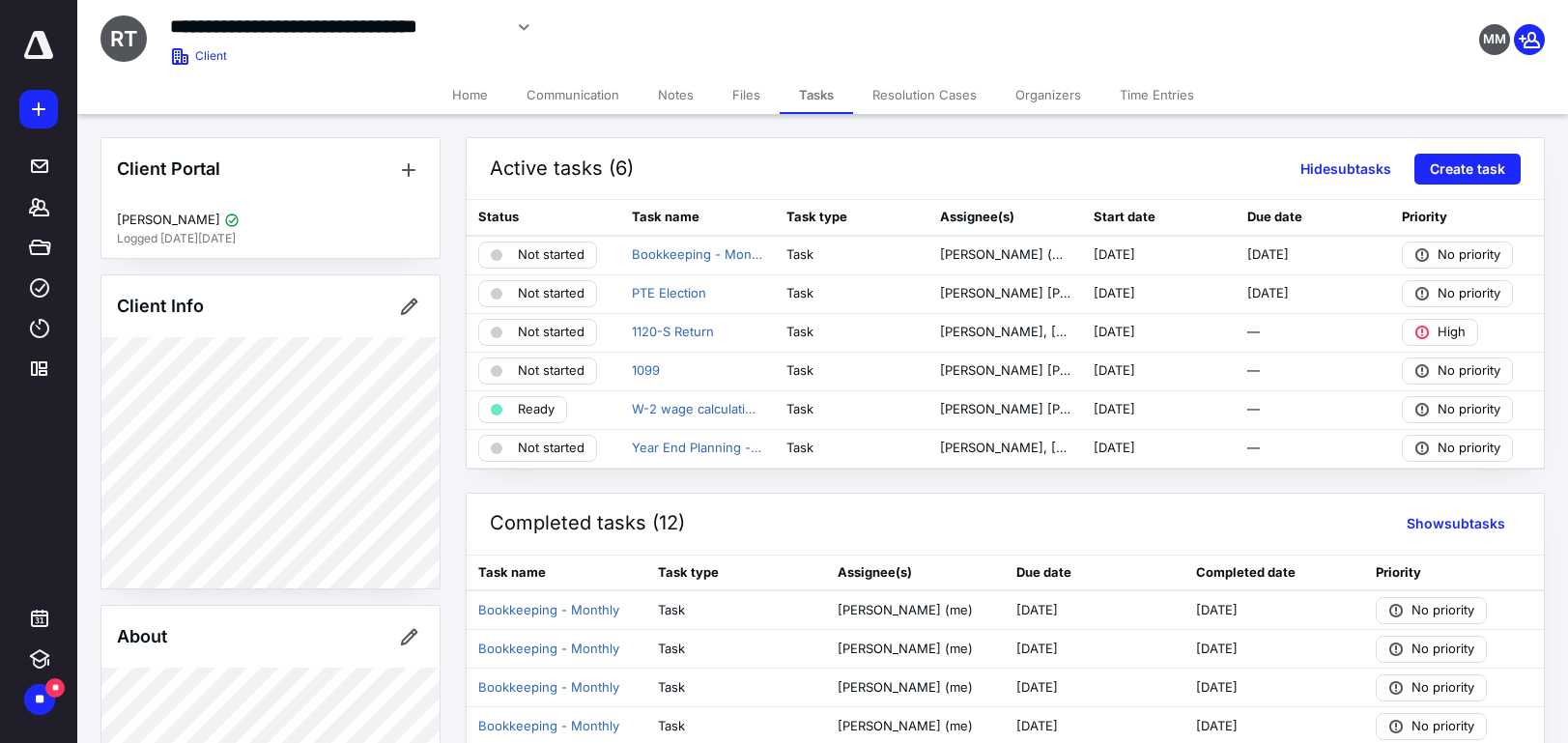 click on "**********" at bounding box center (822, 34) 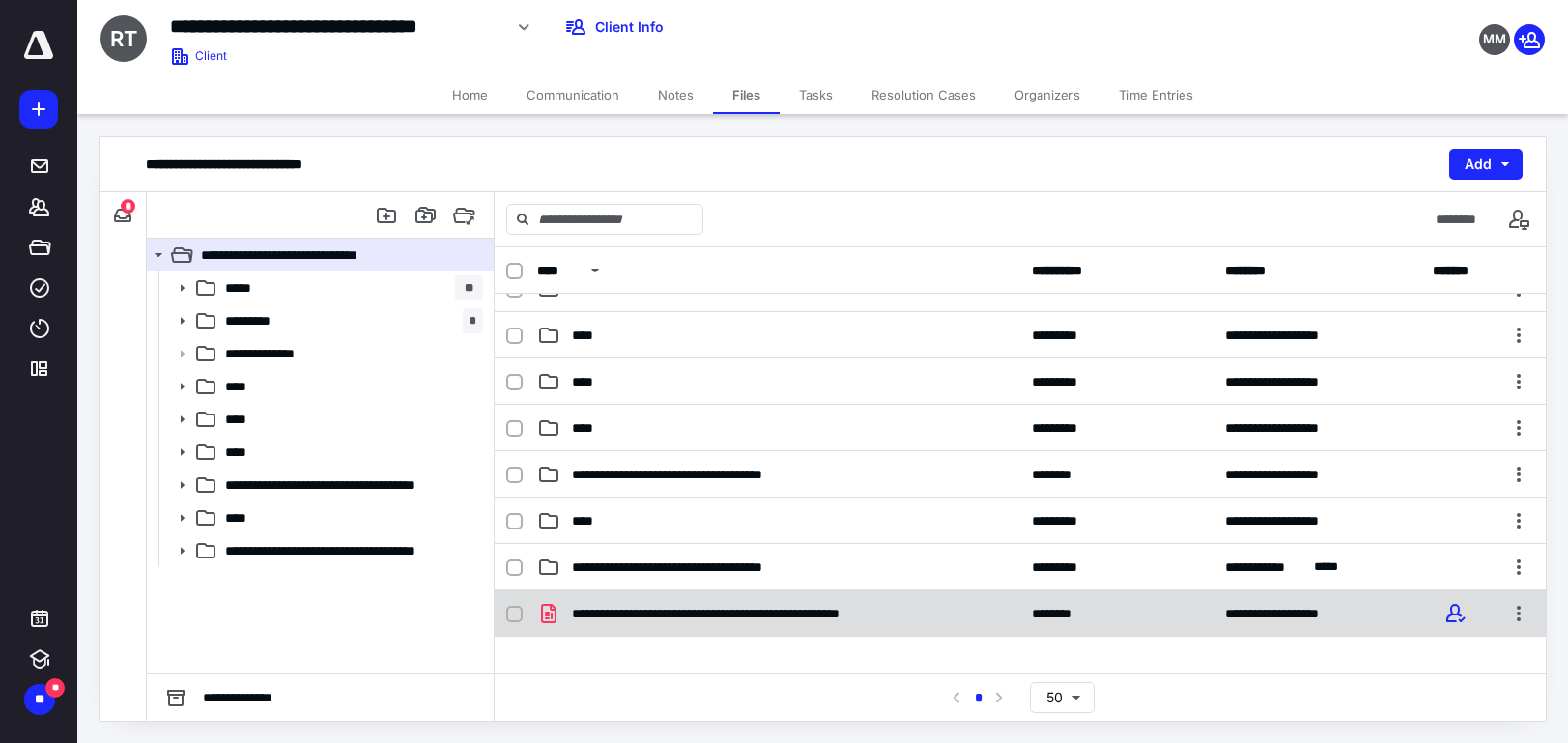 scroll, scrollTop: 123, scrollLeft: 0, axis: vertical 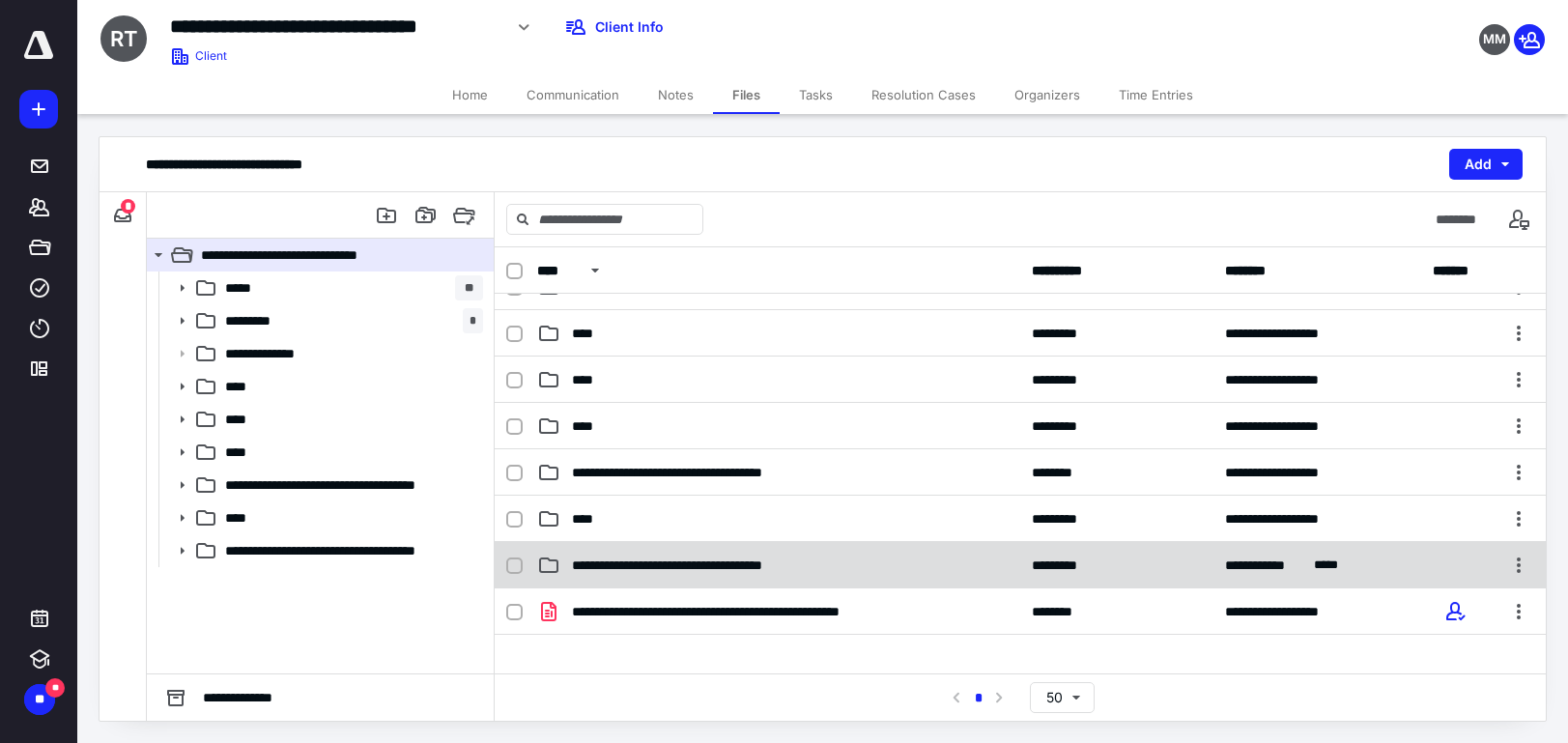 click on "**********" at bounding box center [717, 565] 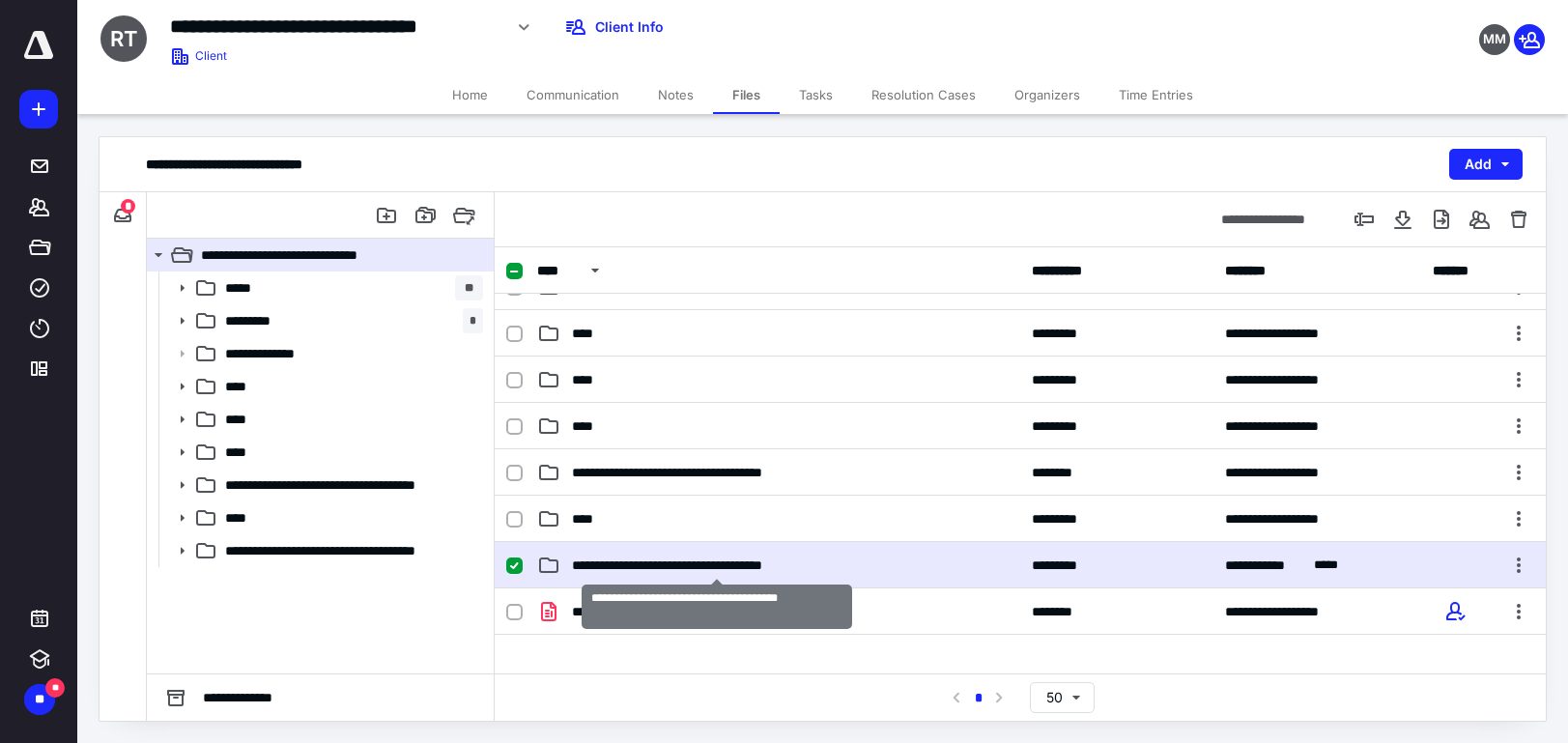click on "**********" at bounding box center [717, 565] 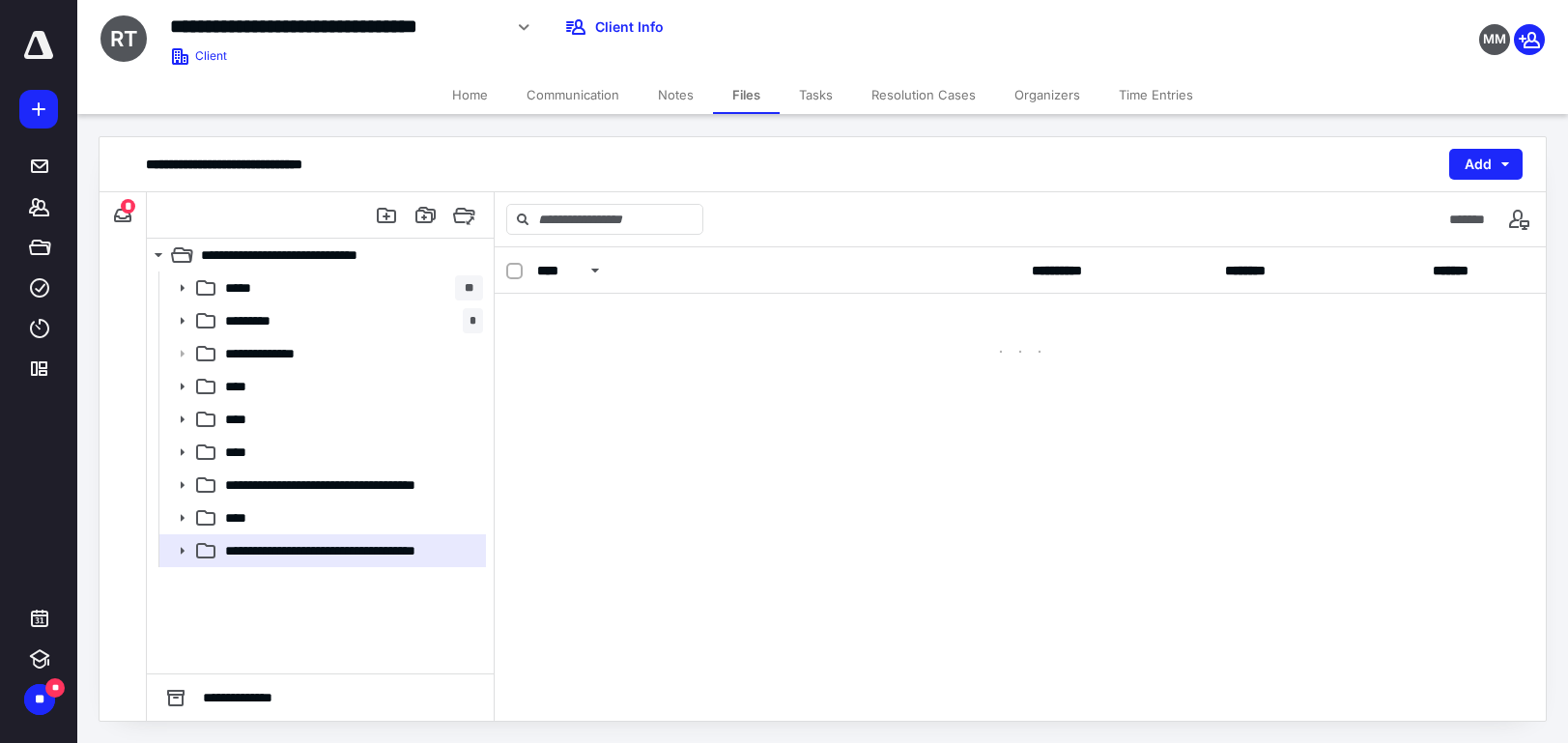 scroll, scrollTop: 0, scrollLeft: 0, axis: both 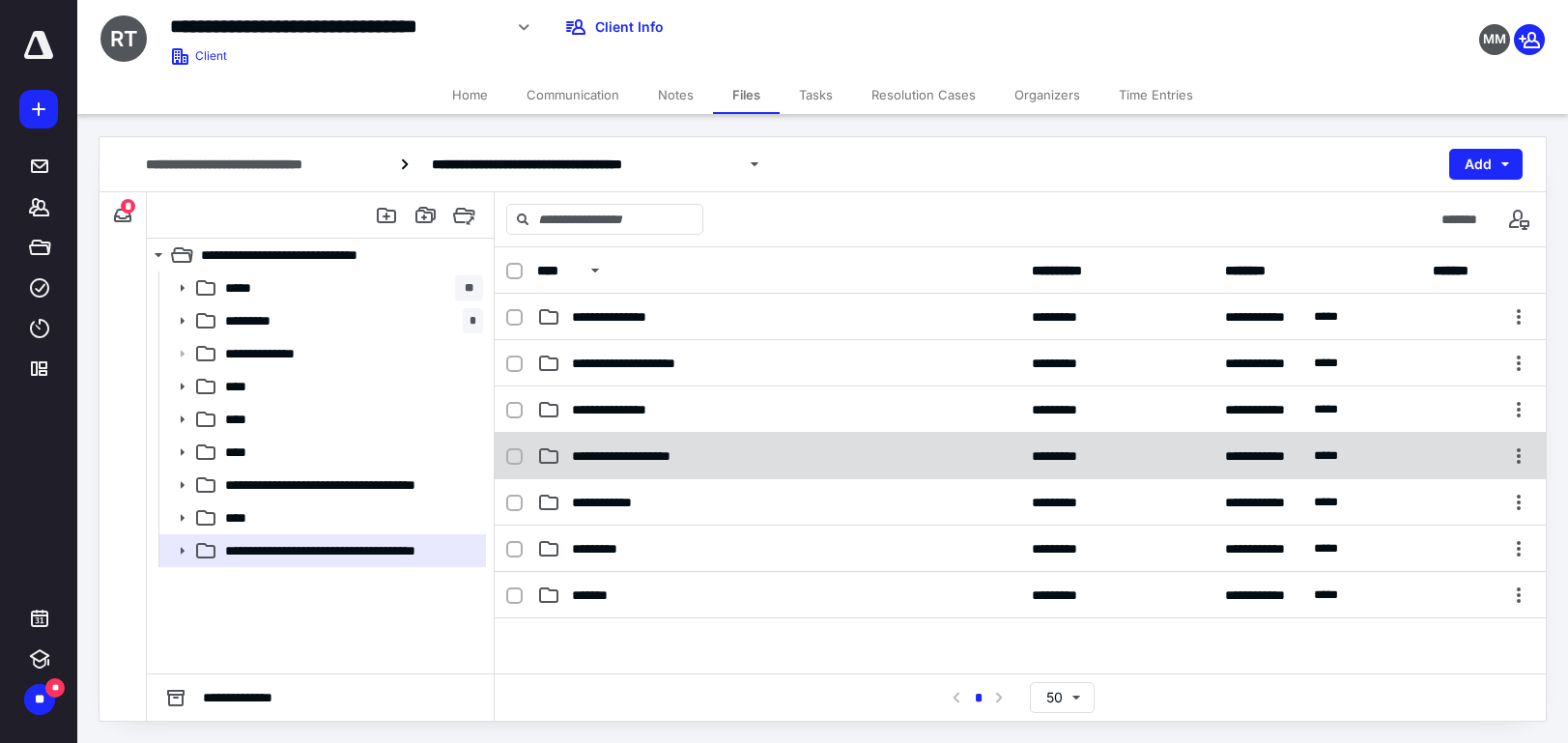 click on "**********" at bounding box center [638, 456] 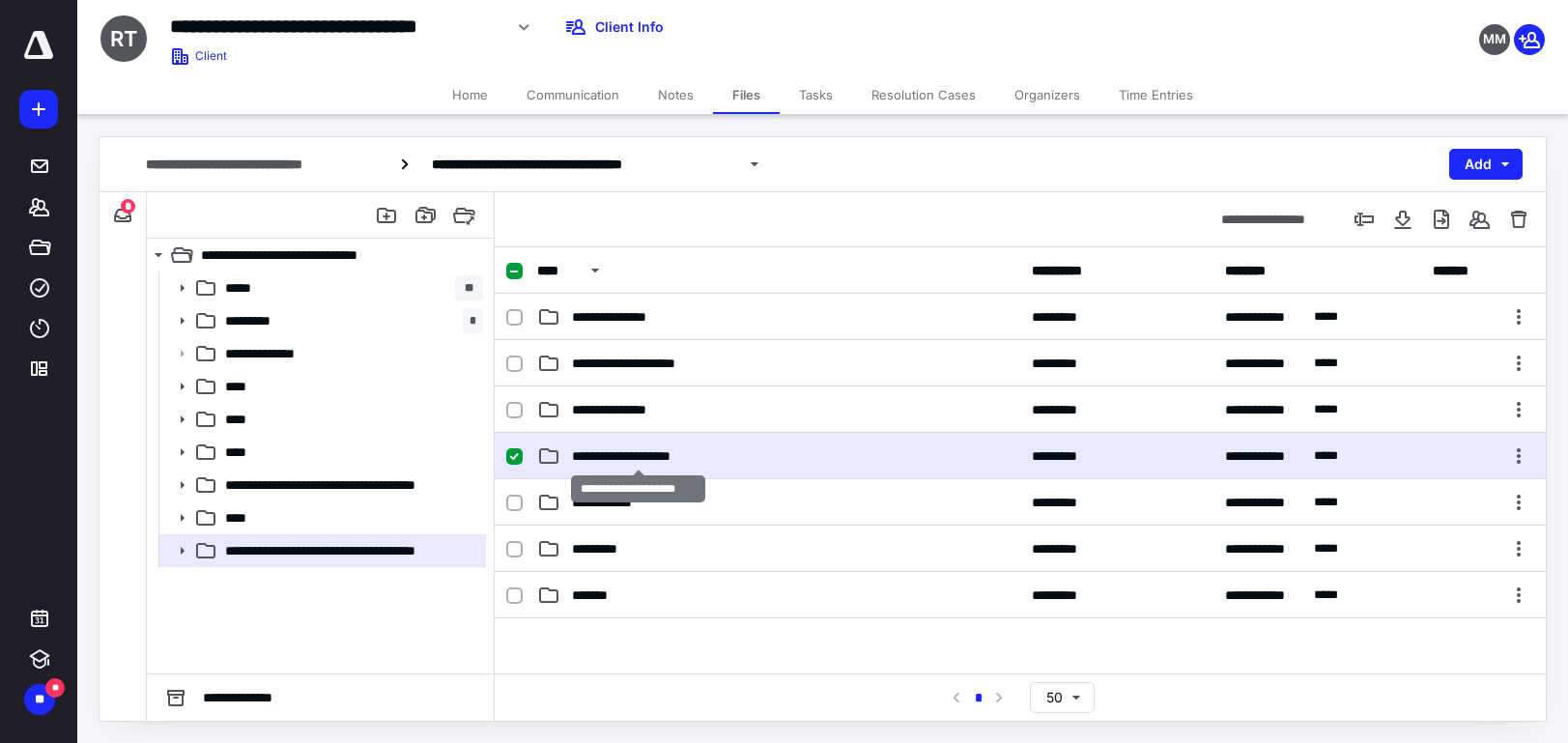 click on "**********" at bounding box center [638, 456] 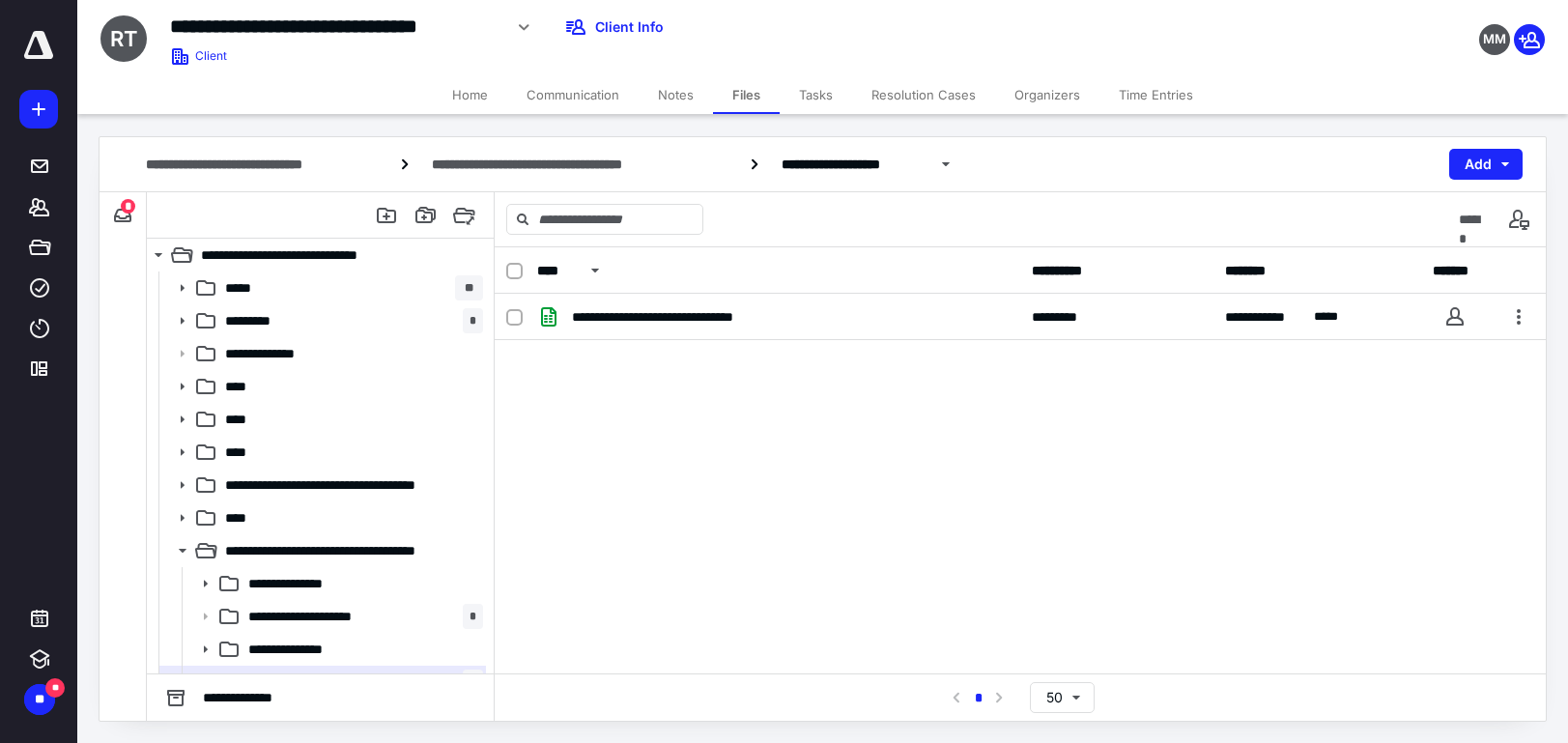 scroll, scrollTop: 124, scrollLeft: 0, axis: vertical 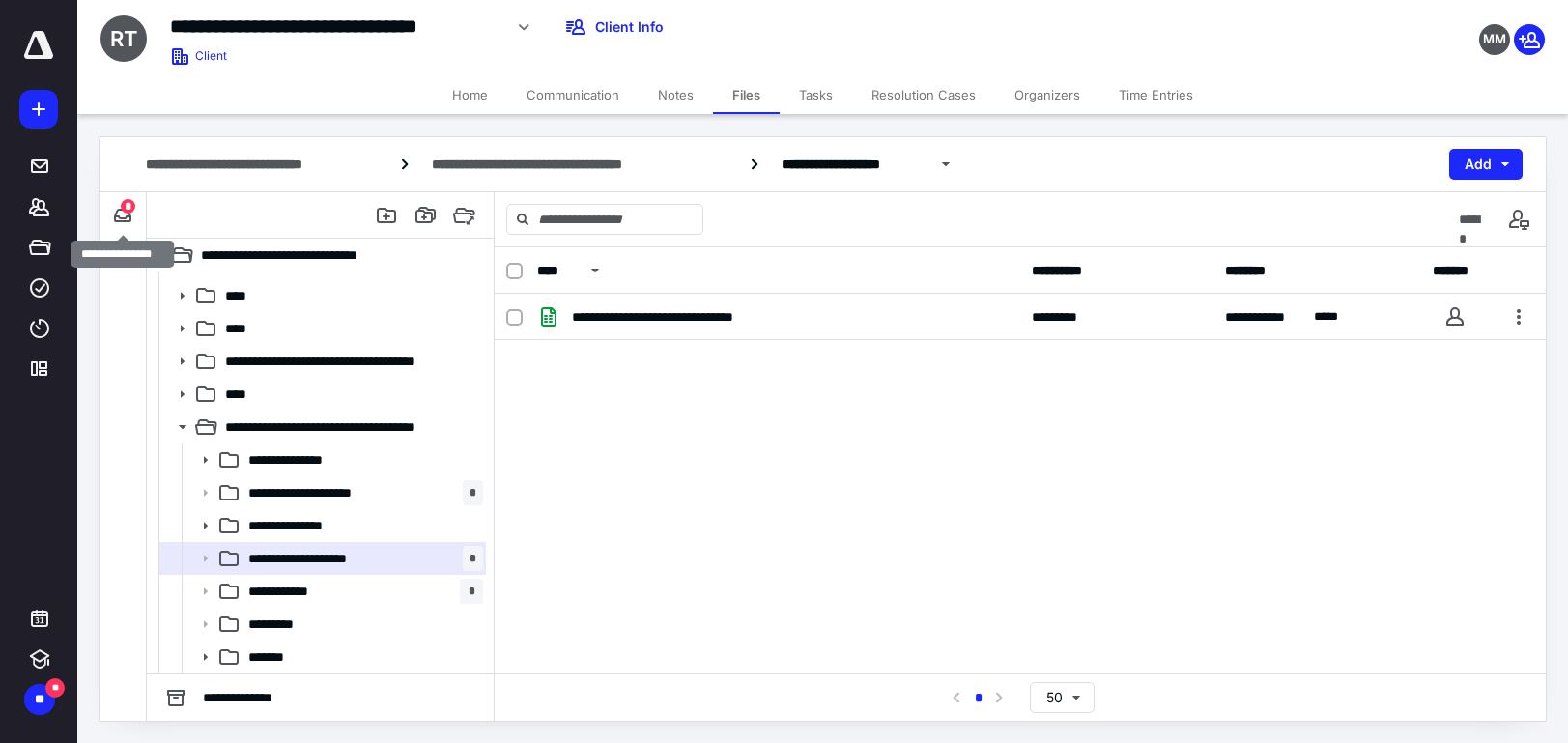 click on "*" at bounding box center (128, 206) 